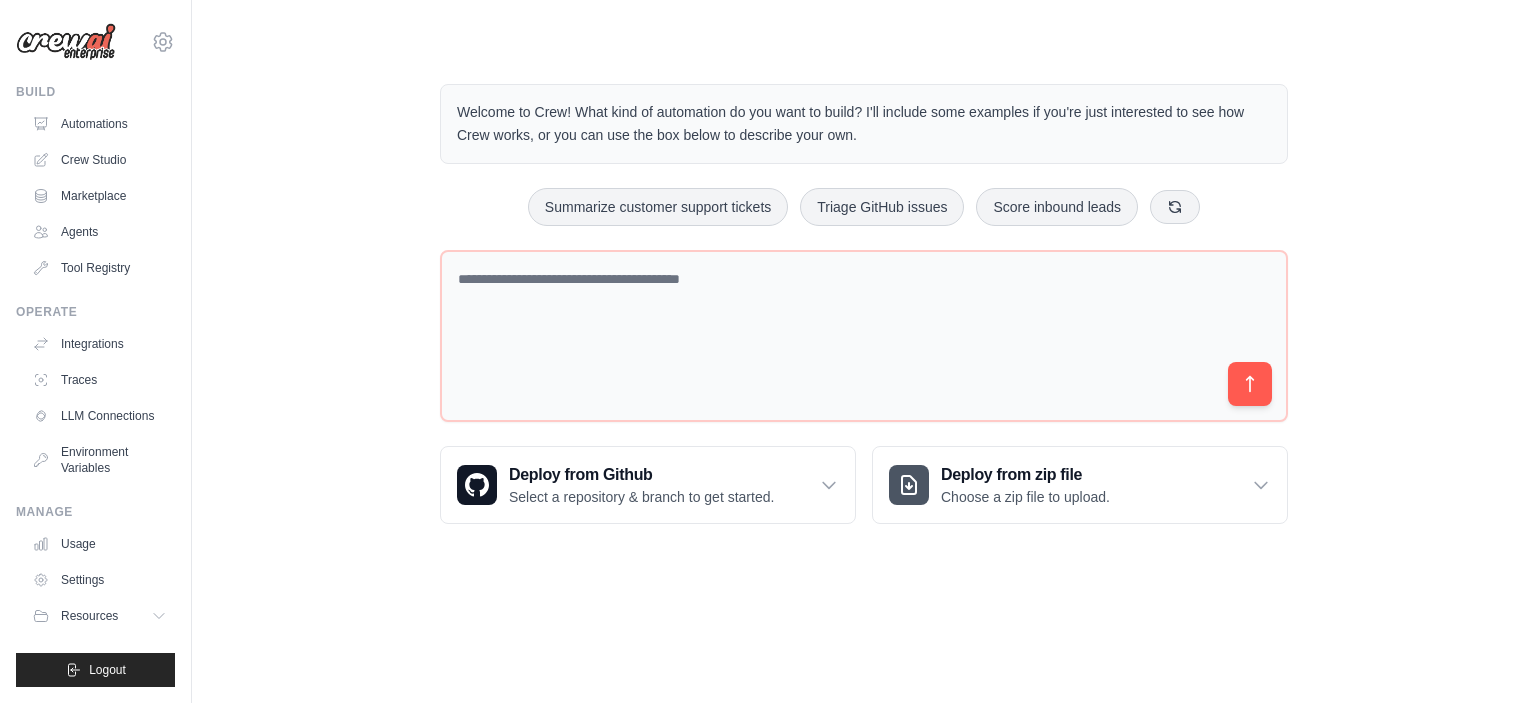 scroll, scrollTop: 0, scrollLeft: 0, axis: both 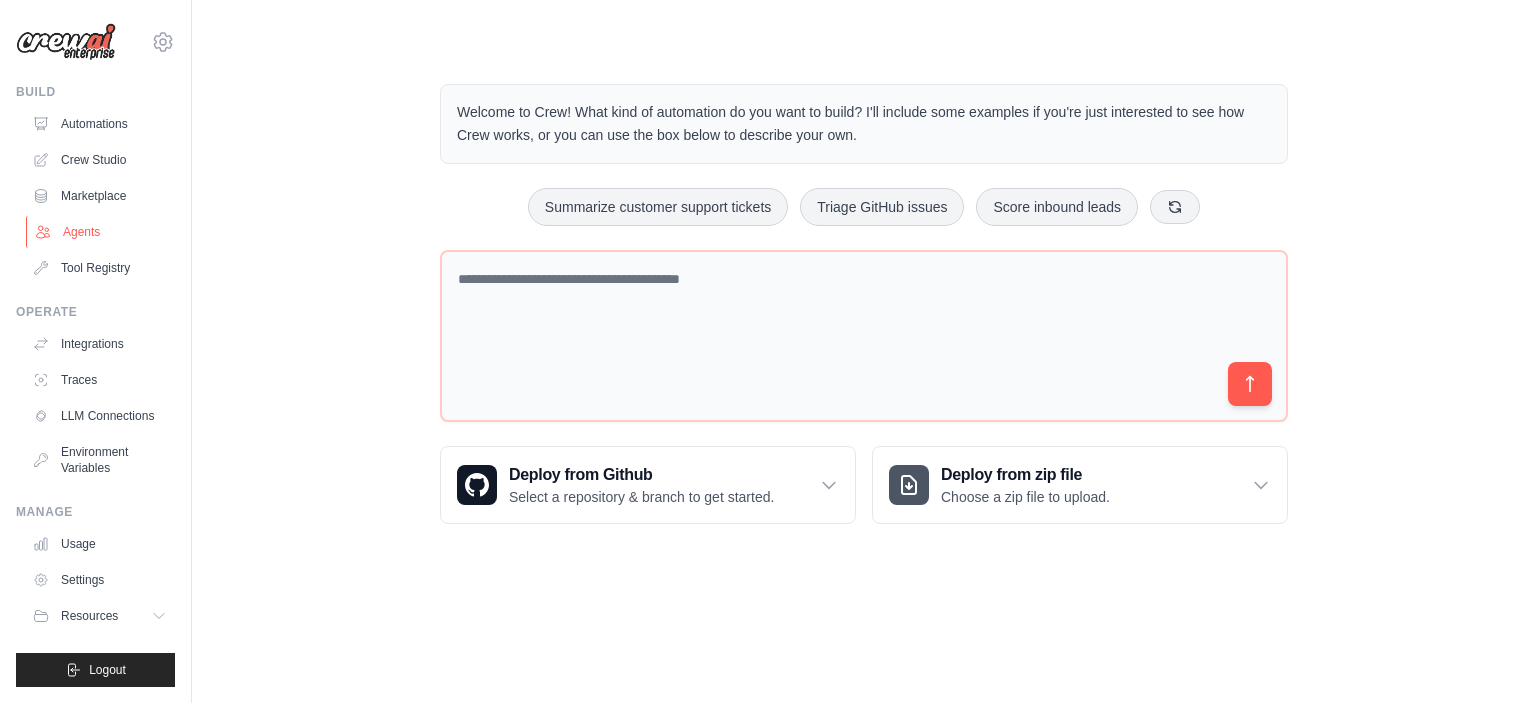 click on "Agents" at bounding box center [101, 232] 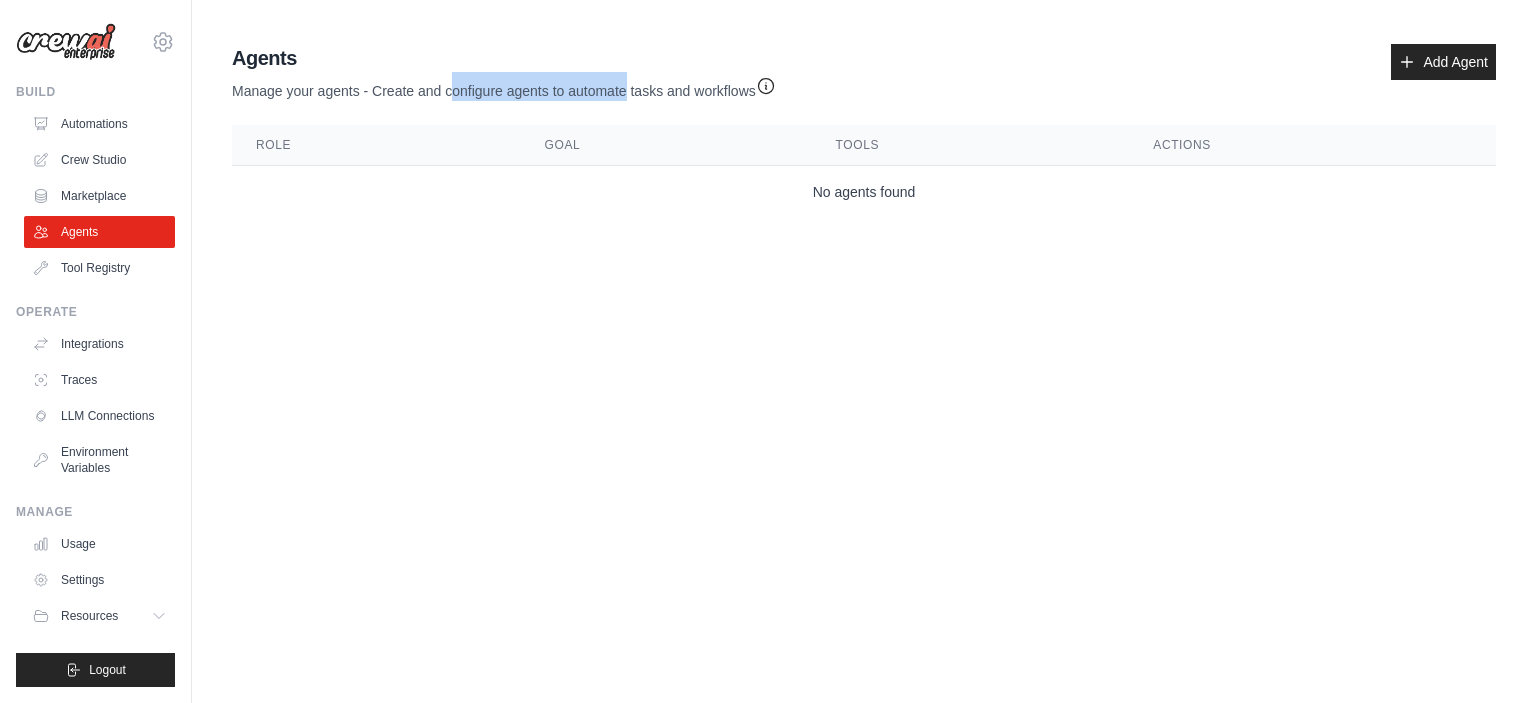 drag, startPoint x: 469, startPoint y: 93, endPoint x: 659, endPoint y: 90, distance: 190.02368 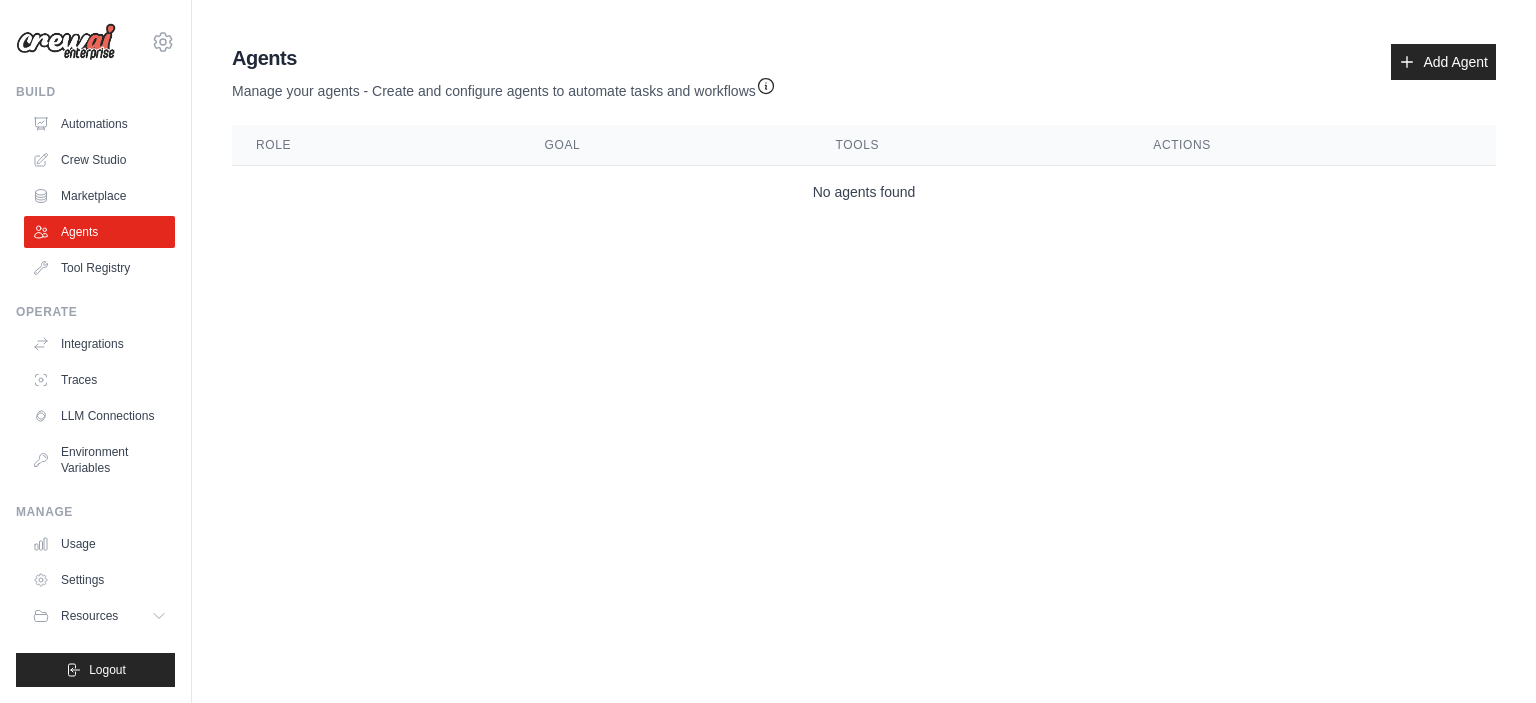 click on "Agents
Manage your agents - Create and configure agents to automate tasks
and workflows
Add Agent
Role
Goal
Tools
Actions
No agents found" at bounding box center (864, 131) 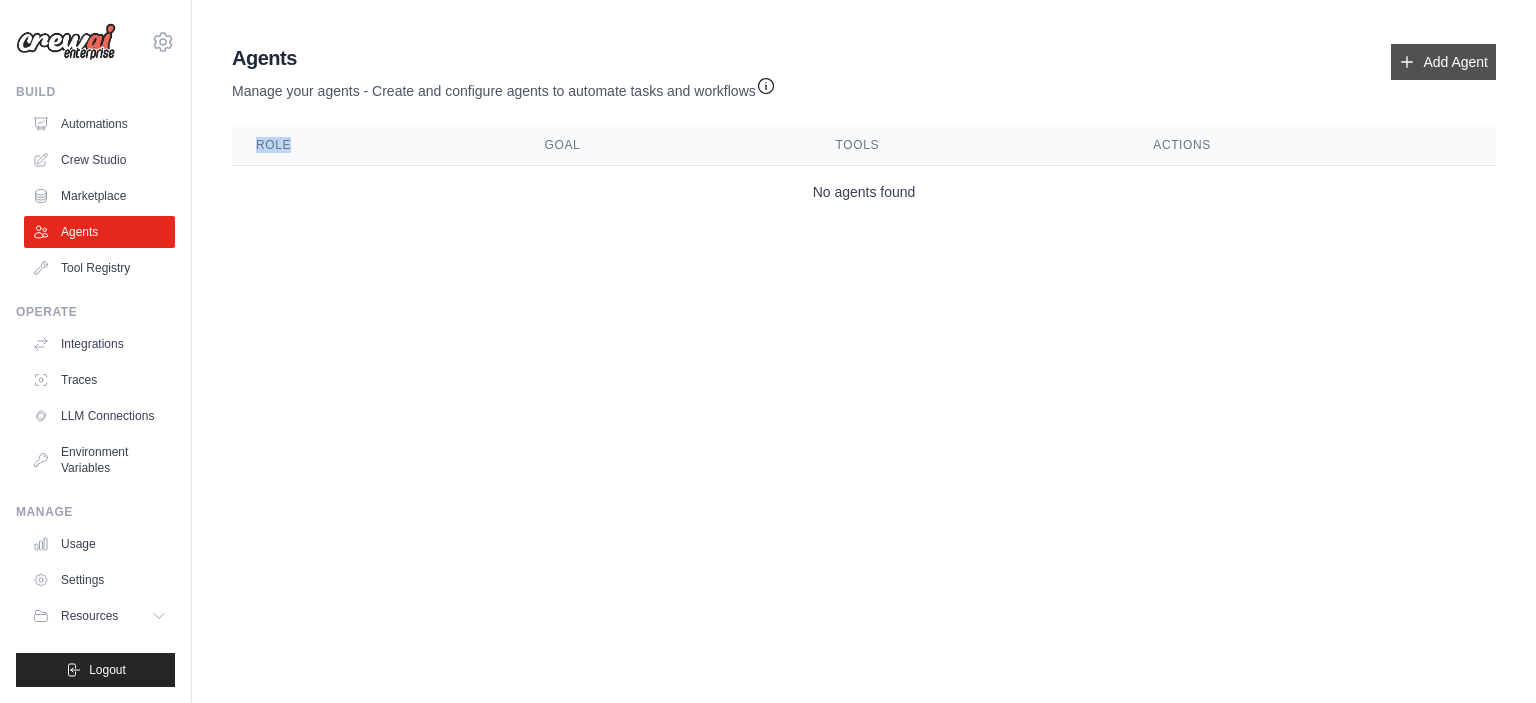 click on "Add Agent" at bounding box center [1443, 62] 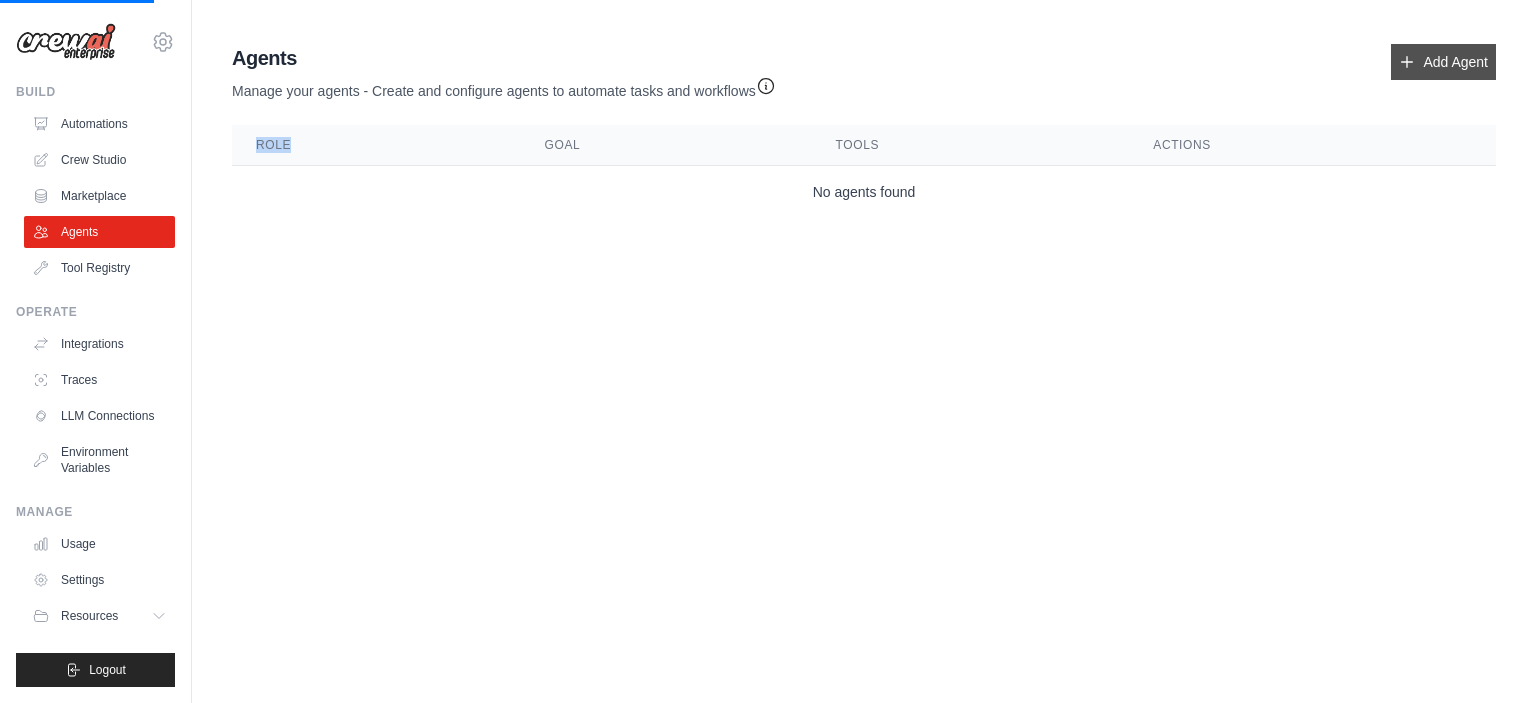 click on "Add Agent" at bounding box center (1443, 62) 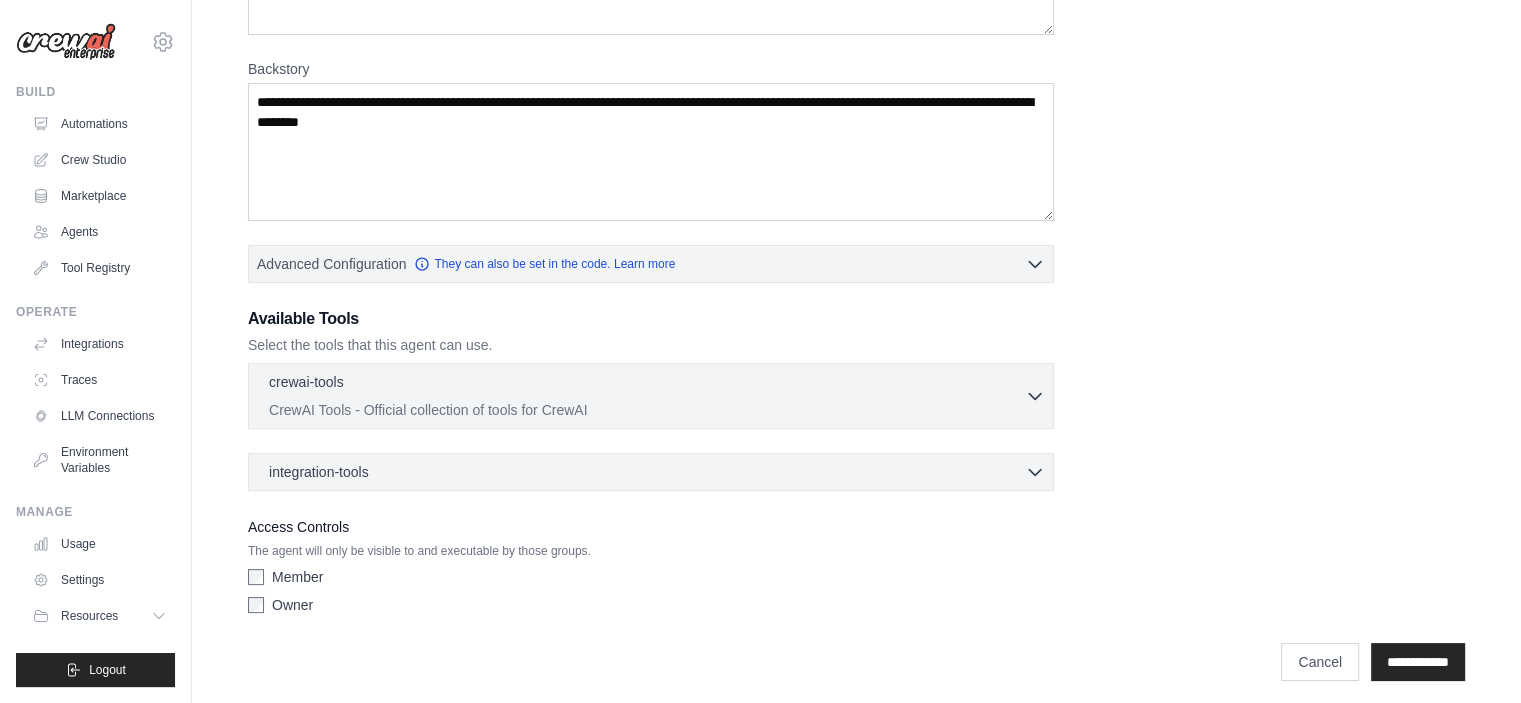 scroll, scrollTop: 276, scrollLeft: 0, axis: vertical 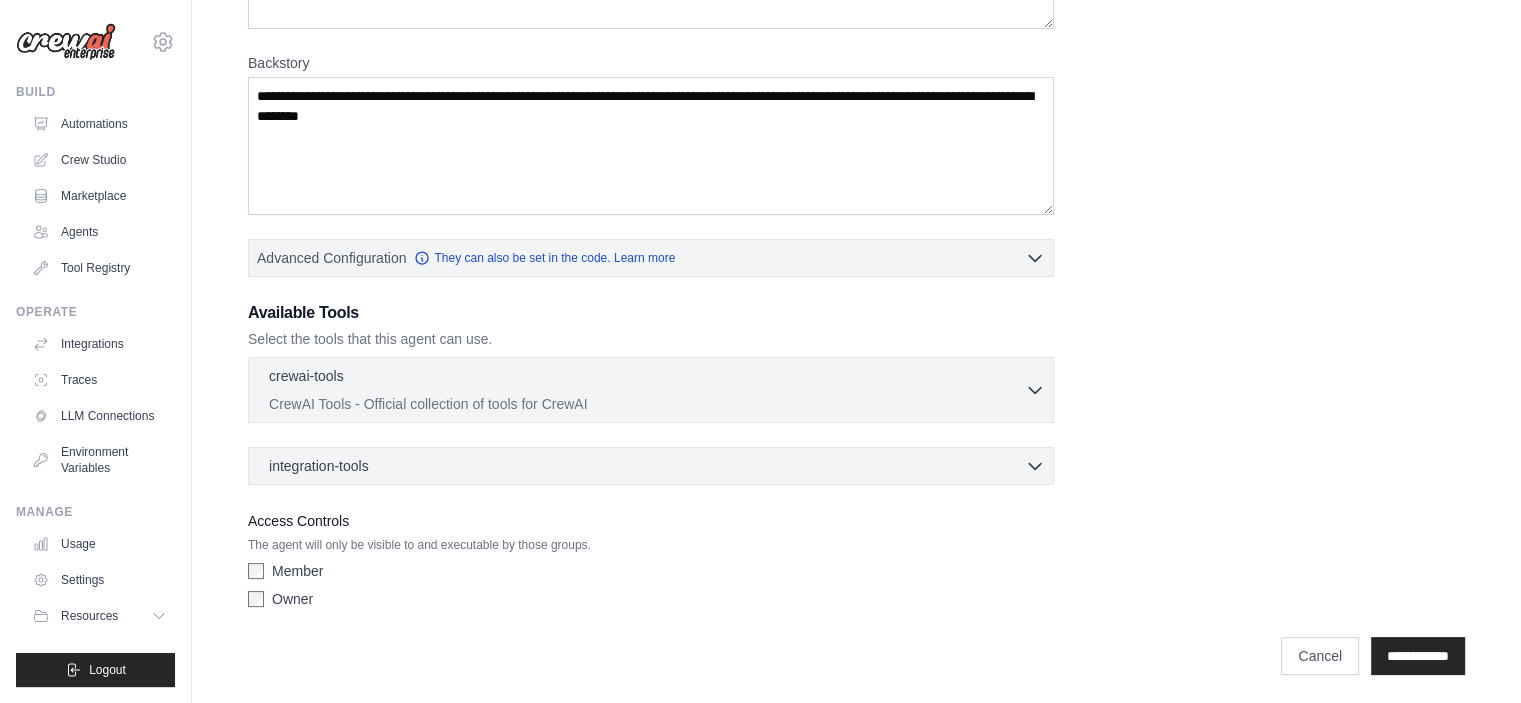 click on "crewai-tools
0 selected
CrewAI Tools - Official collection of tools for CrewAI
AIMindTool (official docs)" at bounding box center (651, 390) 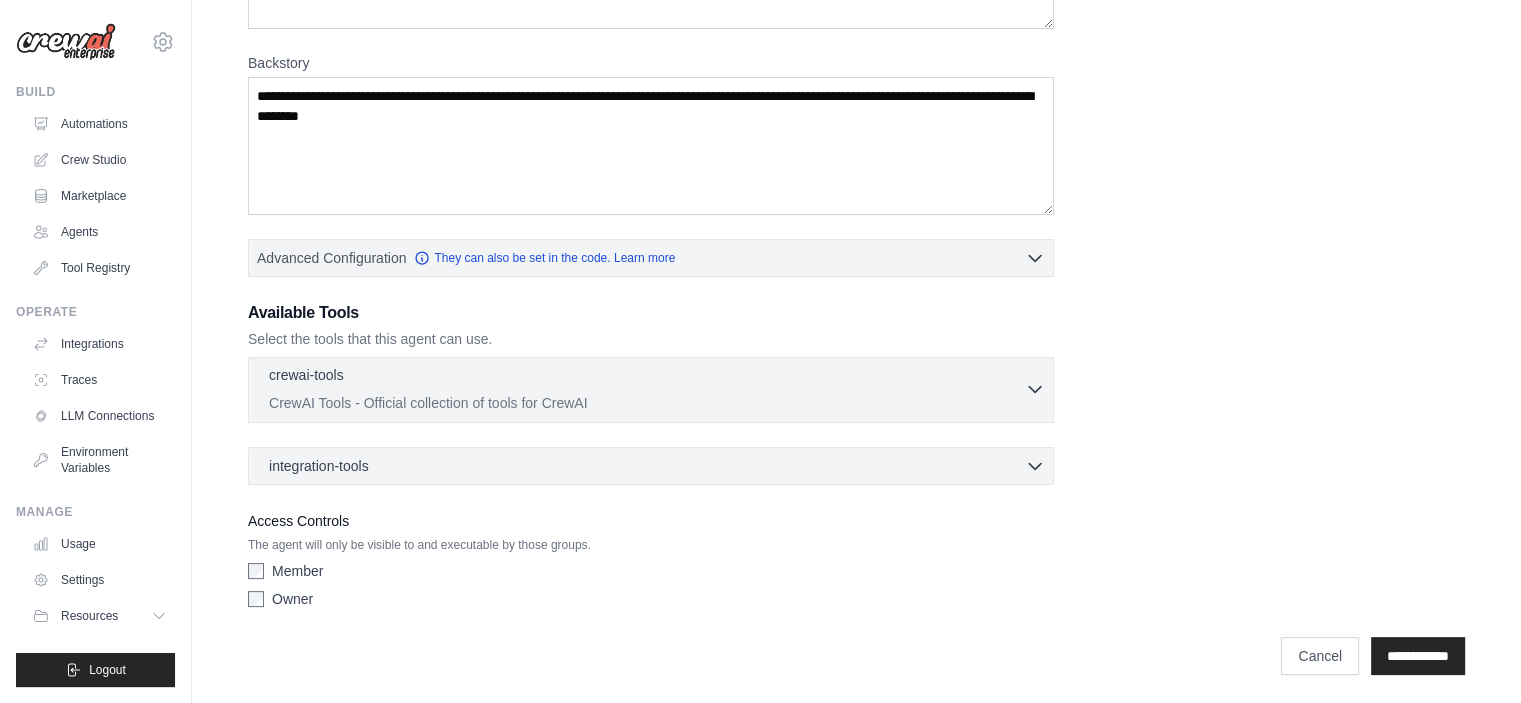 click on "CrewAI Tools - Official collection of tools for CrewAI" at bounding box center [647, 403] 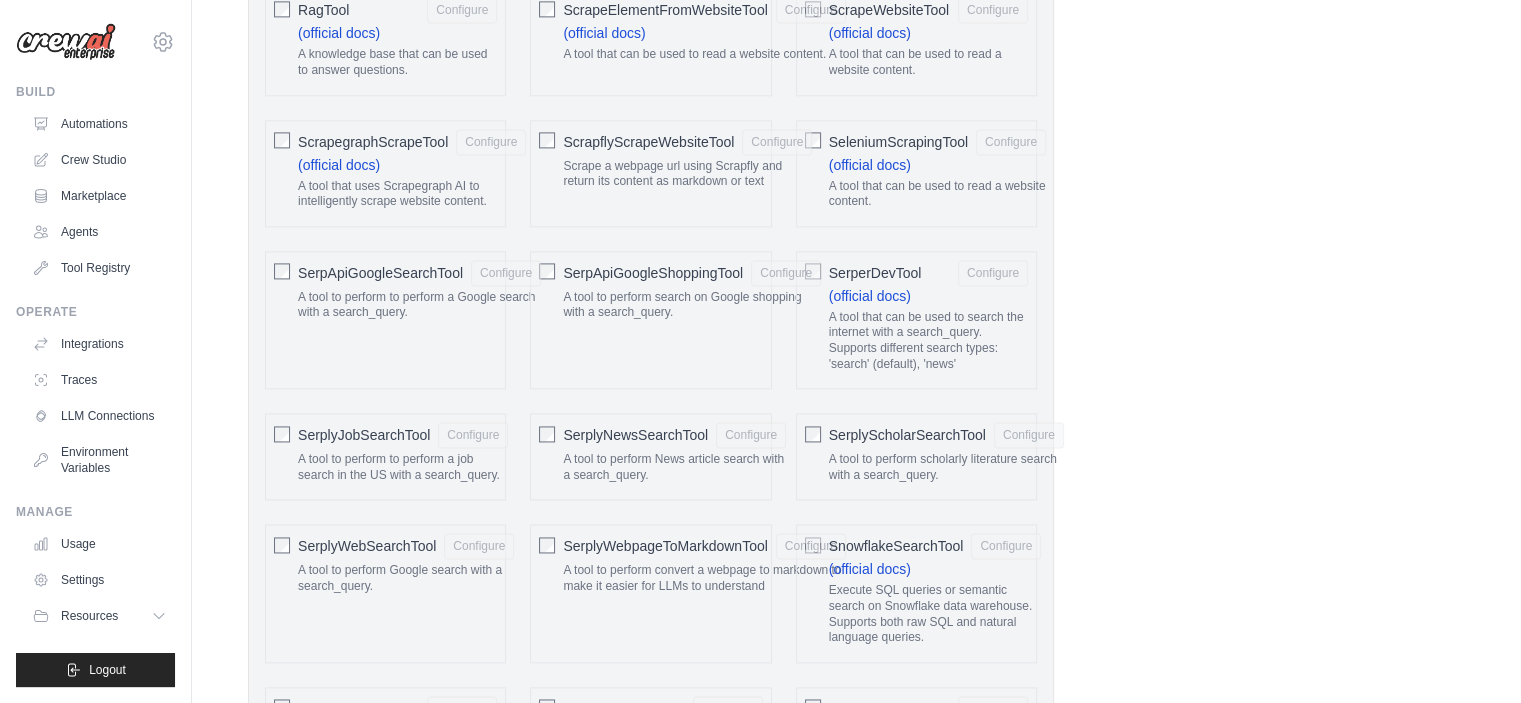 scroll, scrollTop: 2976, scrollLeft: 0, axis: vertical 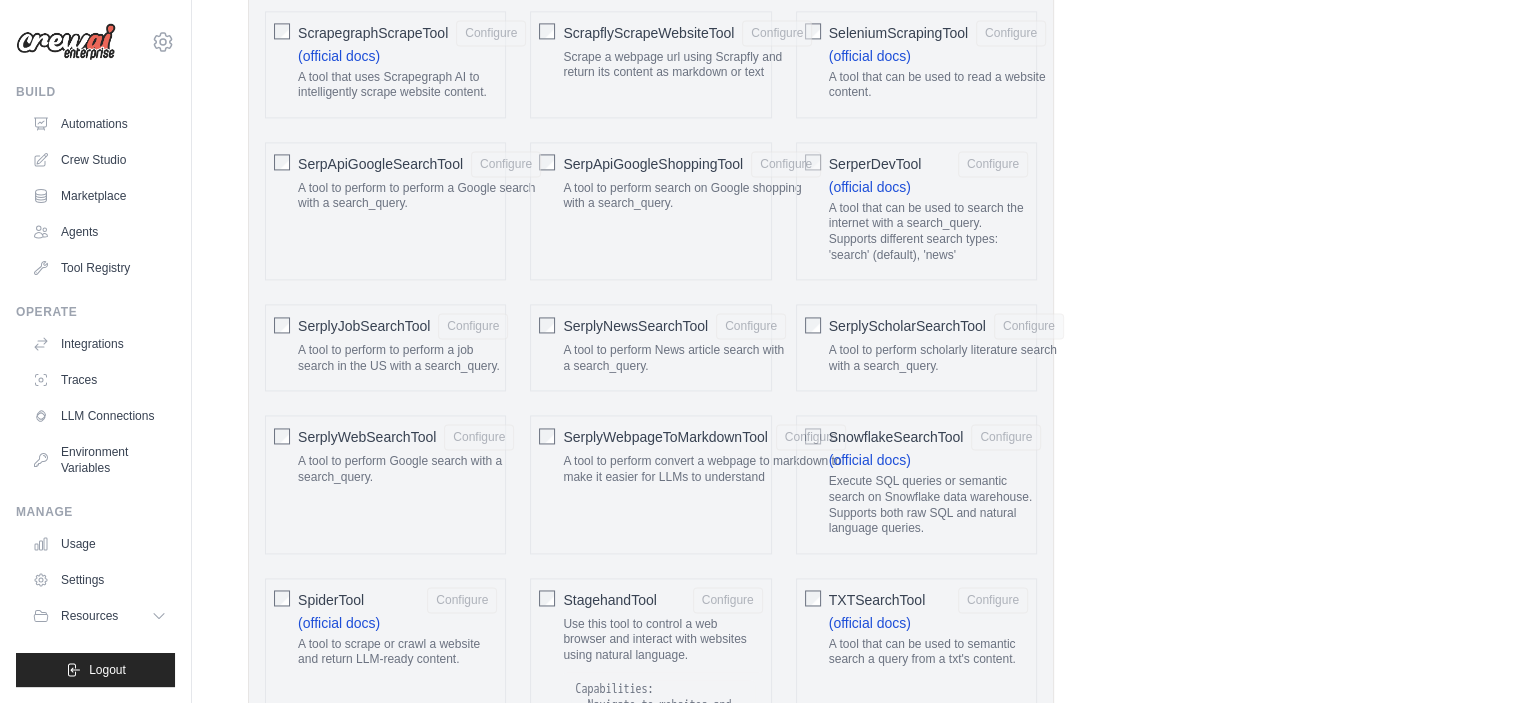 click on "Role
Goal
Backstory
Advanced Configuration
They can also be set in the code. Learn more
Enable reasoning" at bounding box center (856, -617) 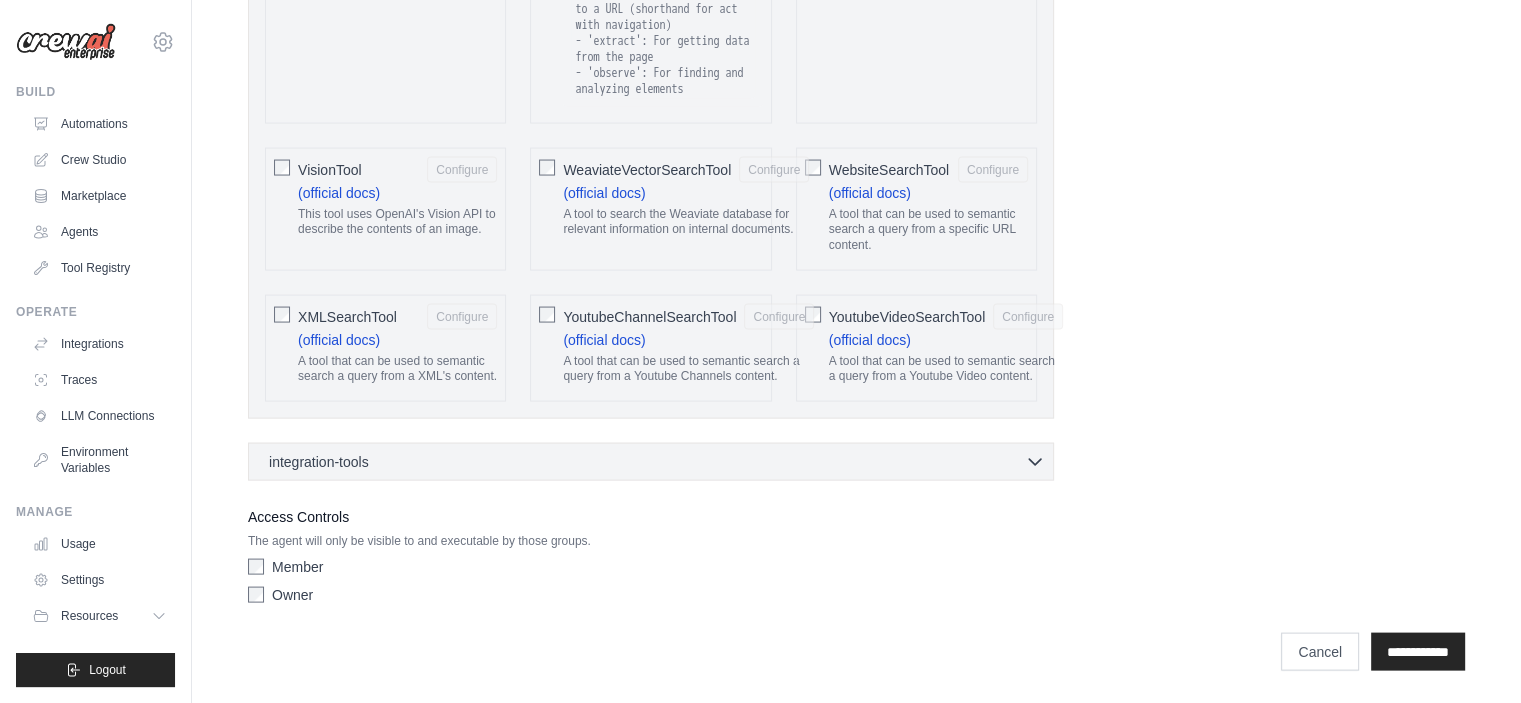scroll, scrollTop: 4076, scrollLeft: 0, axis: vertical 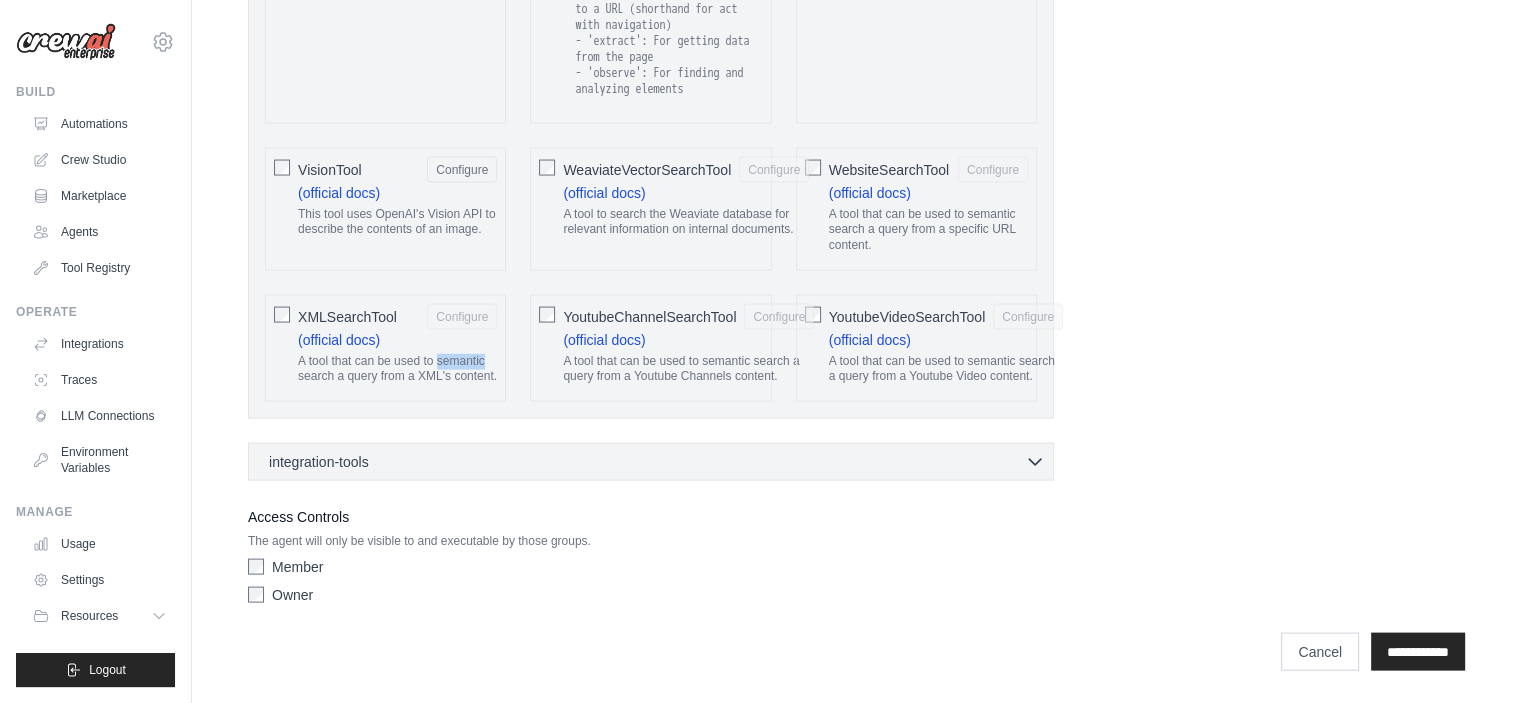 drag, startPoint x: 293, startPoint y: 367, endPoint x: 347, endPoint y: 371, distance: 54.147945 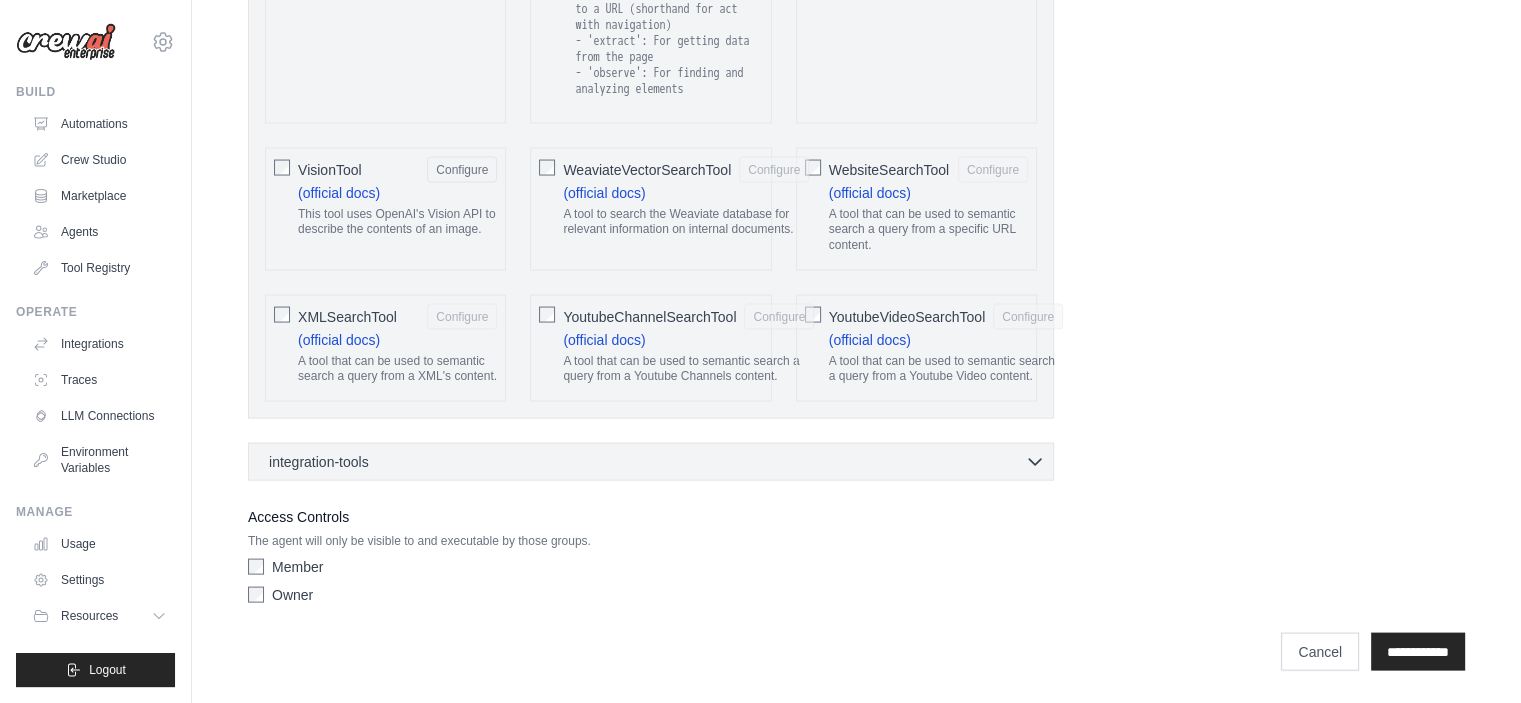 click on "A tool that can be used to semantic search a query from a XML's content." 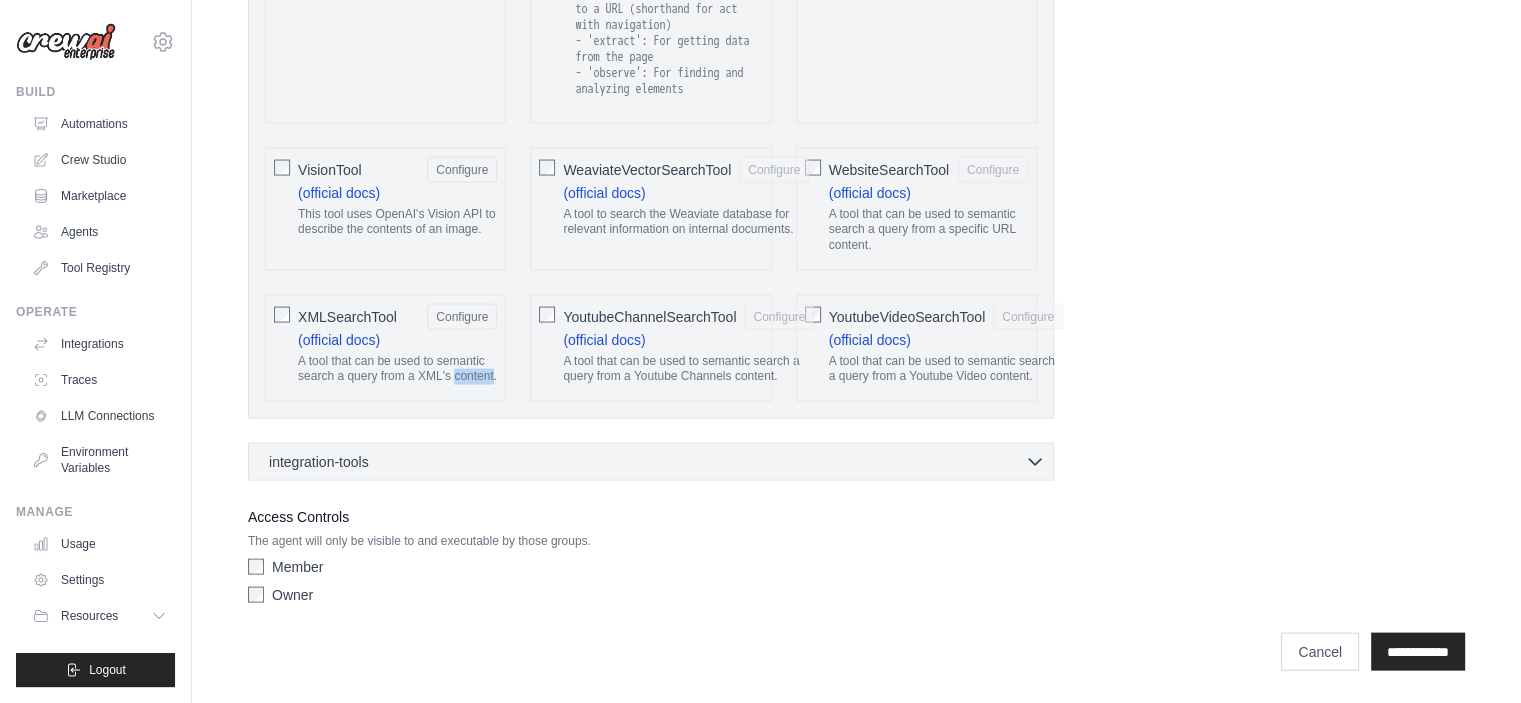 click on "A tool that can be used to semantic search a query from a XML's content." 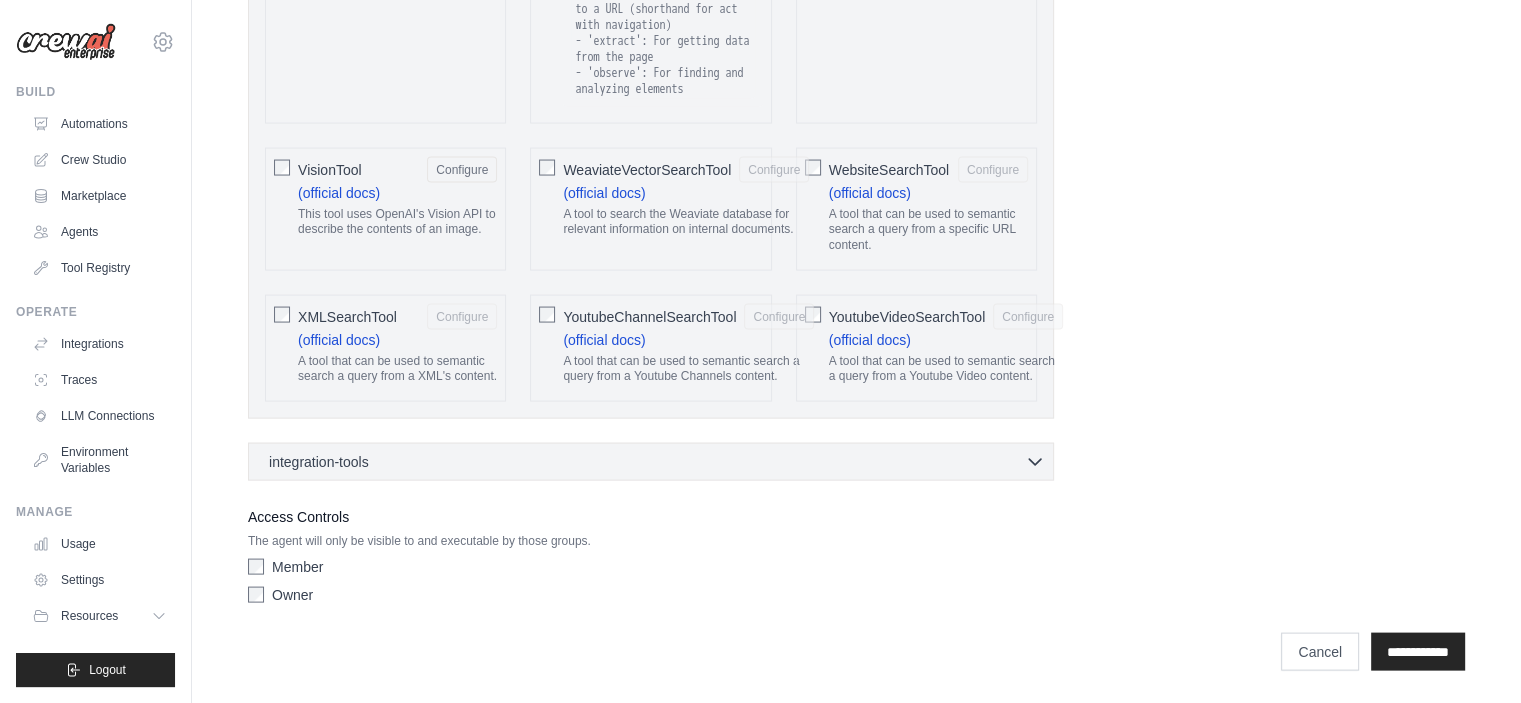 click on "AIMindTool
Configure
(official docs)
A wrapper around  AI-Minds . Useful for when you need answers to questions from your data, stored in data sources including PostgreSQL, MySQL, MariaDB, ClickHouse, Snowflake and Google BigQuery. Input should be a question in natural language." at bounding box center [651, -1419] 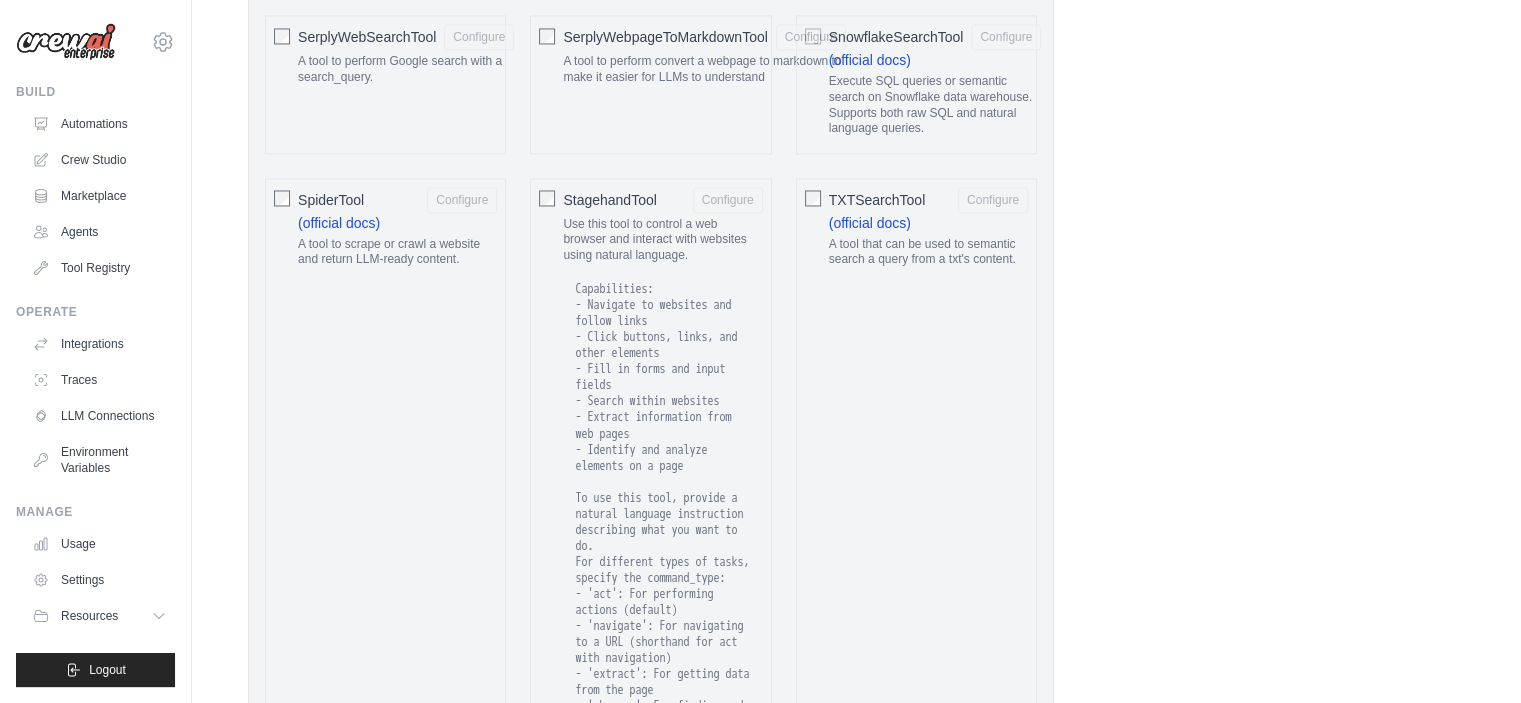 scroll, scrollTop: 3076, scrollLeft: 0, axis: vertical 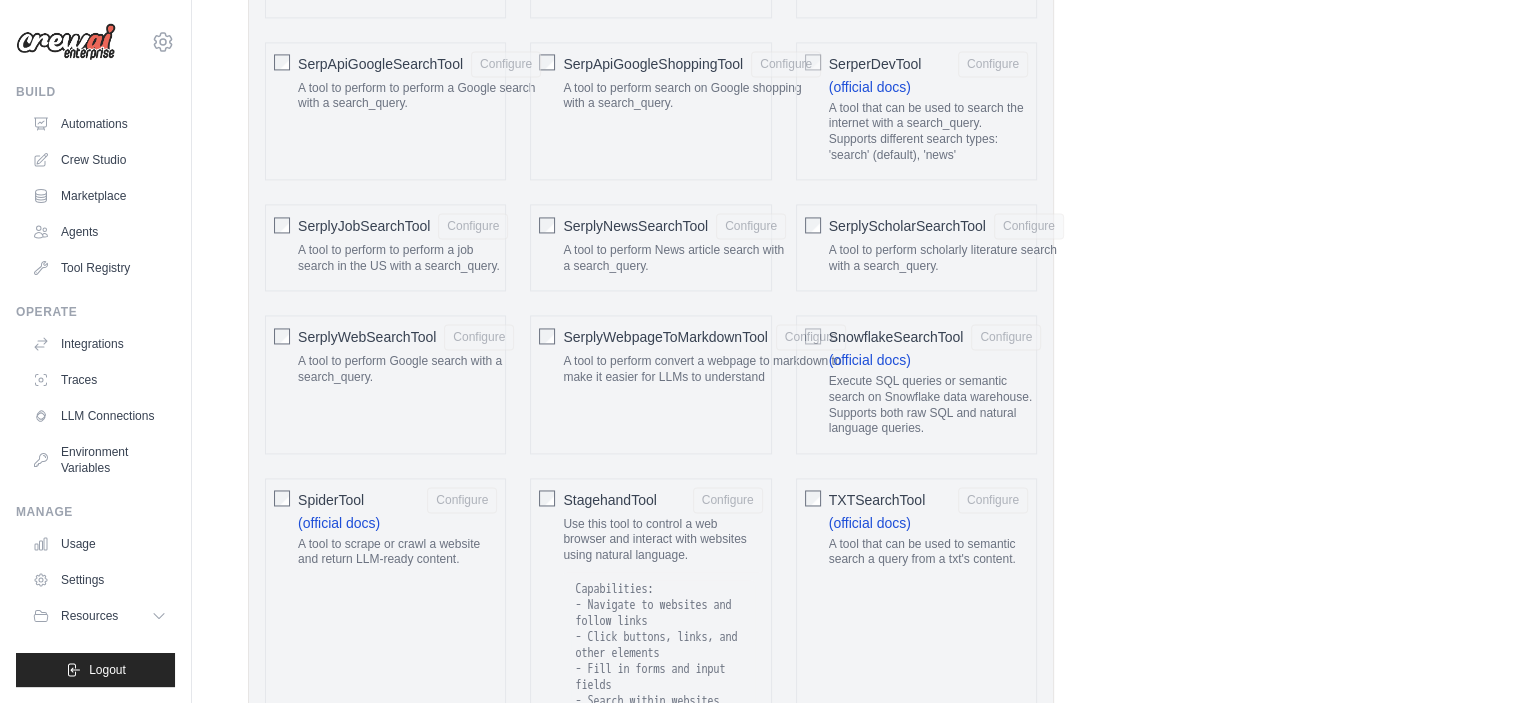 drag, startPoint x: 444, startPoint y: 285, endPoint x: 1183, endPoint y: 241, distance: 740.3087 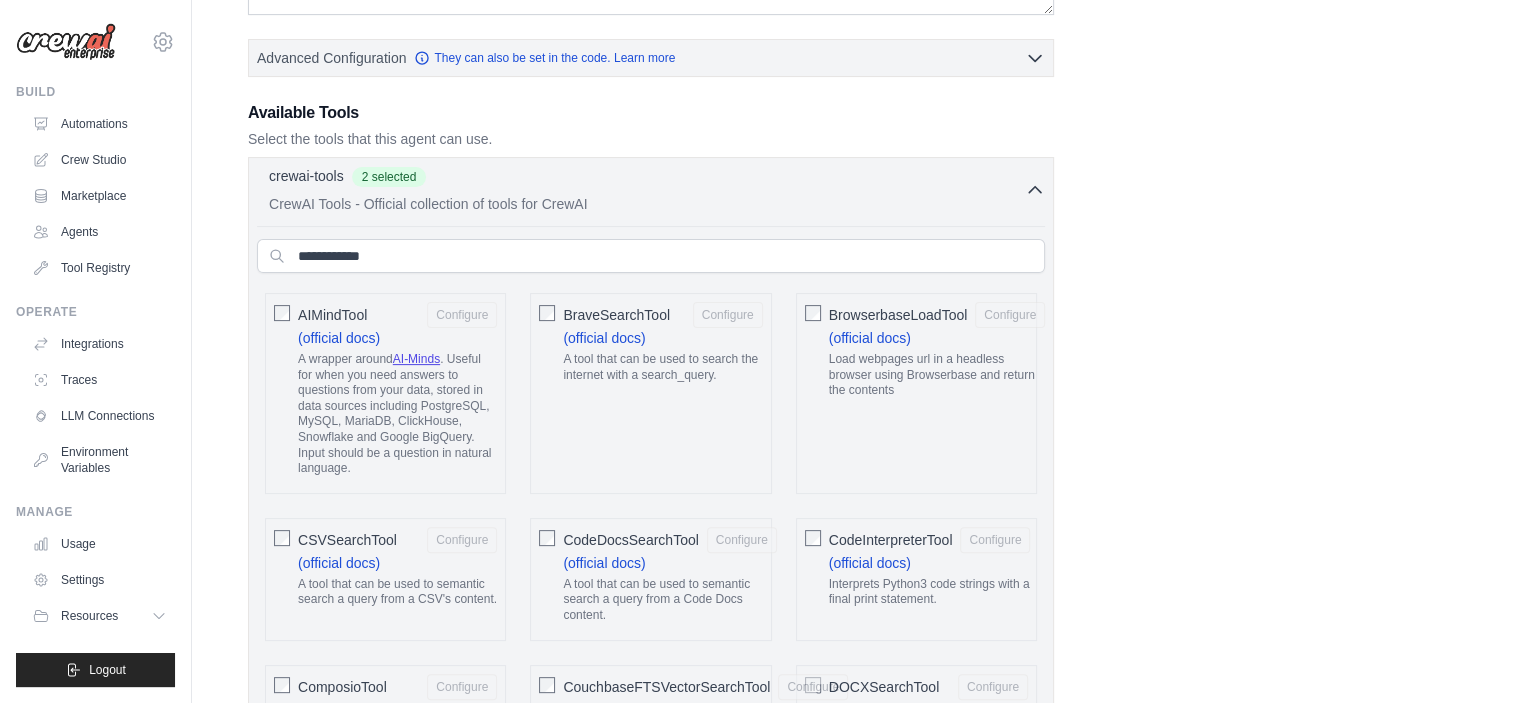 scroll, scrollTop: 0, scrollLeft: 0, axis: both 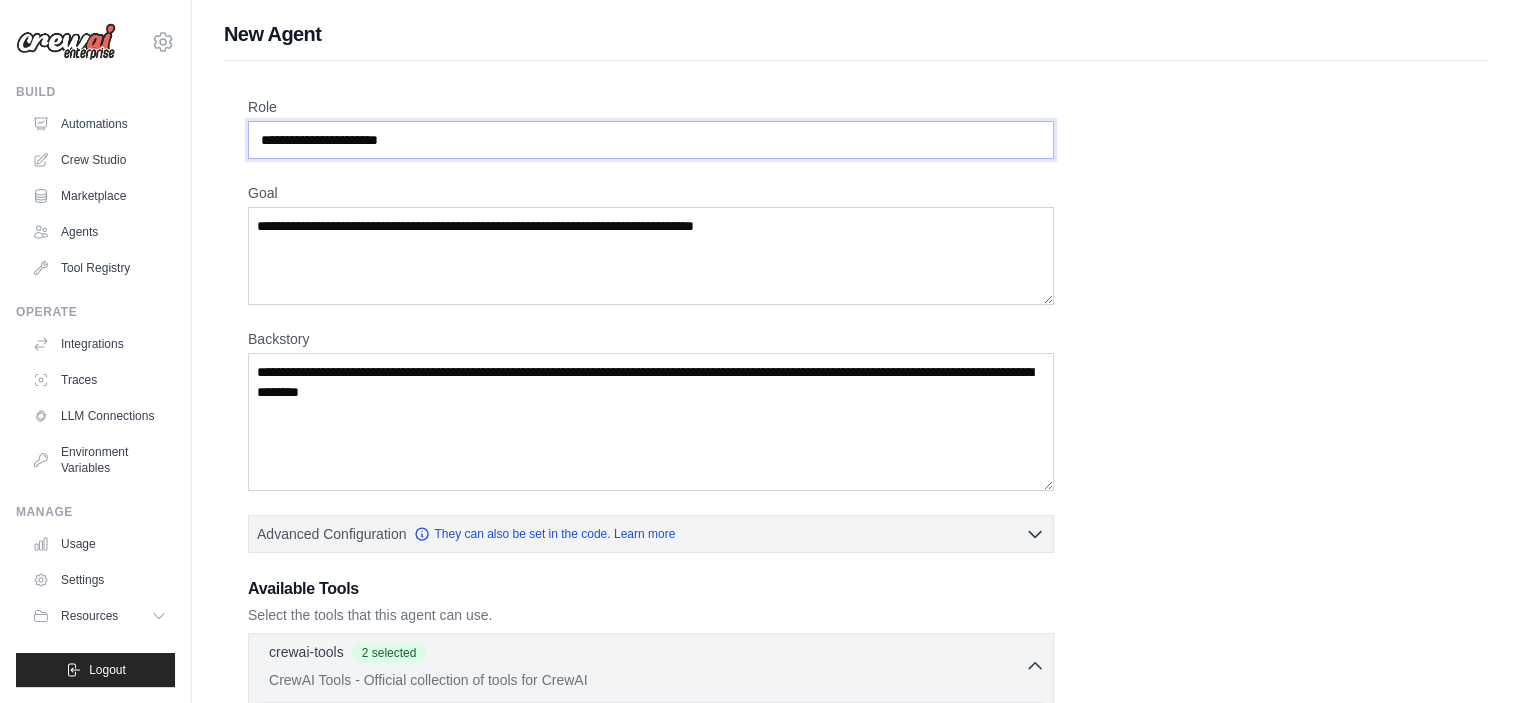 drag, startPoint x: 457, startPoint y: 147, endPoint x: 246, endPoint y: 141, distance: 211.0853 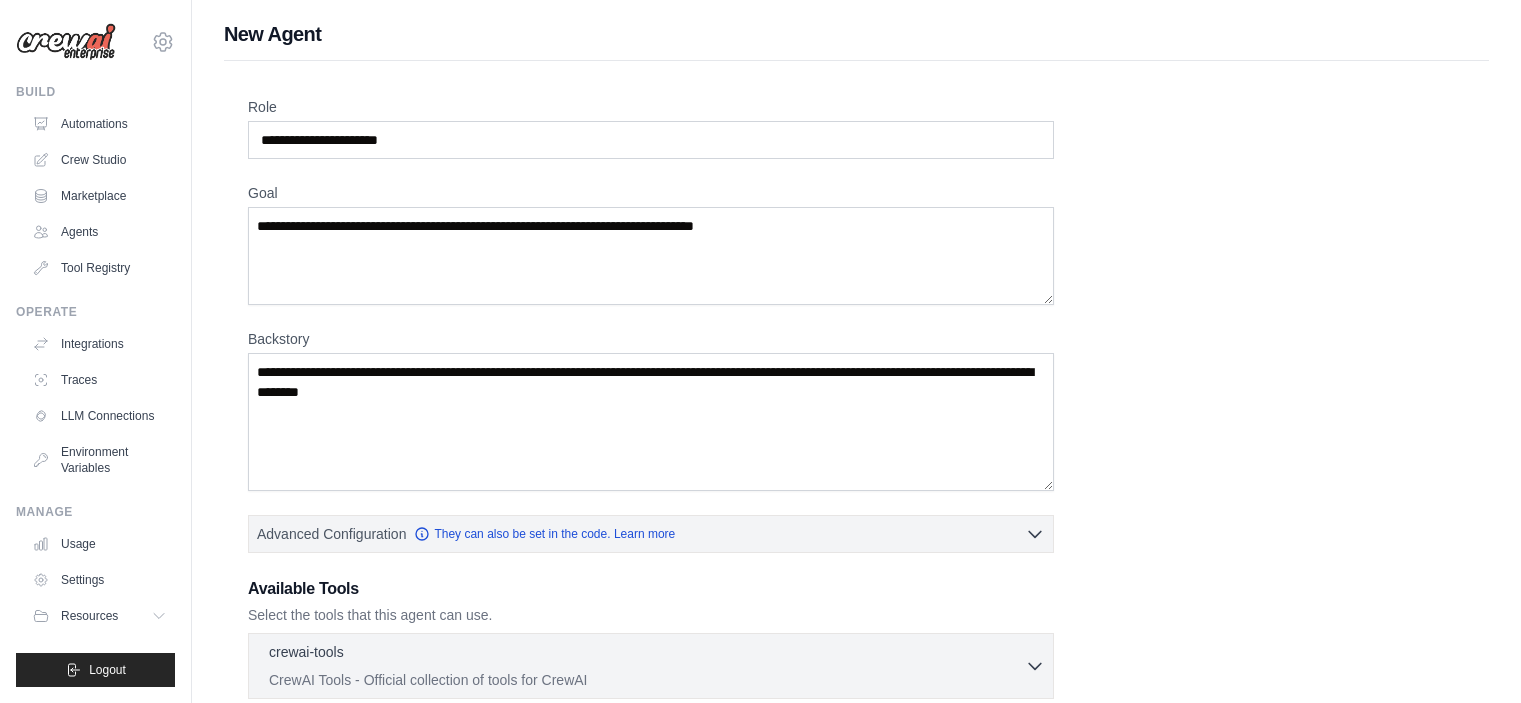 scroll, scrollTop: 0, scrollLeft: 0, axis: both 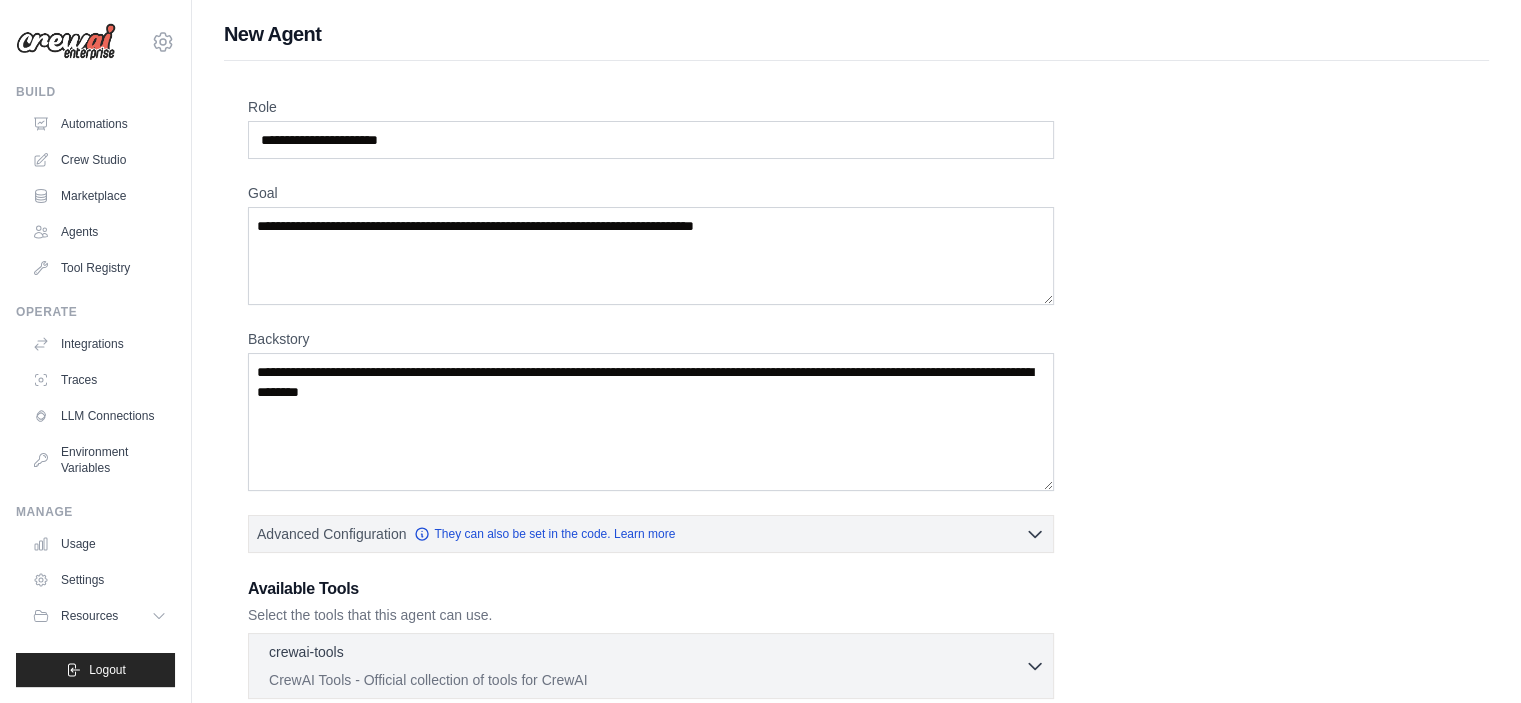 drag, startPoint x: 420, startPoint y: 161, endPoint x: 432, endPoint y: 152, distance: 15 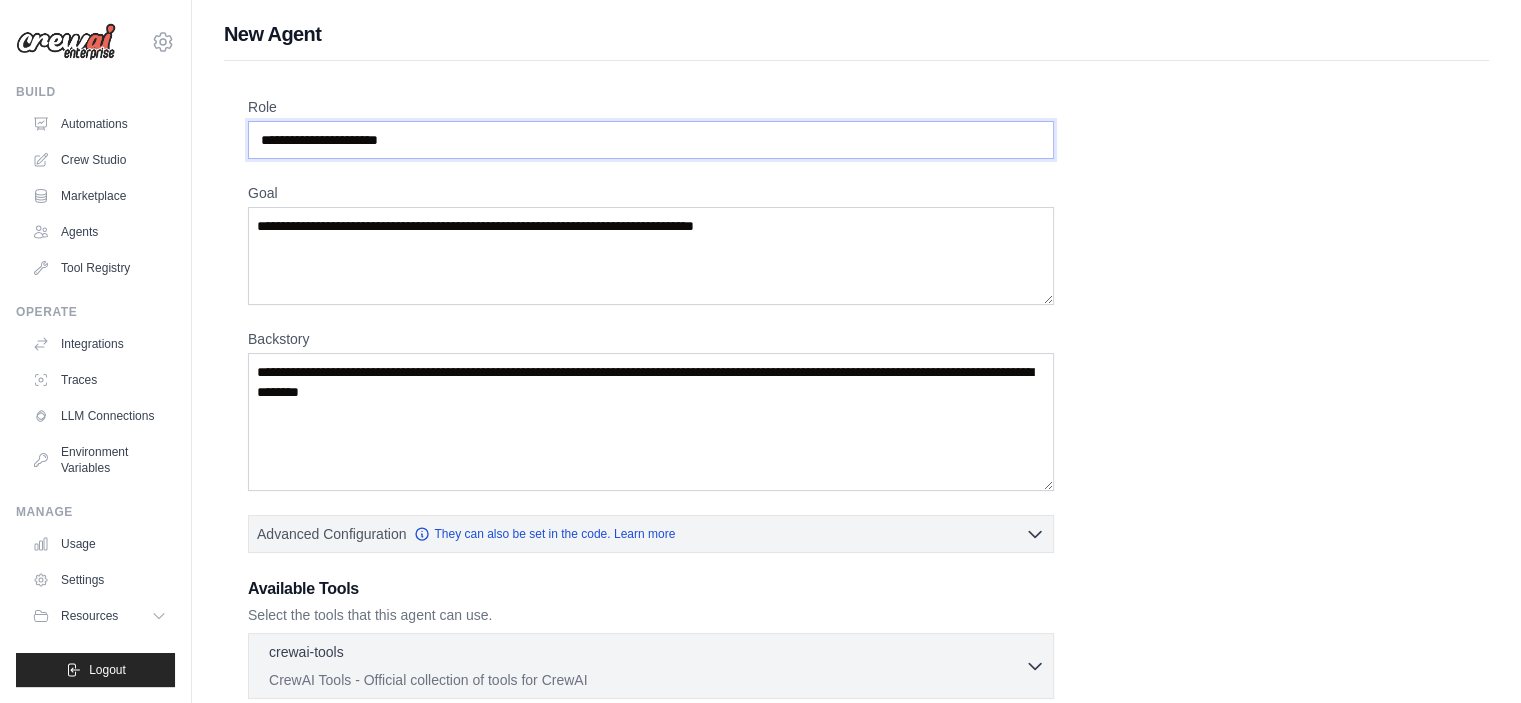 click on "Role" at bounding box center [651, 140] 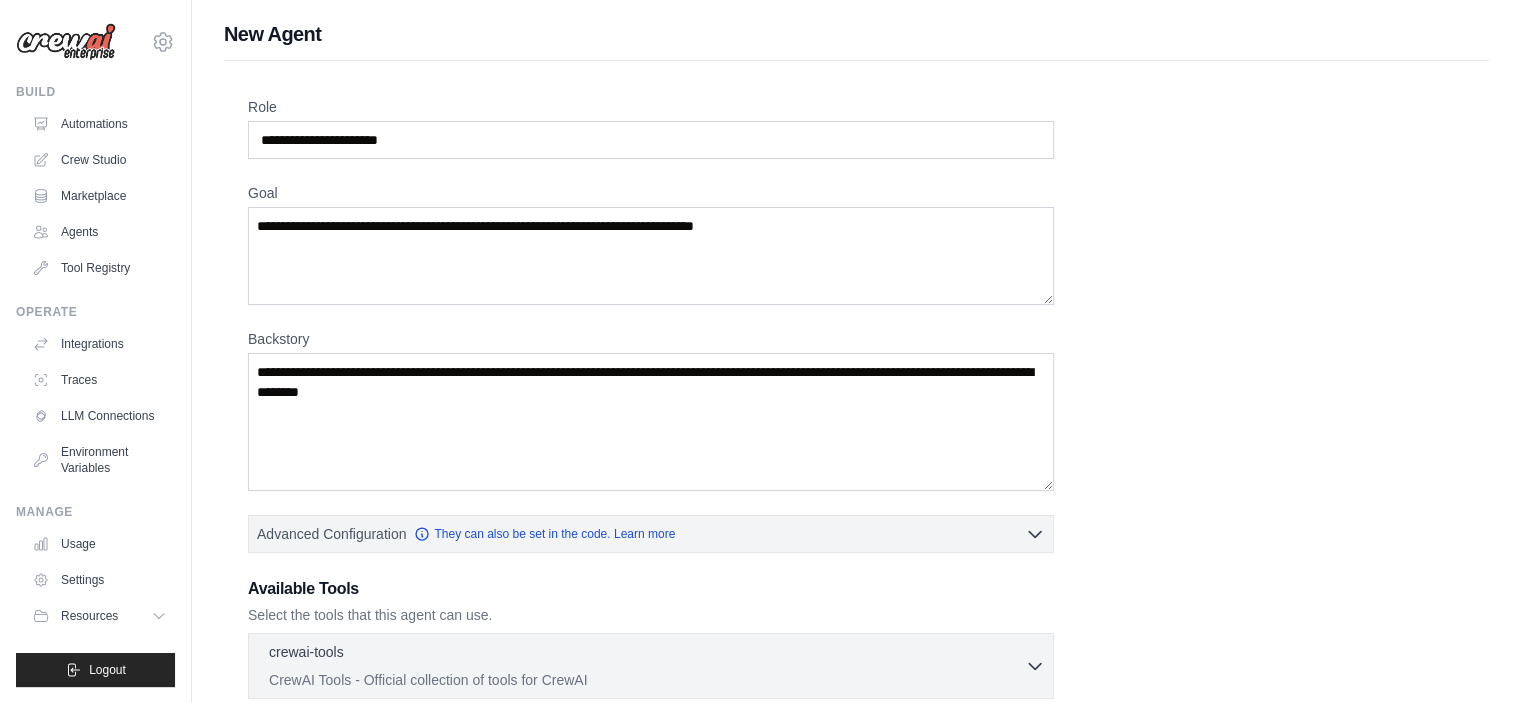 click on "Goal" at bounding box center (651, 193) 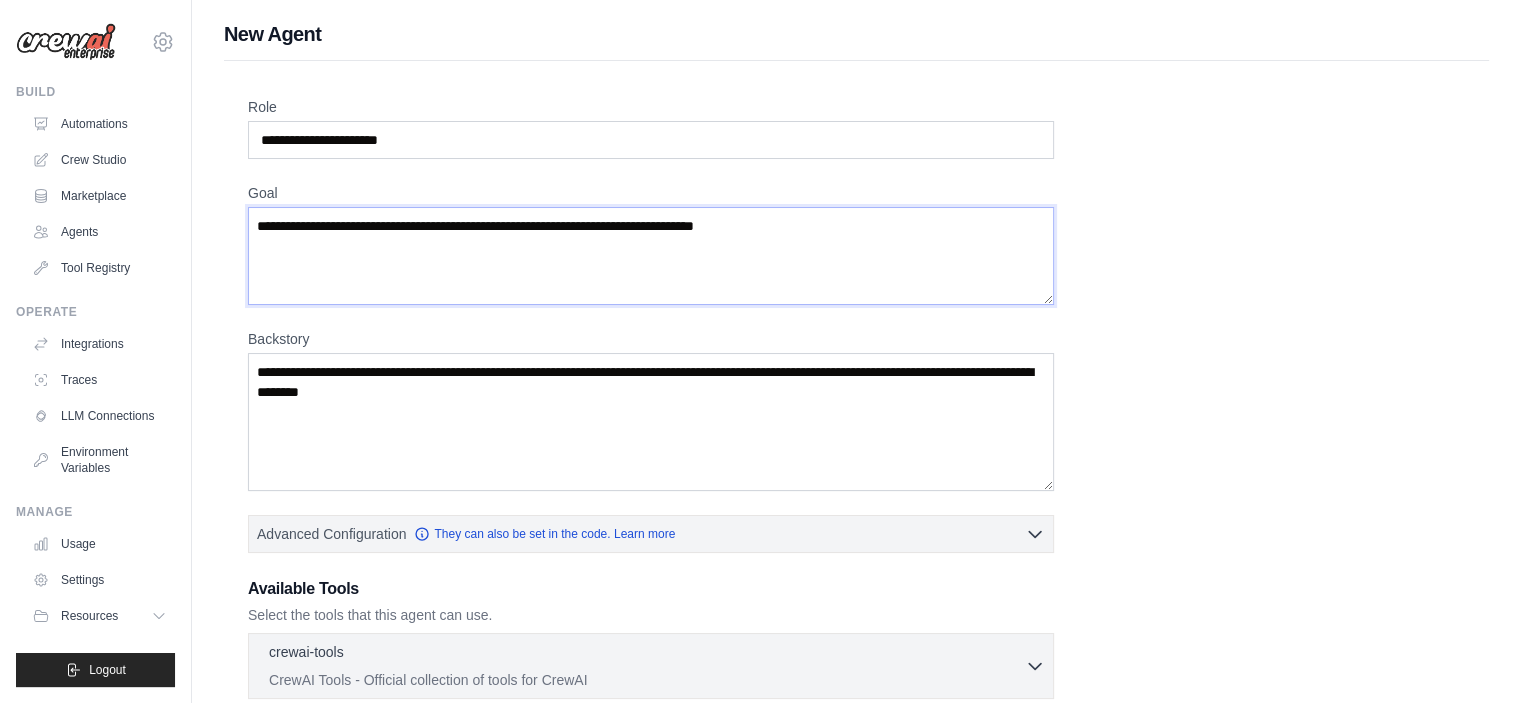 click on "Goal" at bounding box center (651, 256) 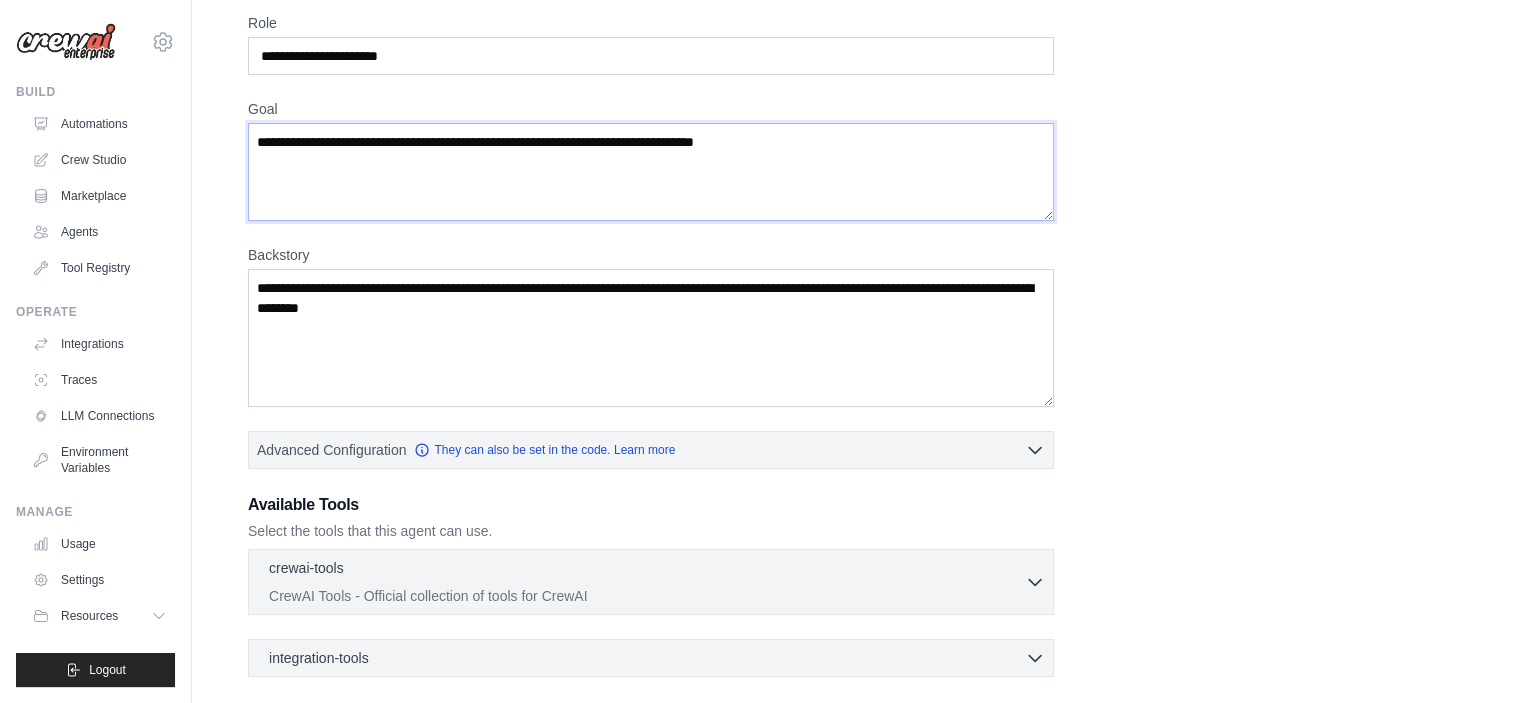 scroll, scrollTop: 0, scrollLeft: 0, axis: both 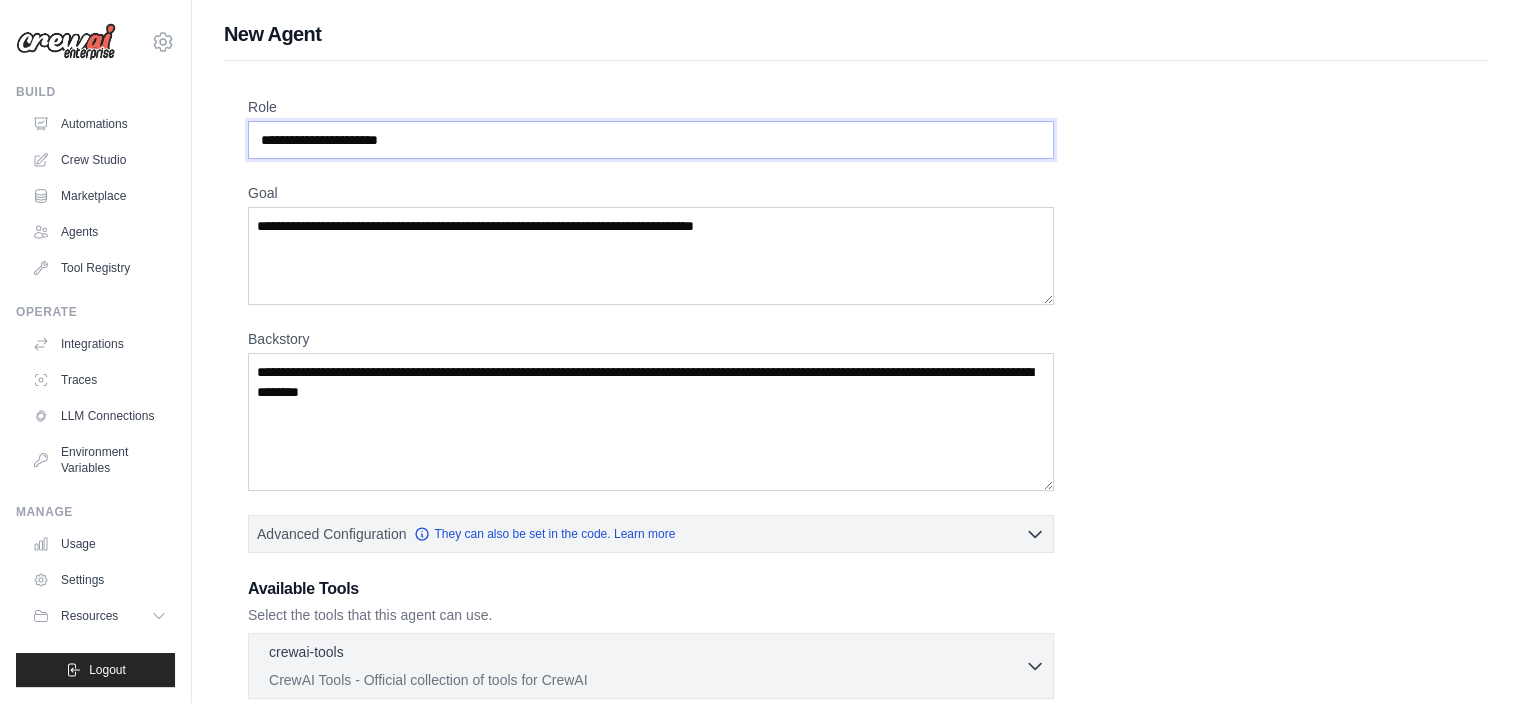 click on "Role" at bounding box center (651, 140) 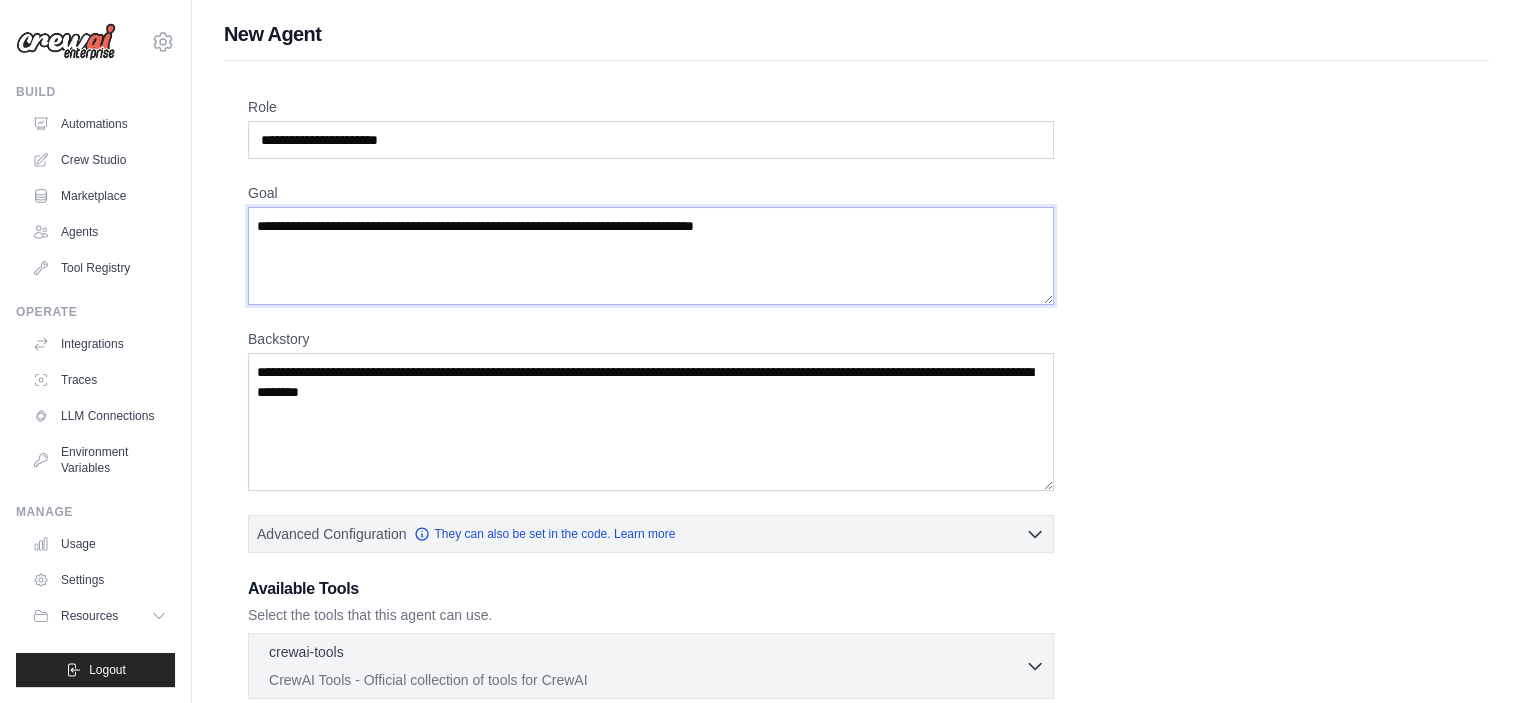 click on "Goal" at bounding box center (651, 256) 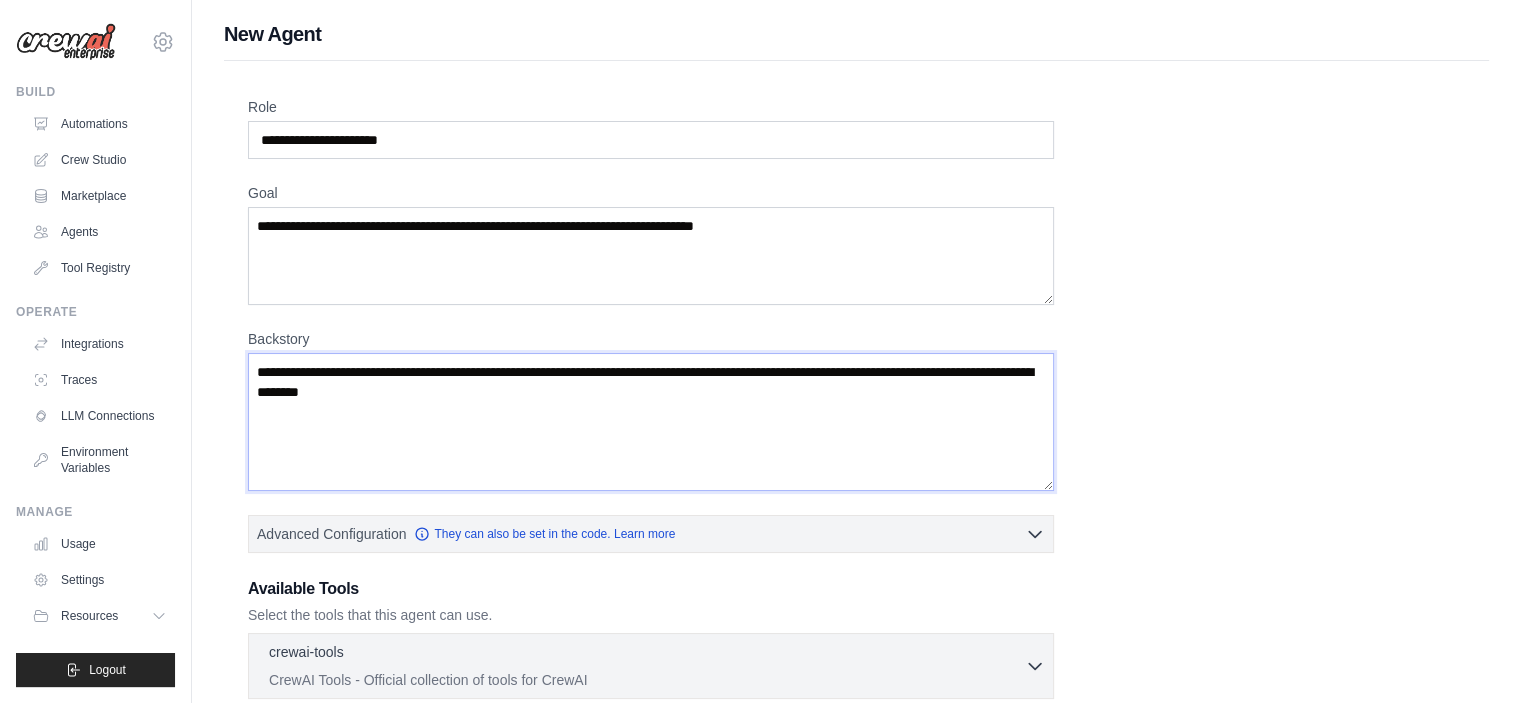 click on "Backstory" at bounding box center (651, 422) 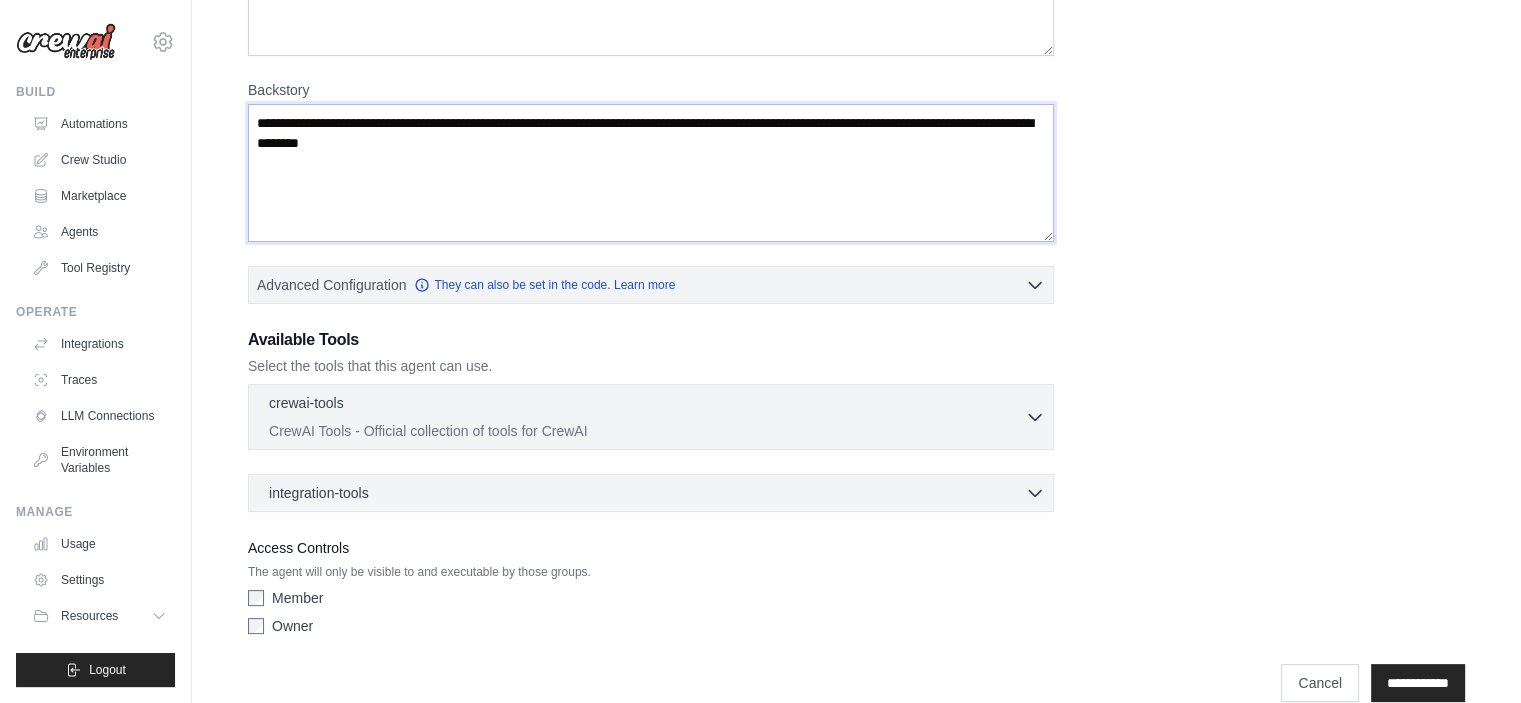 scroll, scrollTop: 276, scrollLeft: 0, axis: vertical 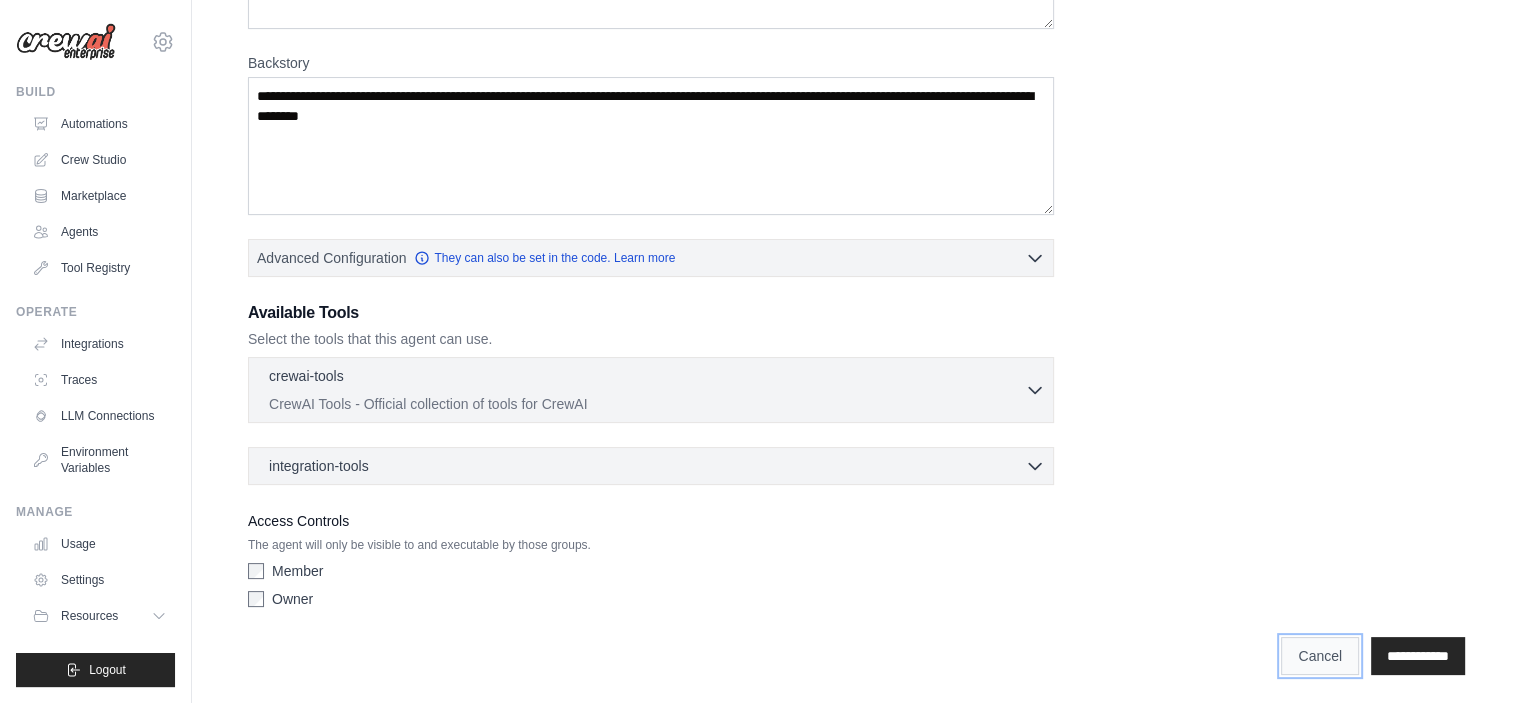 click on "Cancel" at bounding box center (1320, 656) 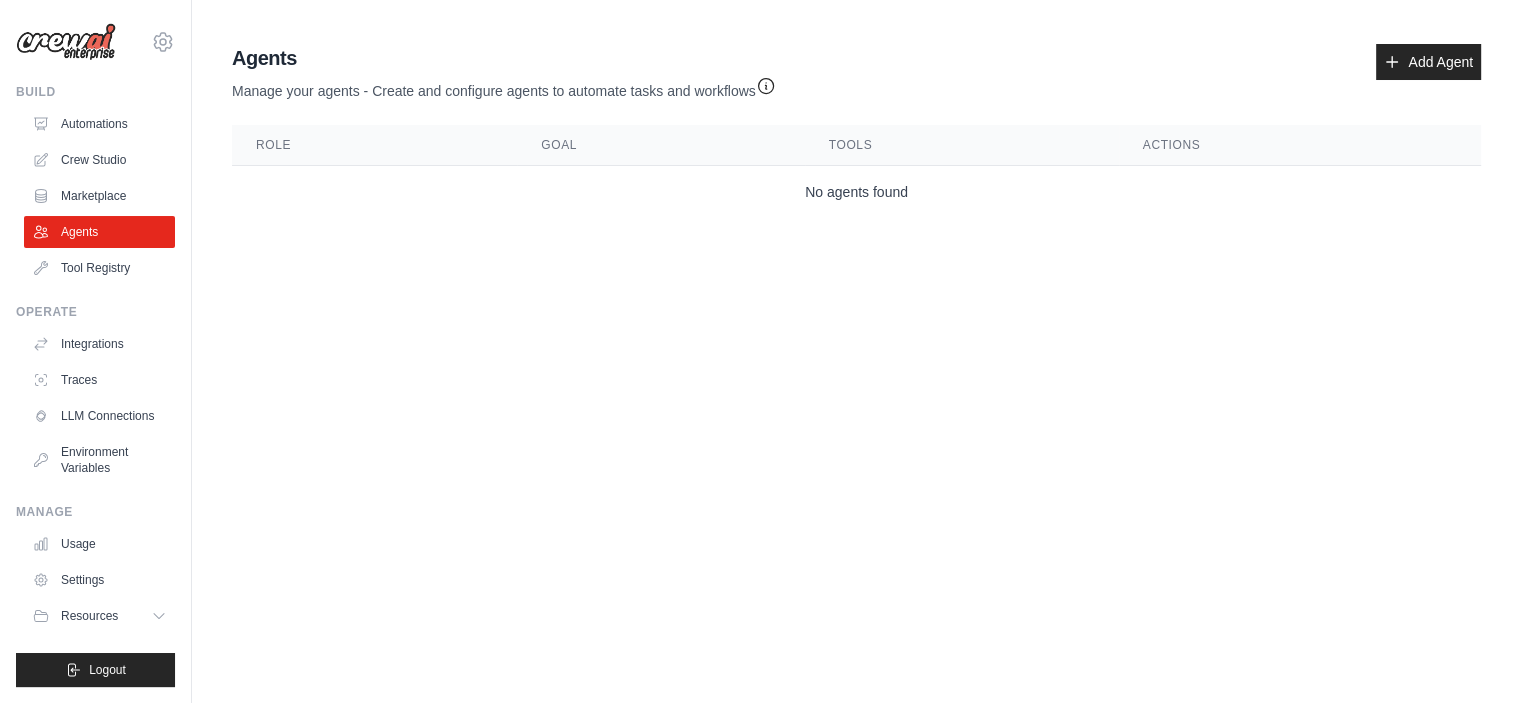 scroll, scrollTop: 0, scrollLeft: 0, axis: both 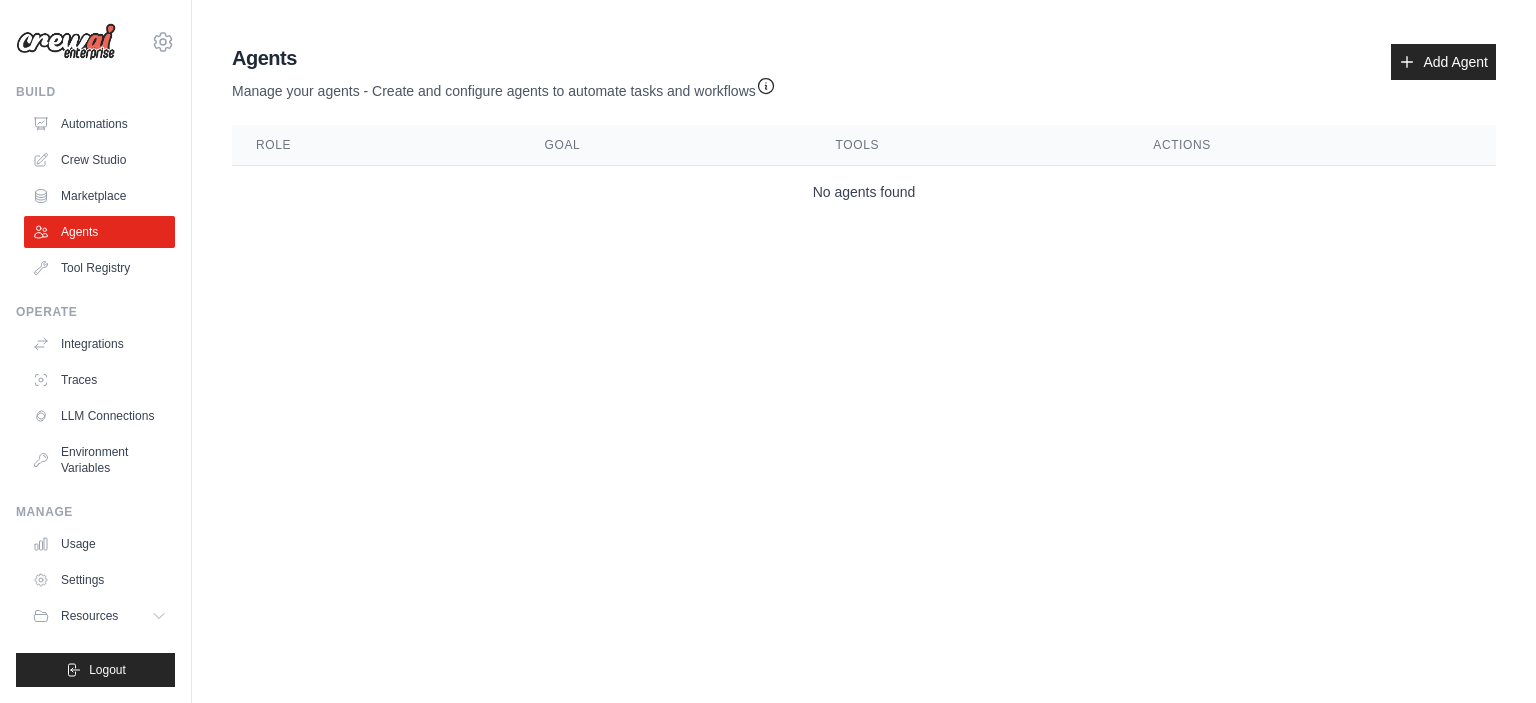 click on "lllll18340@gmail.com
Settings
Build
Automations
Crew Studio" at bounding box center [768, 351] 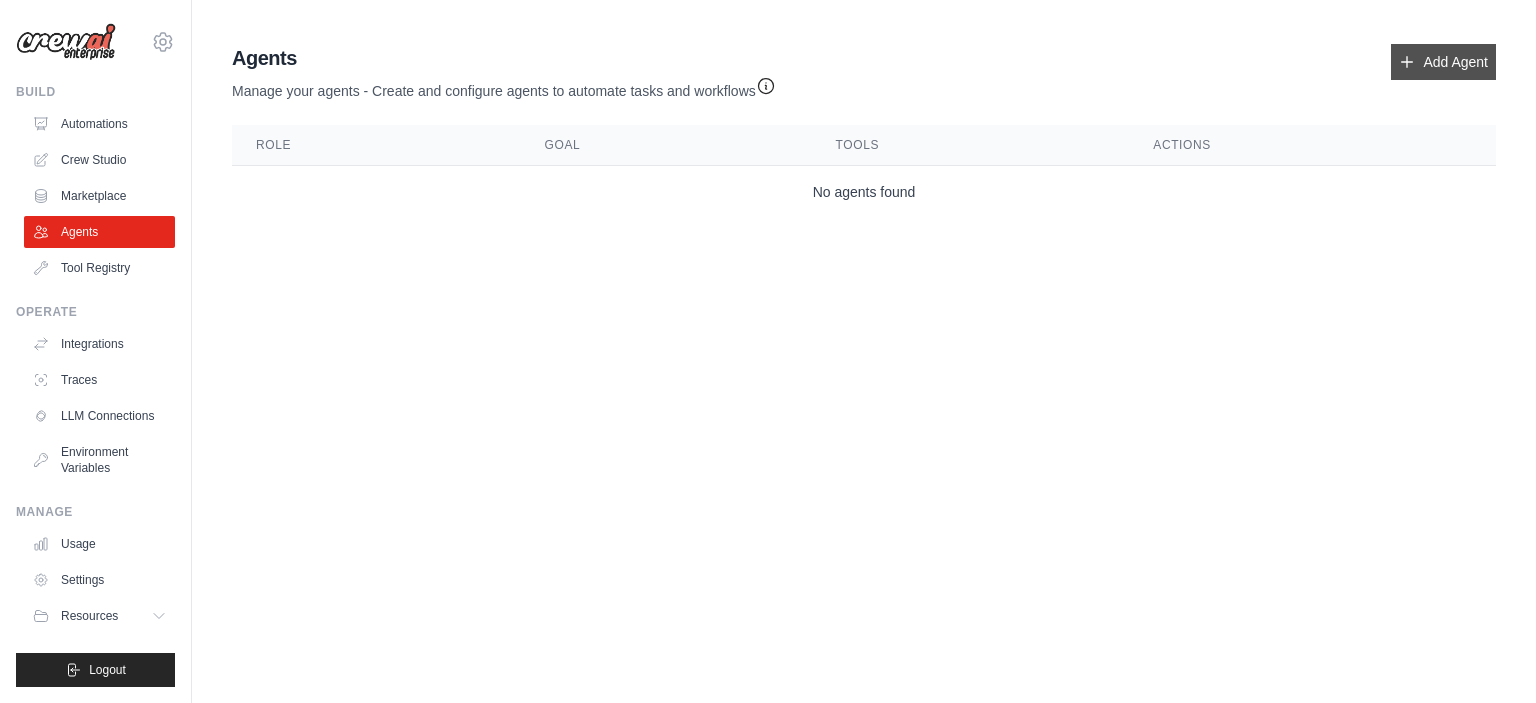 click on "Add Agent" at bounding box center [1443, 62] 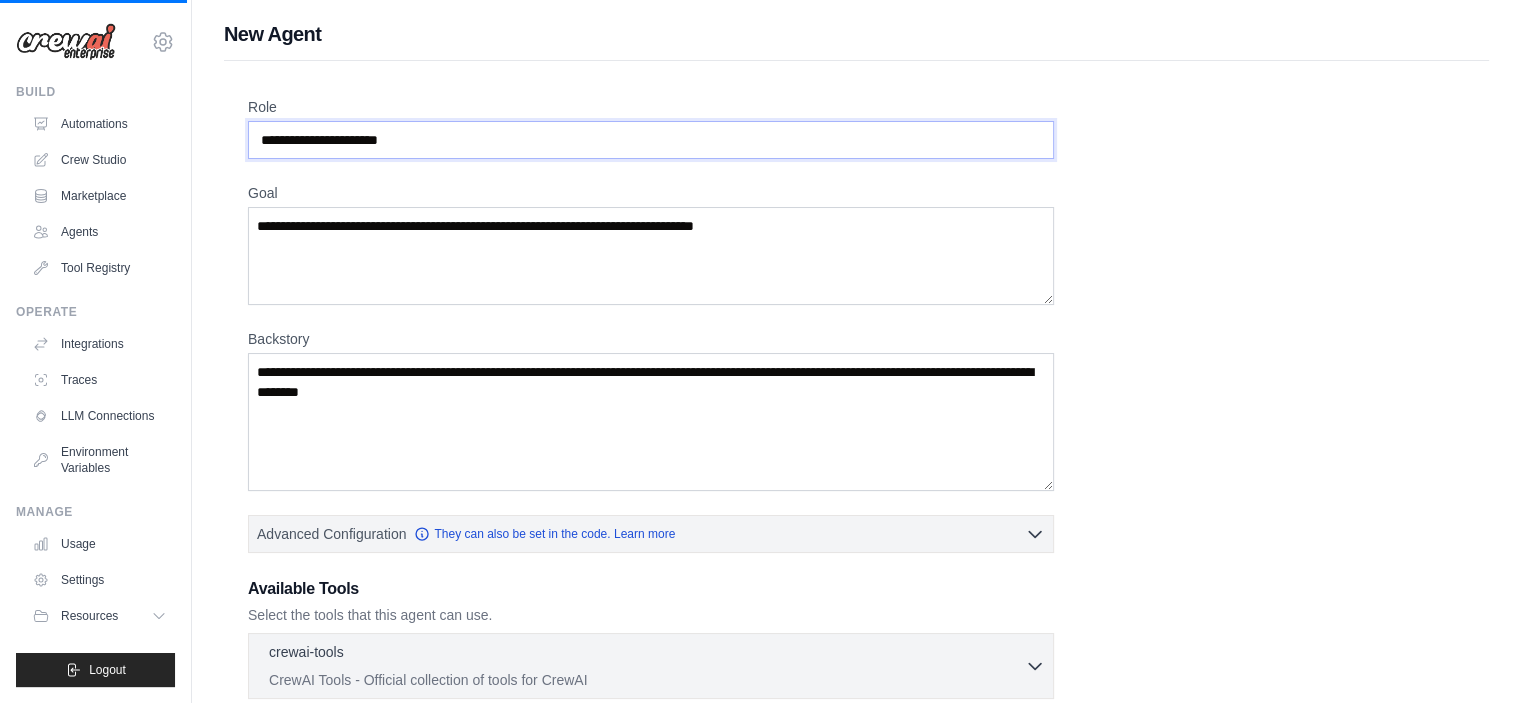click on "Role" at bounding box center (651, 140) 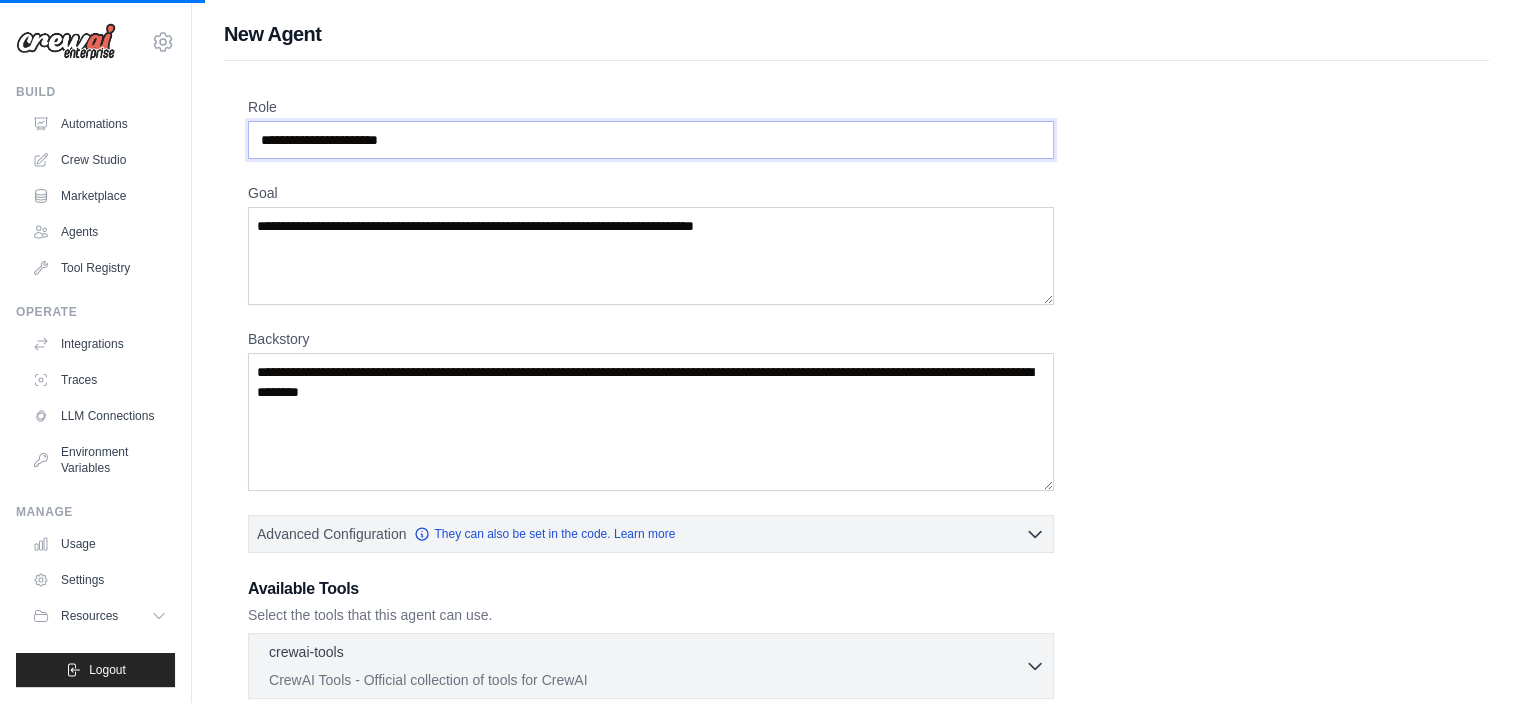 click on "Role" at bounding box center (651, 140) 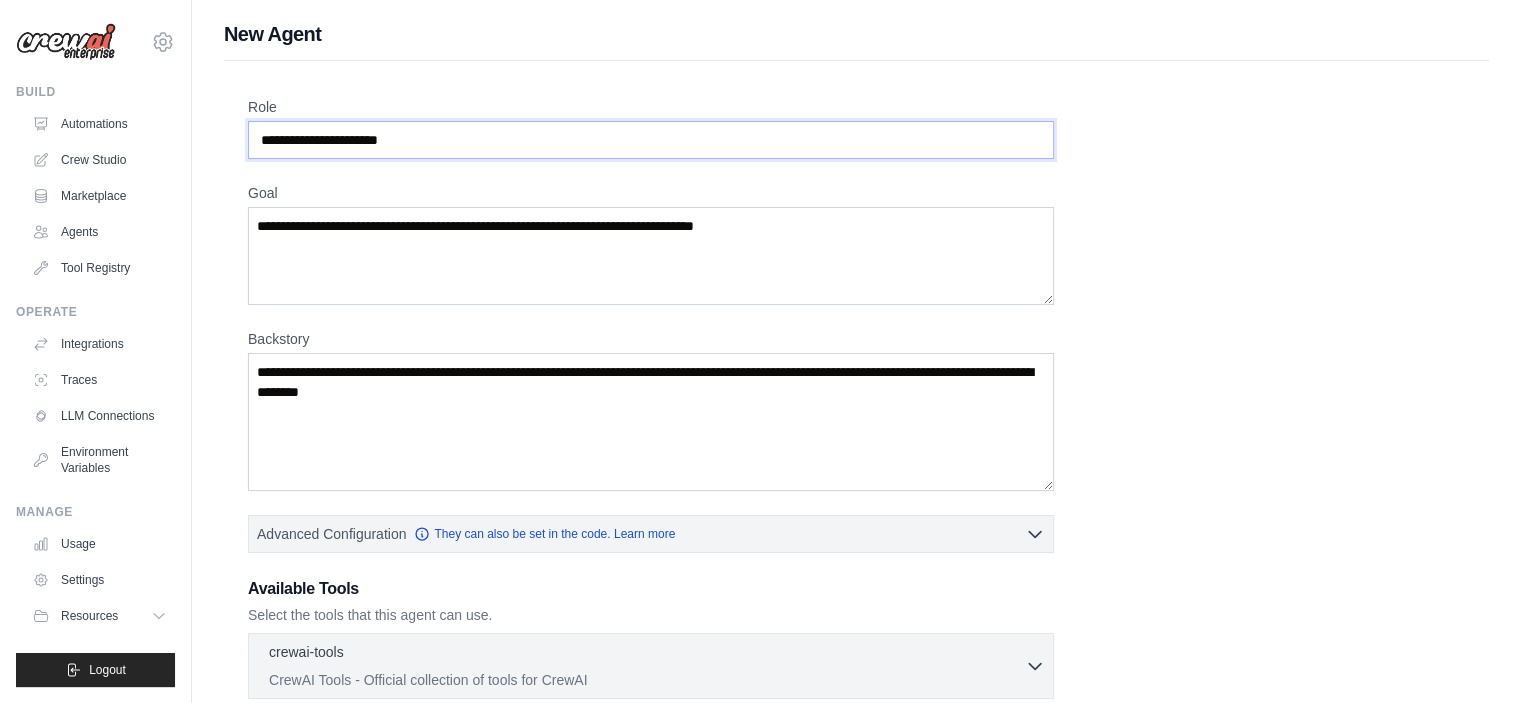 click on "Role" at bounding box center (651, 140) 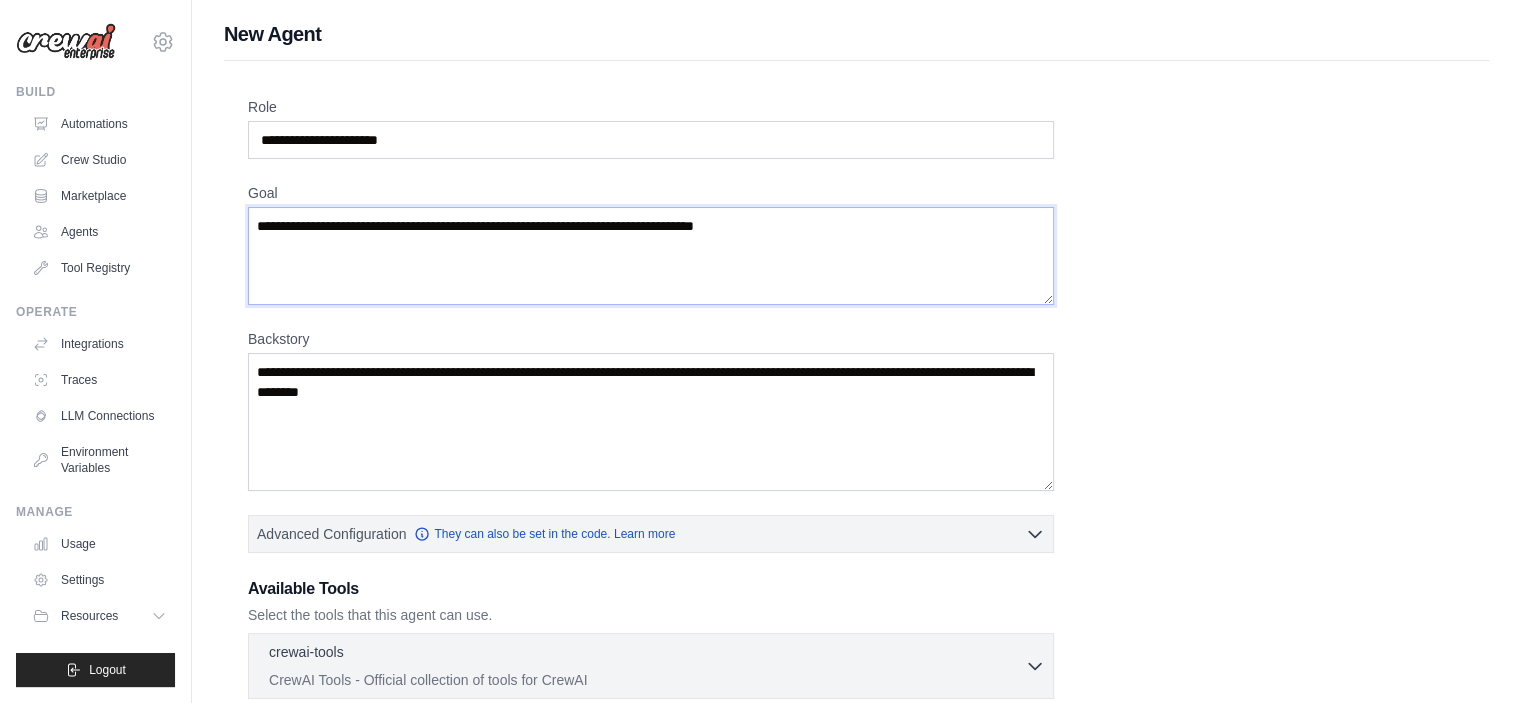 click on "Goal" at bounding box center (651, 256) 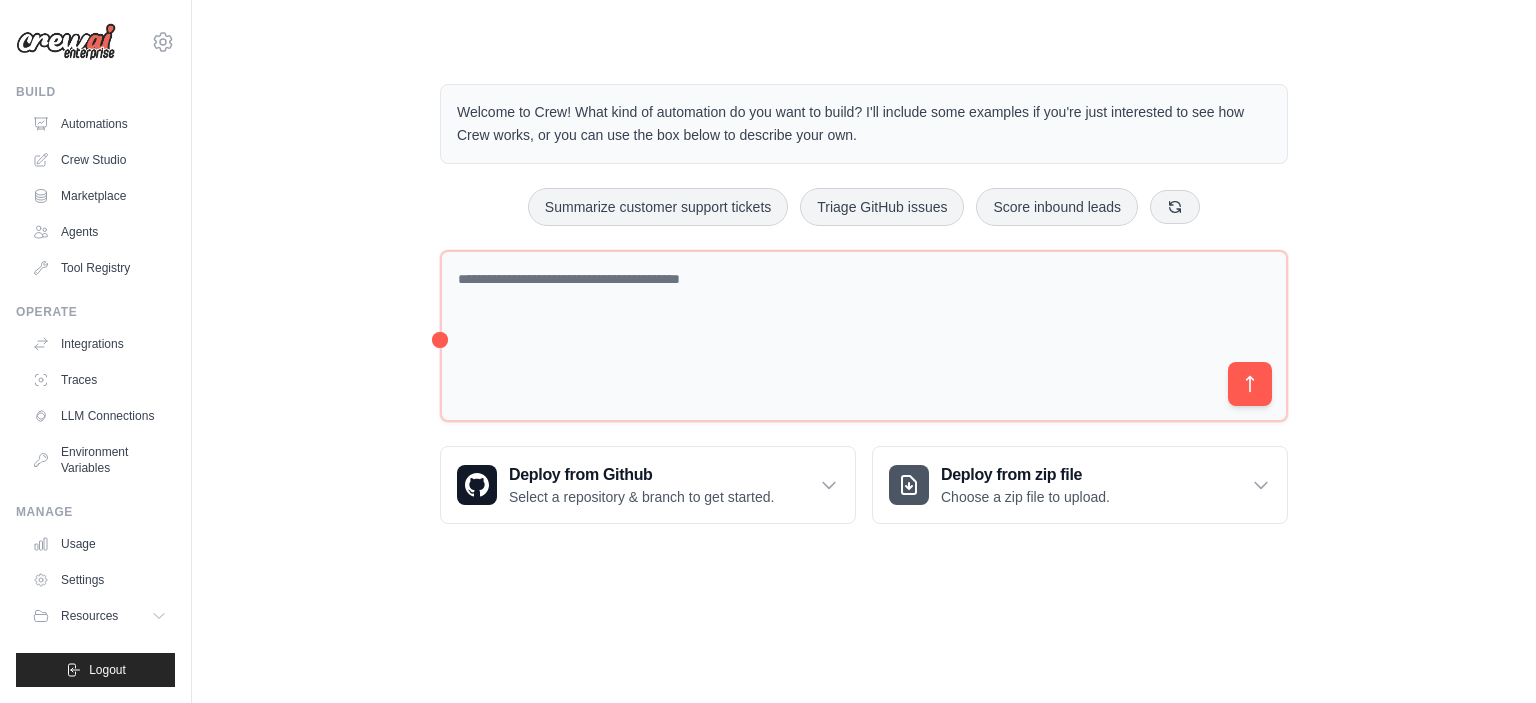 scroll, scrollTop: 0, scrollLeft: 0, axis: both 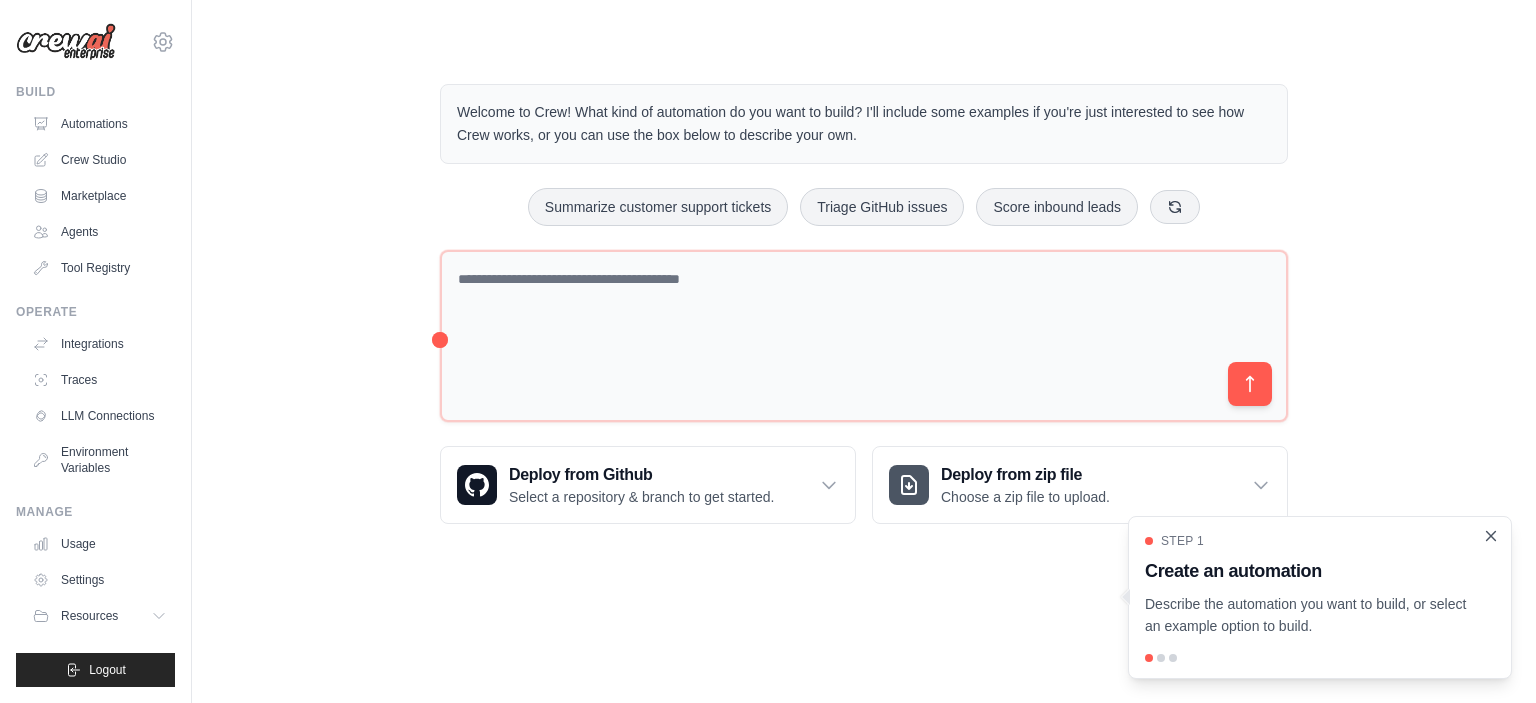 click 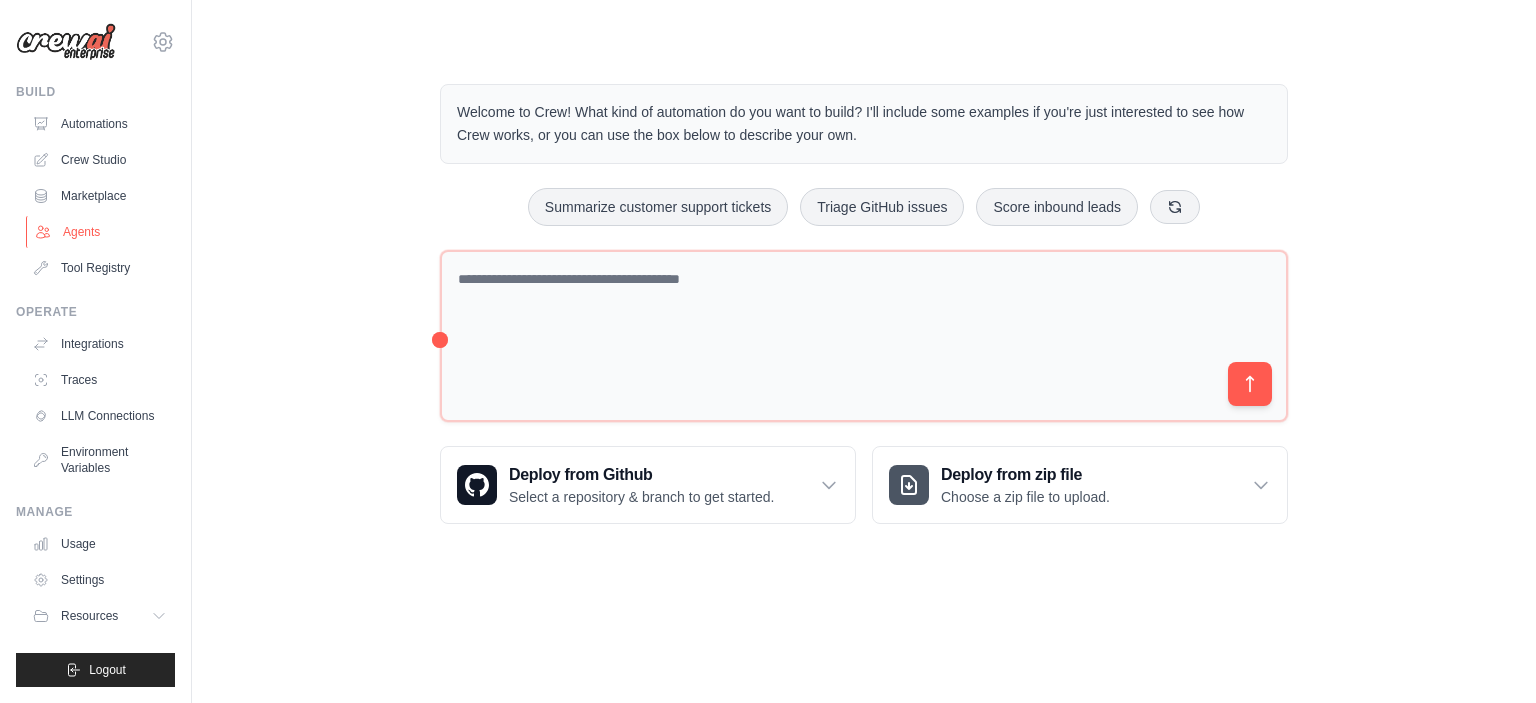 click on "Agents" at bounding box center [101, 232] 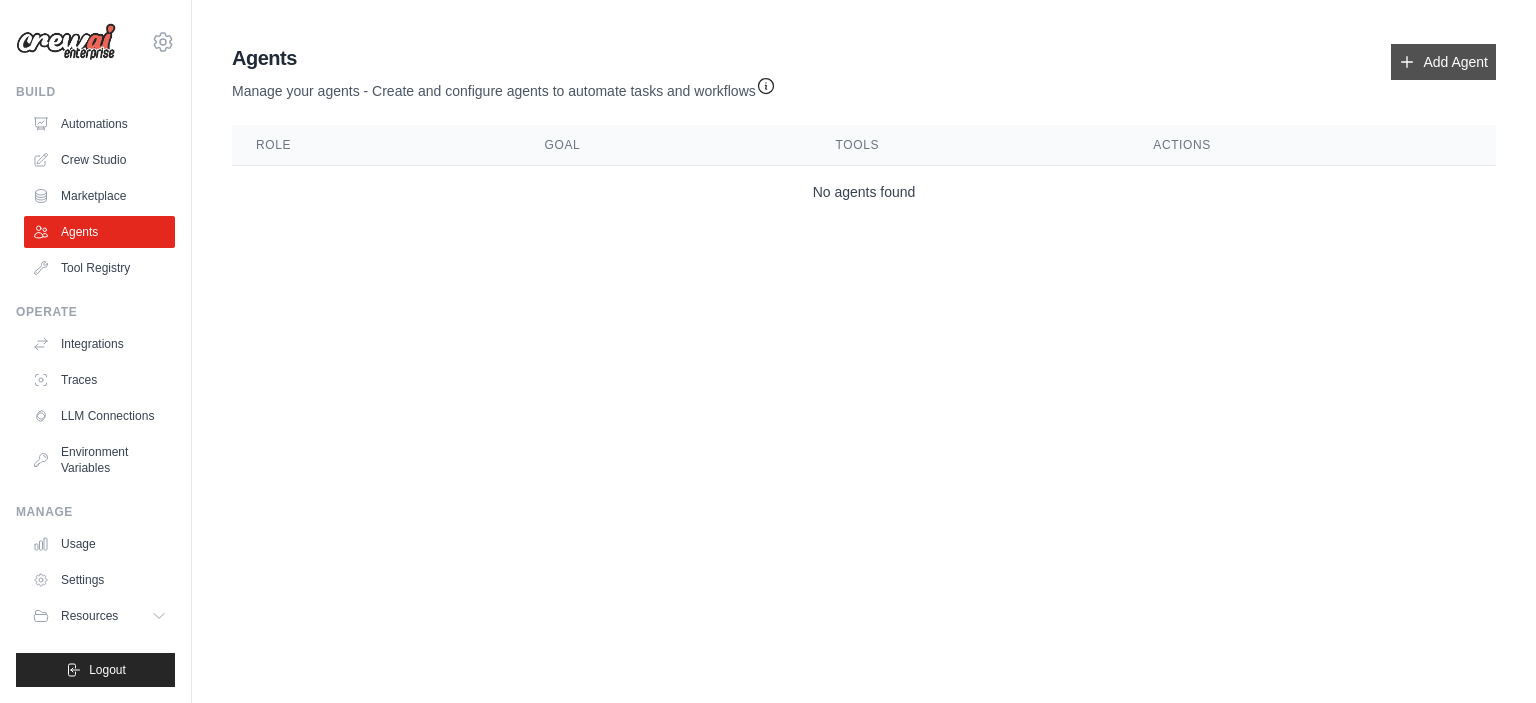 click on "Add Agent" at bounding box center [1443, 62] 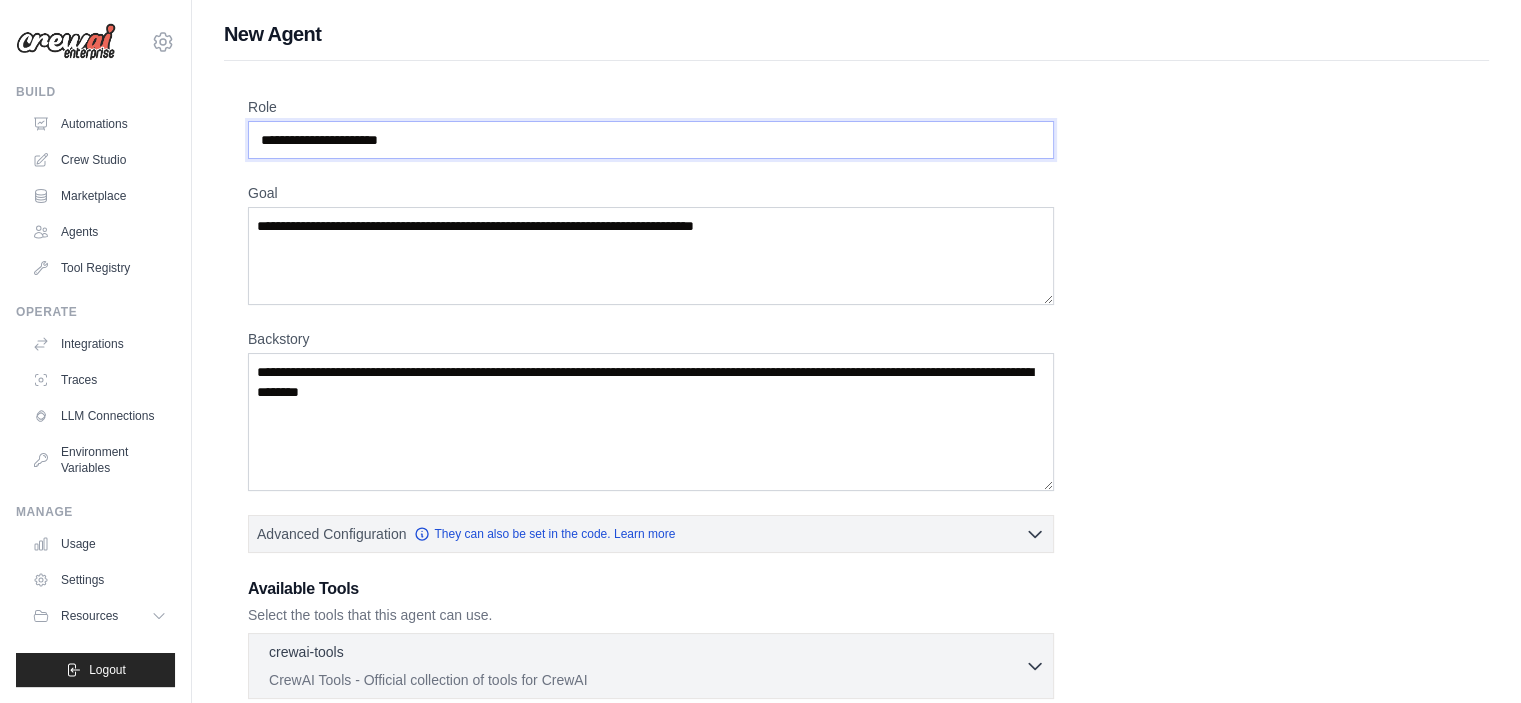 click on "Role" at bounding box center [651, 140] 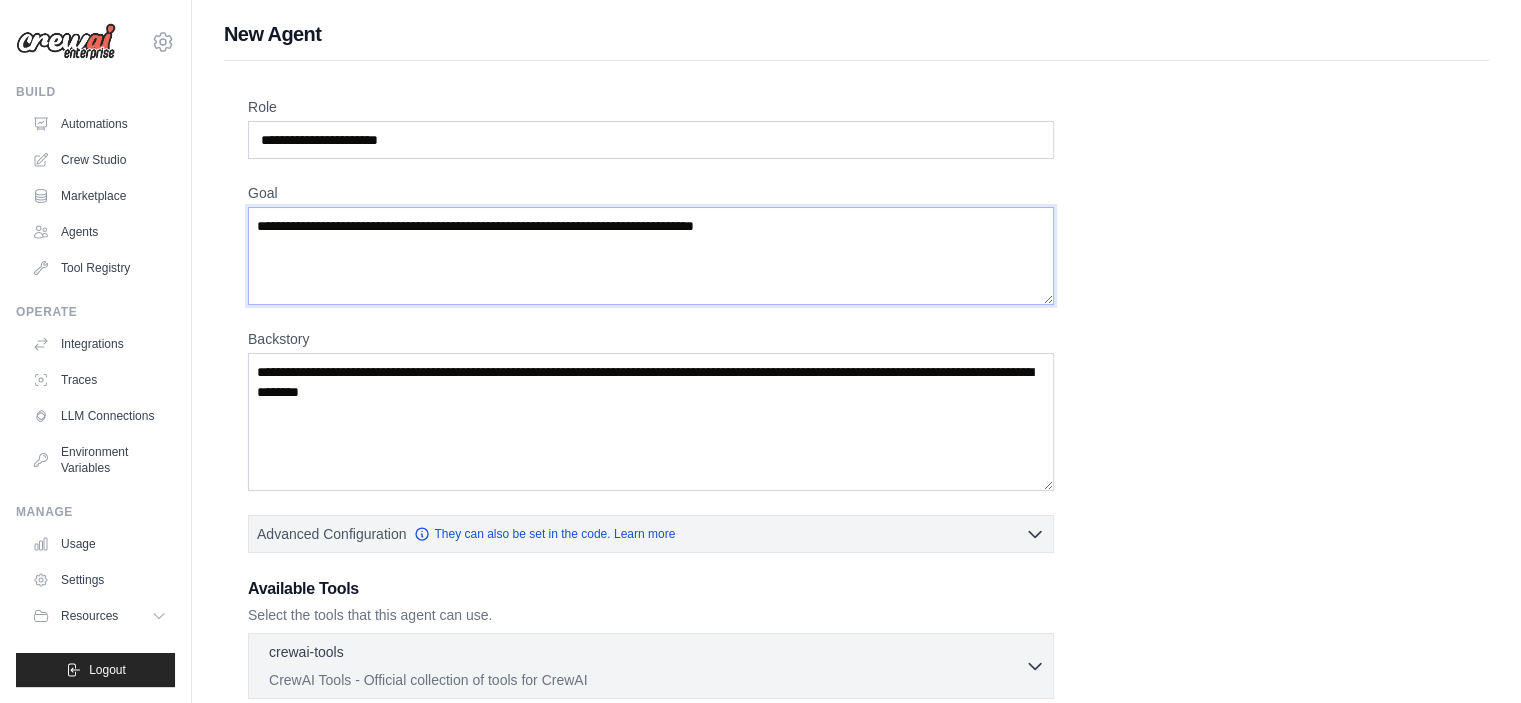 click on "Goal" at bounding box center [651, 256] 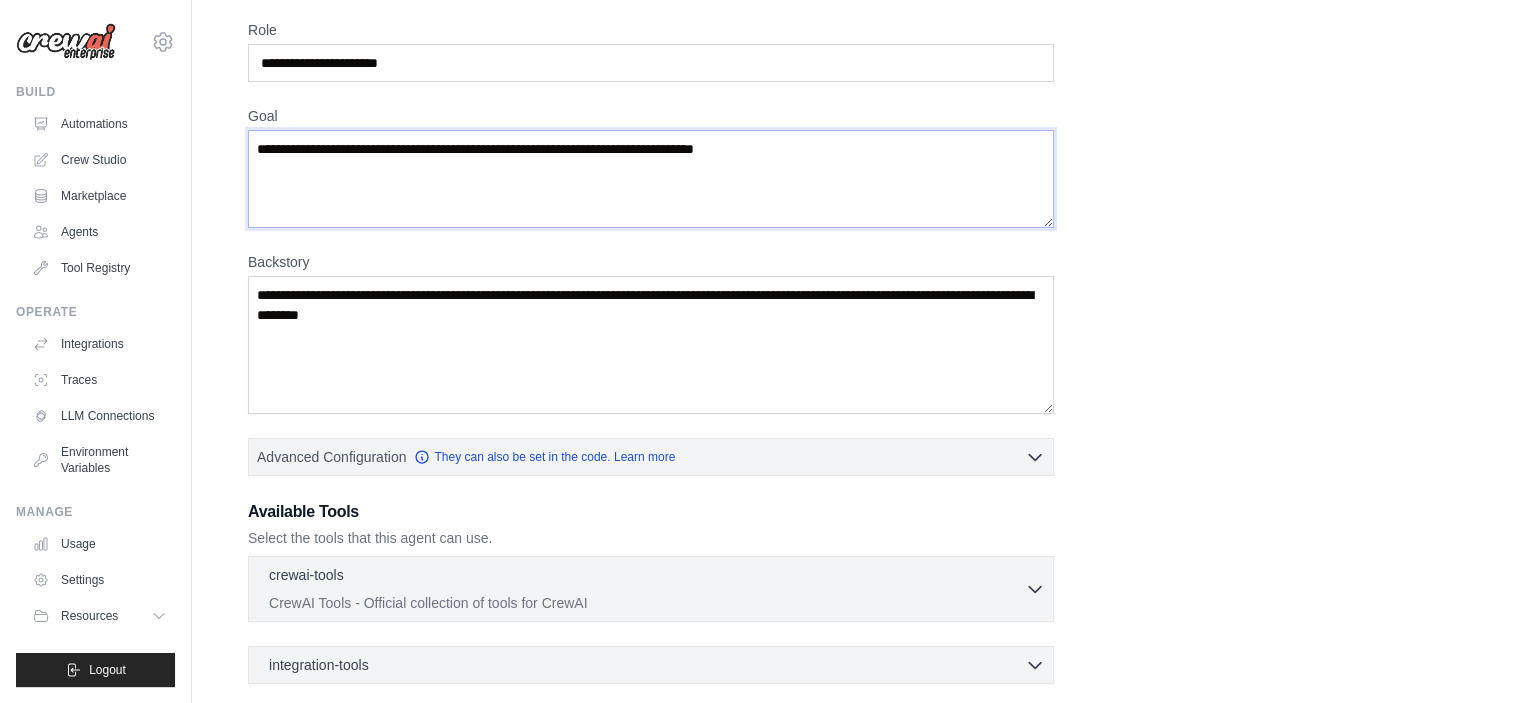 scroll, scrollTop: 200, scrollLeft: 0, axis: vertical 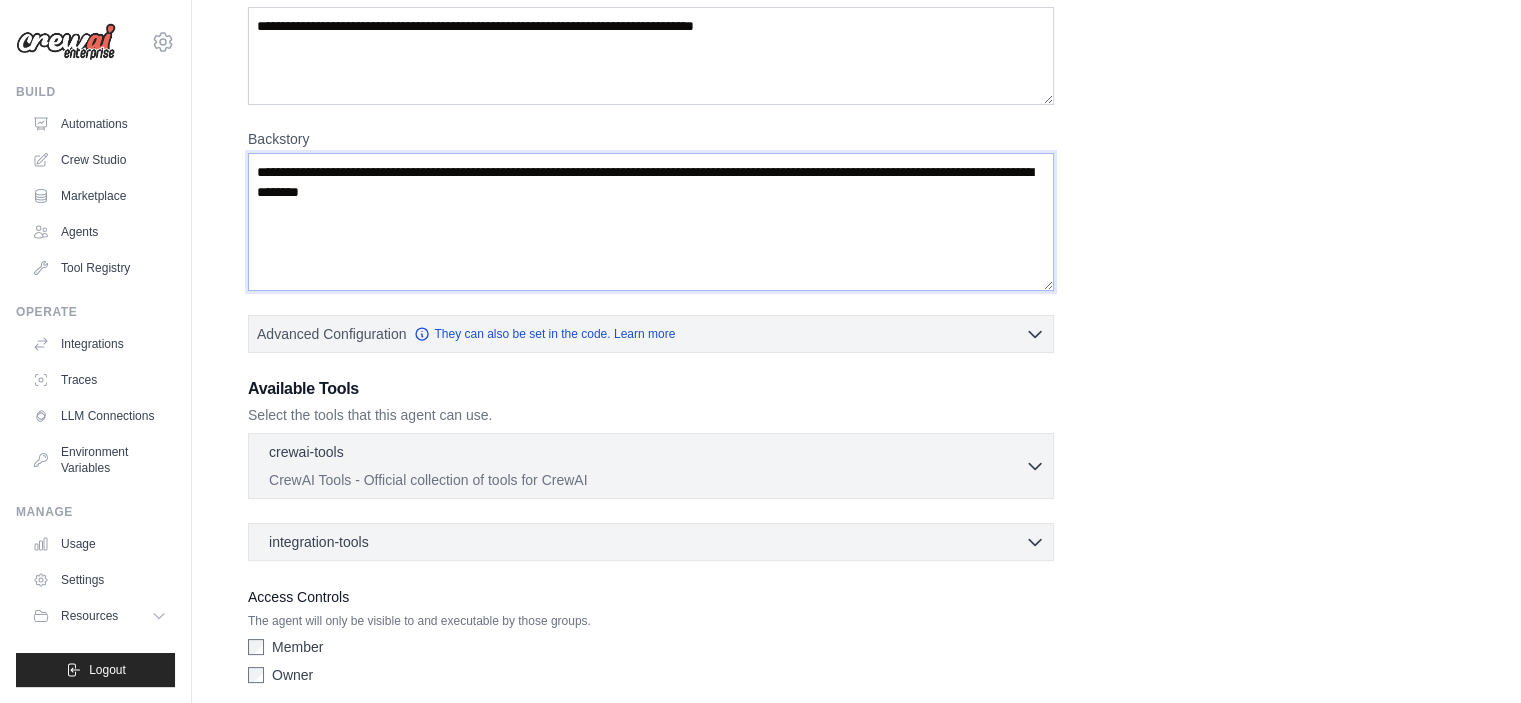 click on "Backstory" at bounding box center (651, 222) 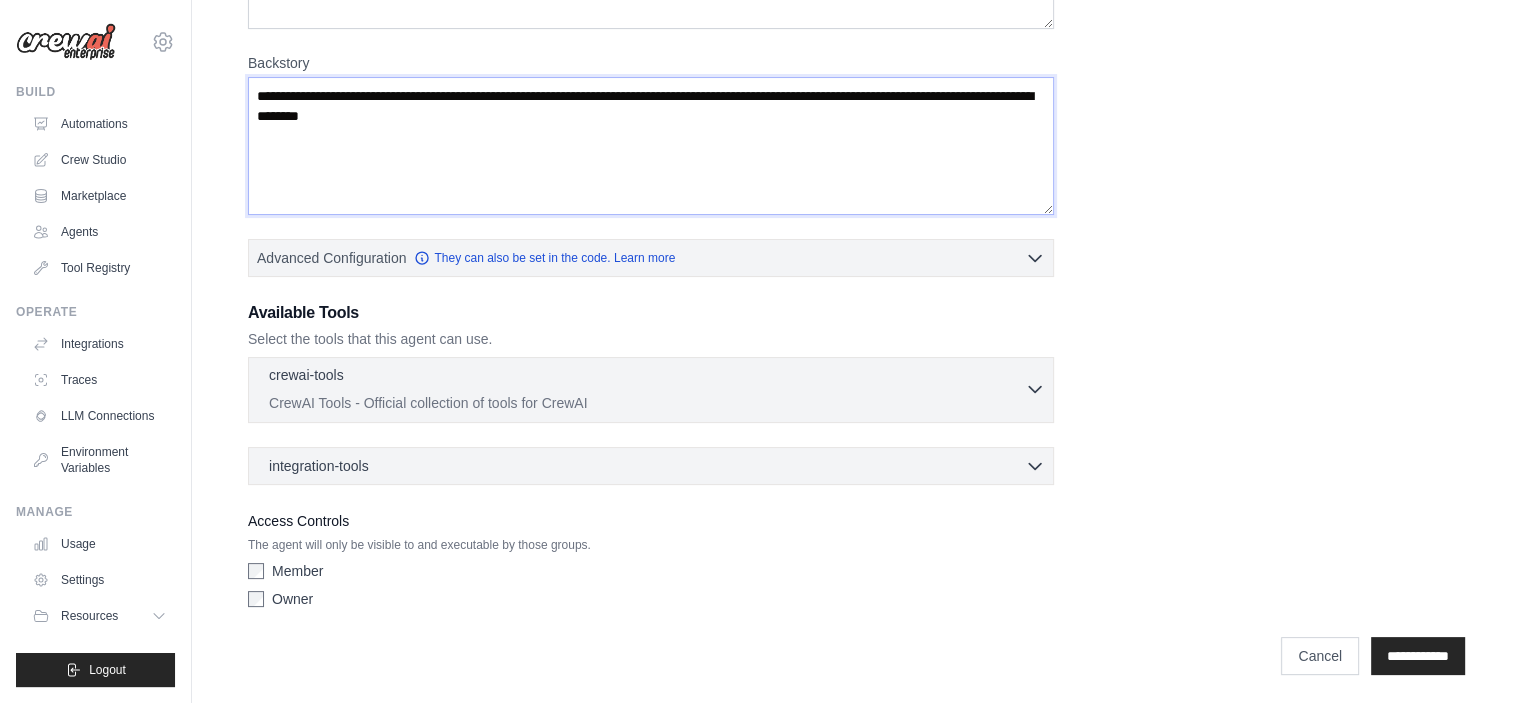 scroll, scrollTop: 0, scrollLeft: 0, axis: both 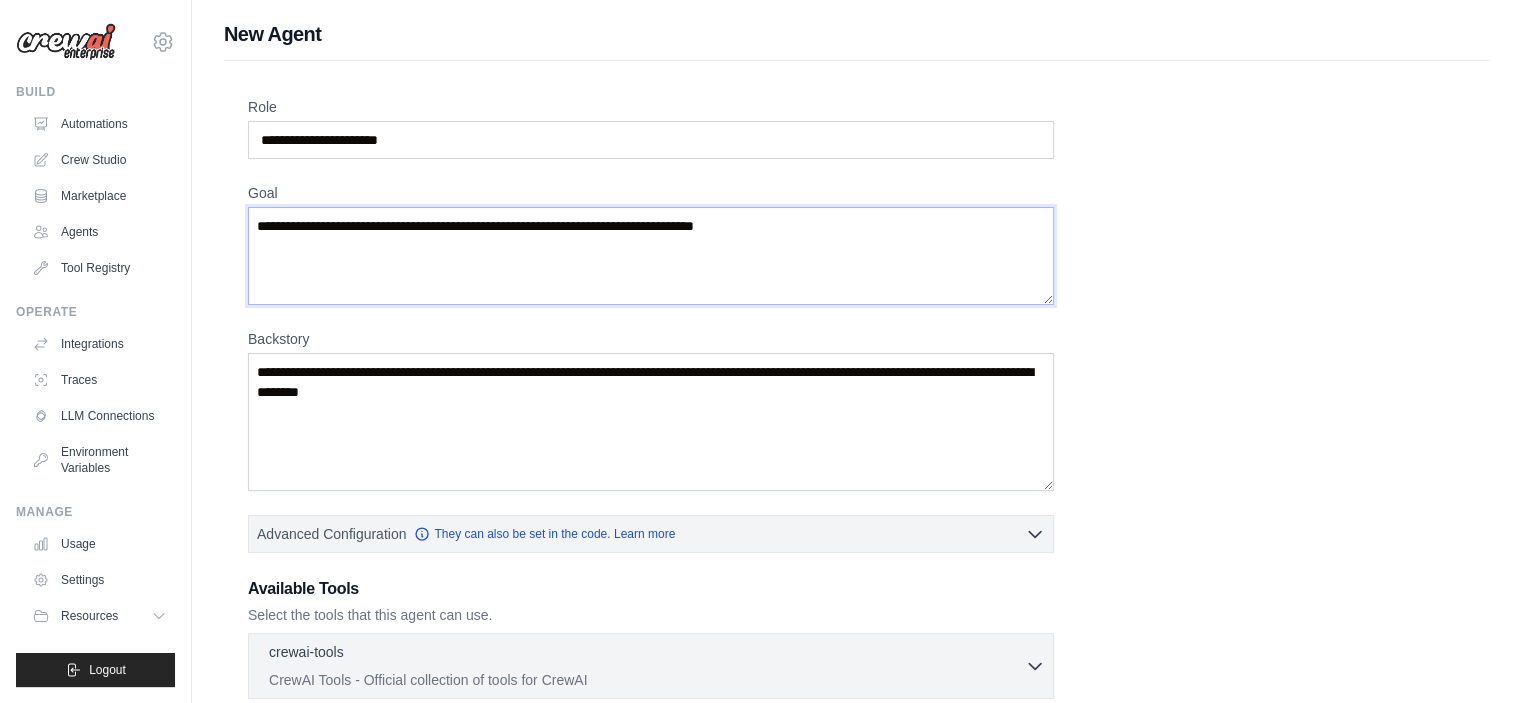 click on "Goal" at bounding box center (651, 256) 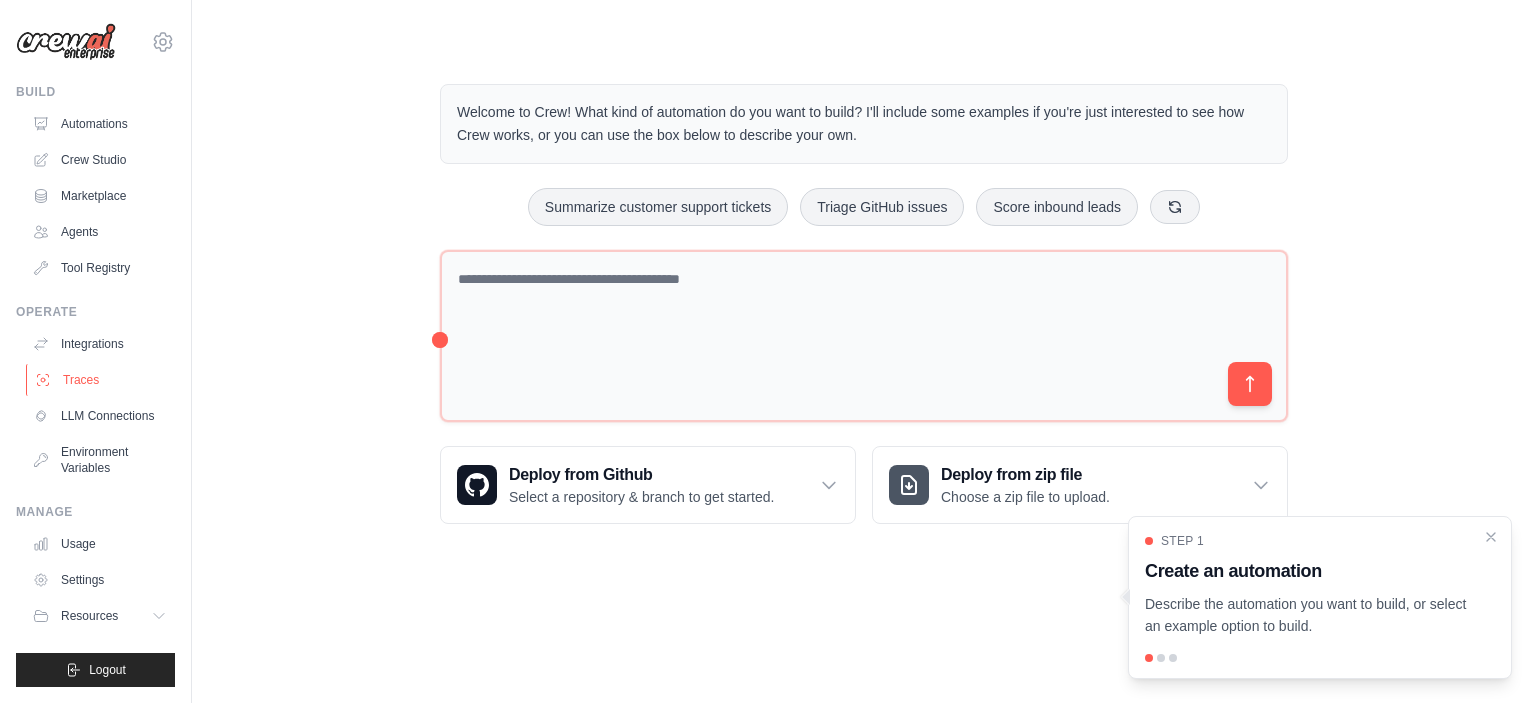 scroll, scrollTop: 0, scrollLeft: 0, axis: both 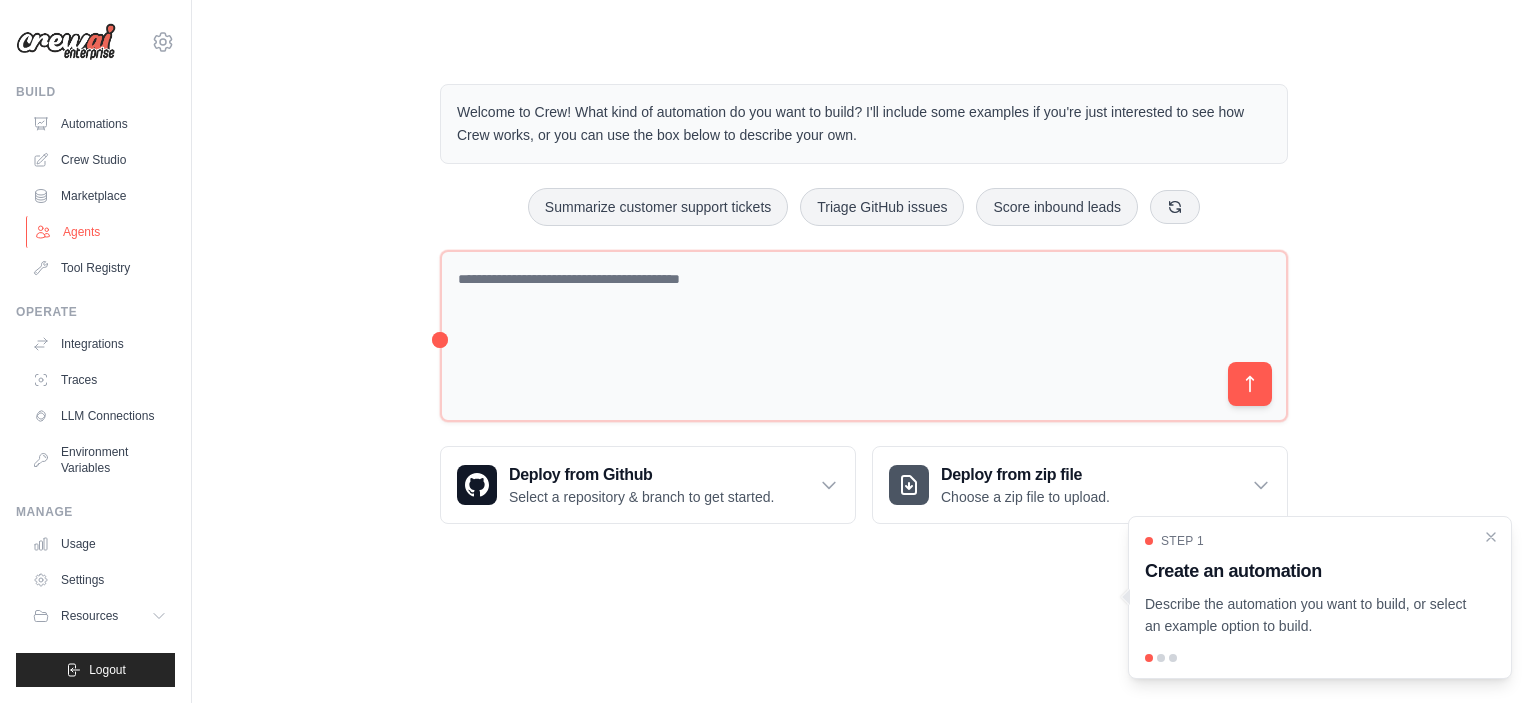 click on "Agents" at bounding box center (101, 232) 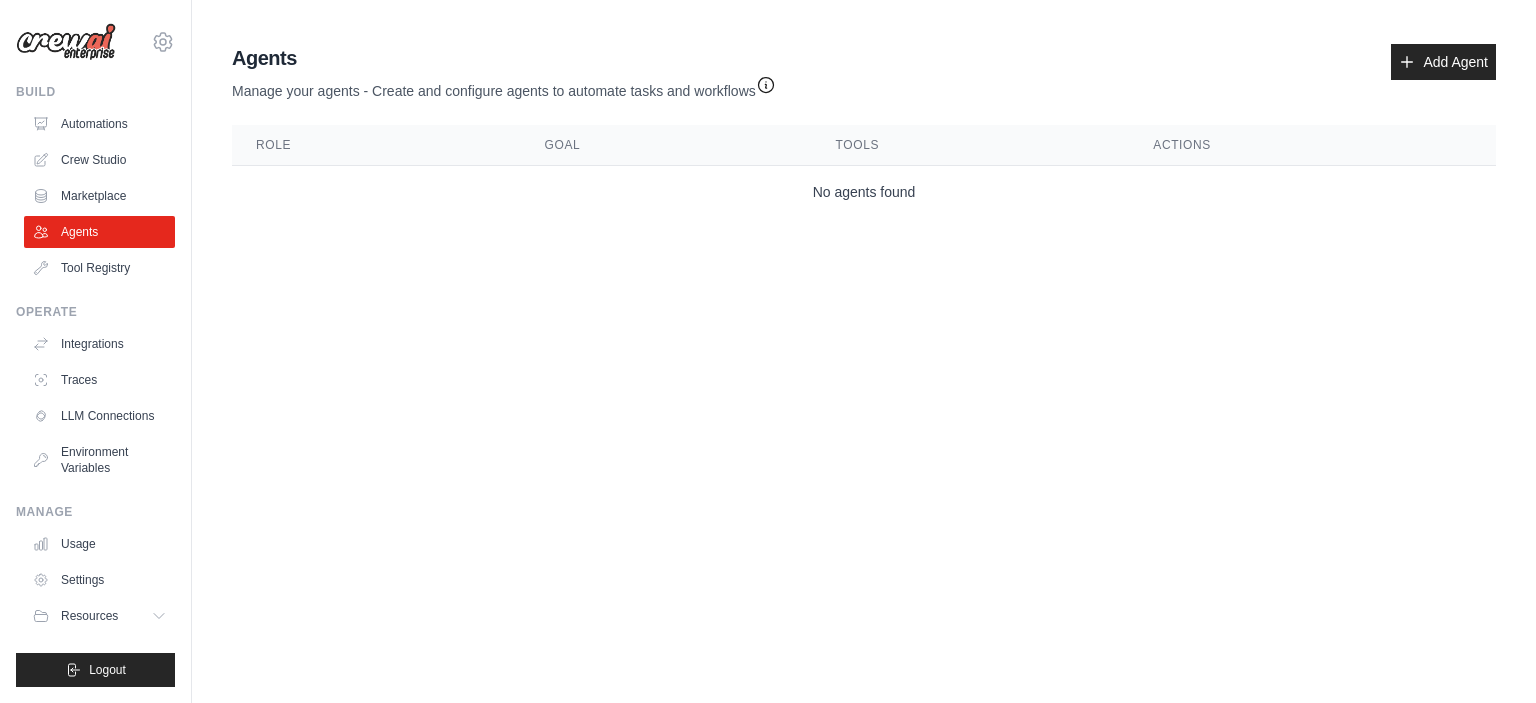 click 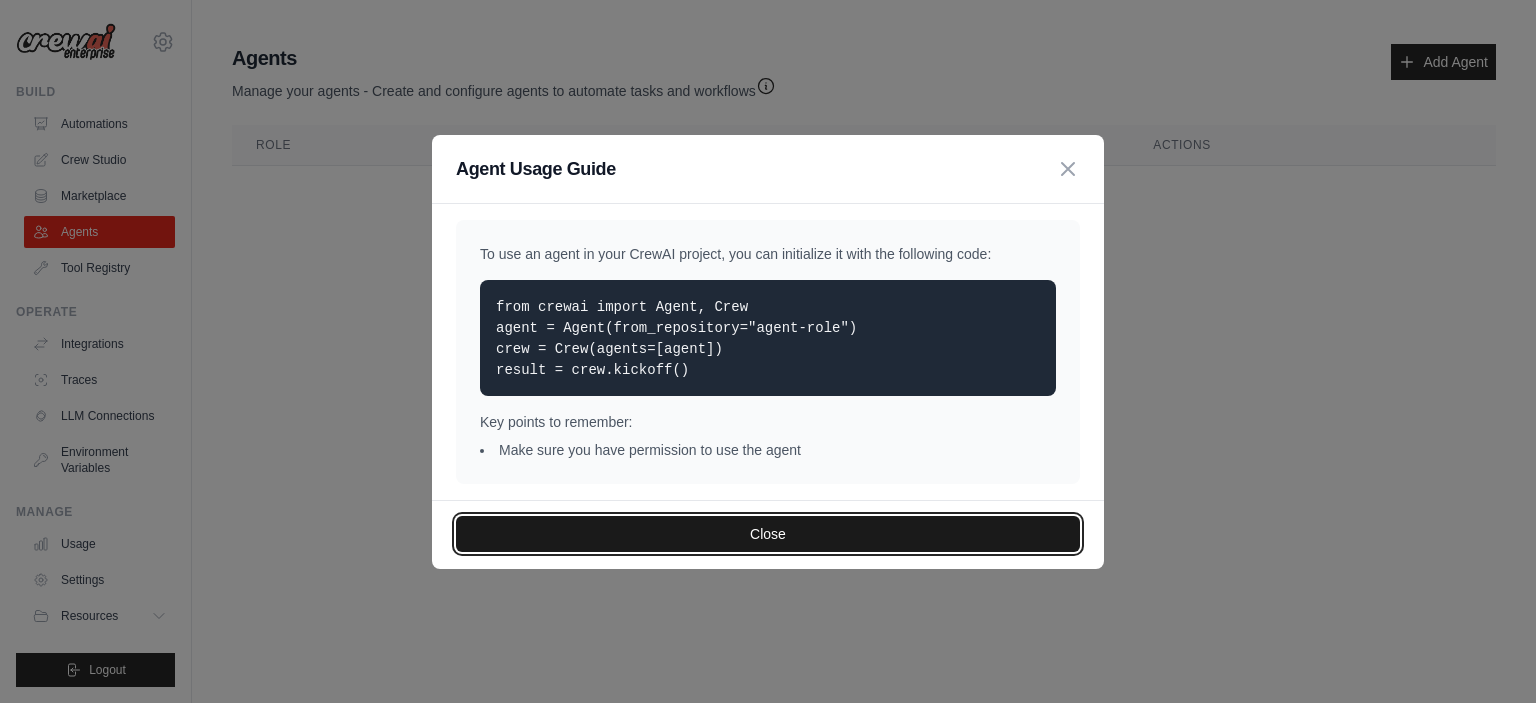 click on "Close" at bounding box center (768, 534) 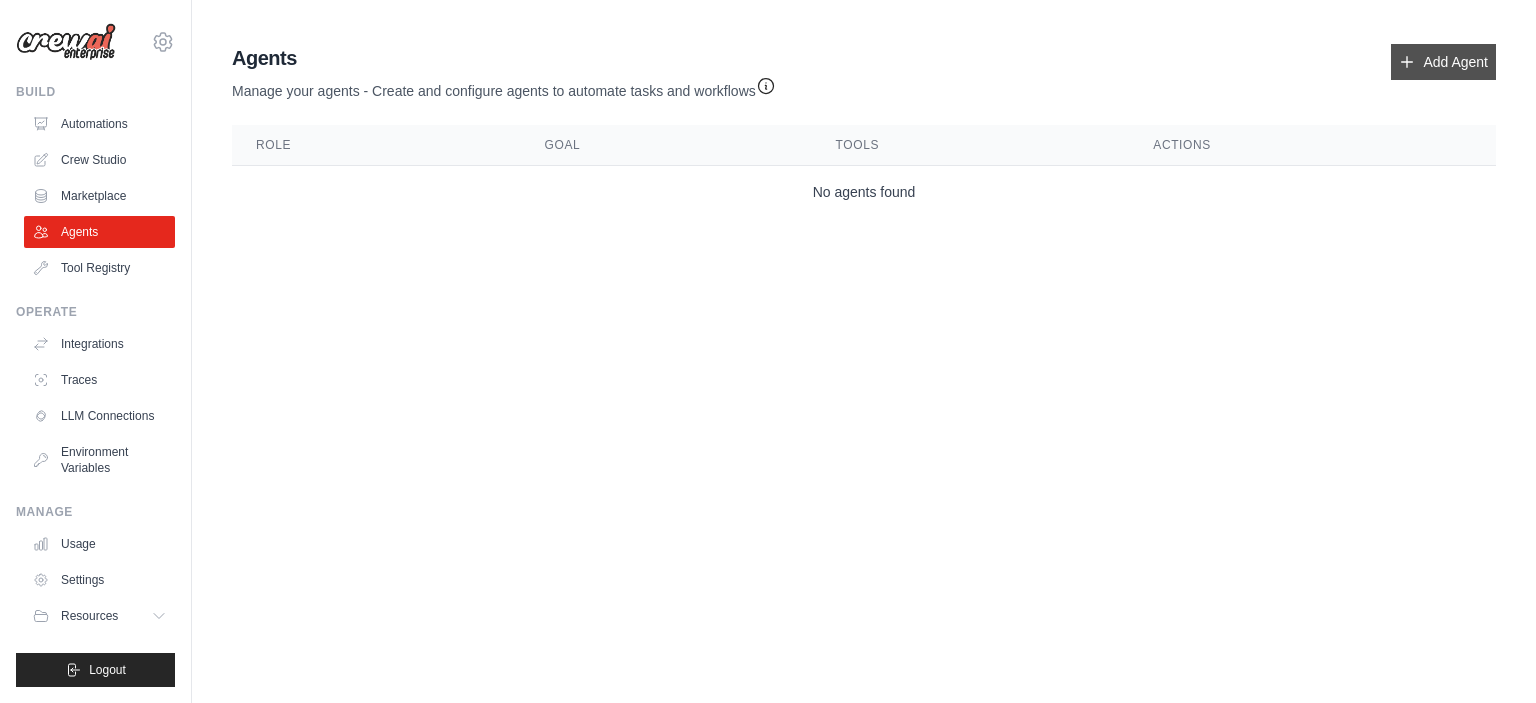 click on "Add Agent" at bounding box center (1443, 62) 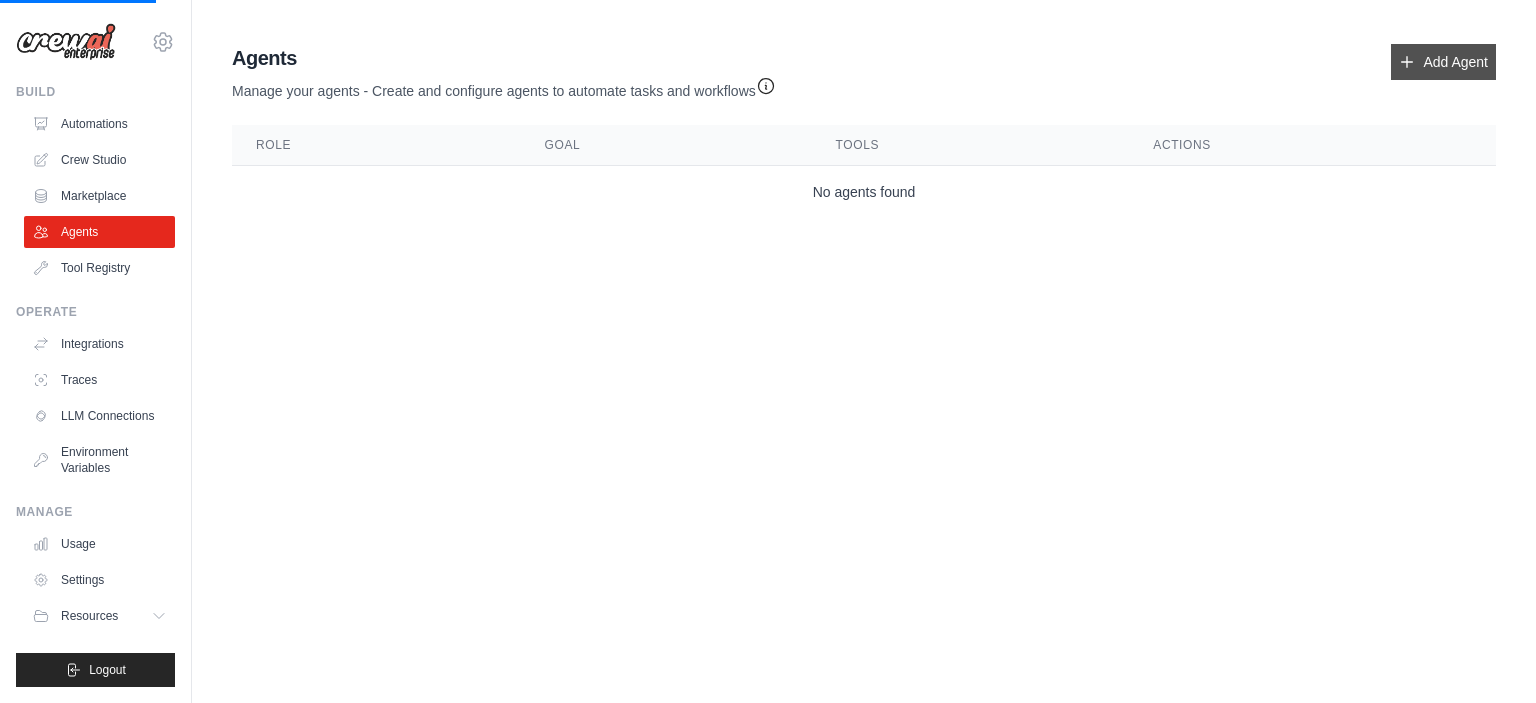 click on "Add Agent" at bounding box center [1443, 62] 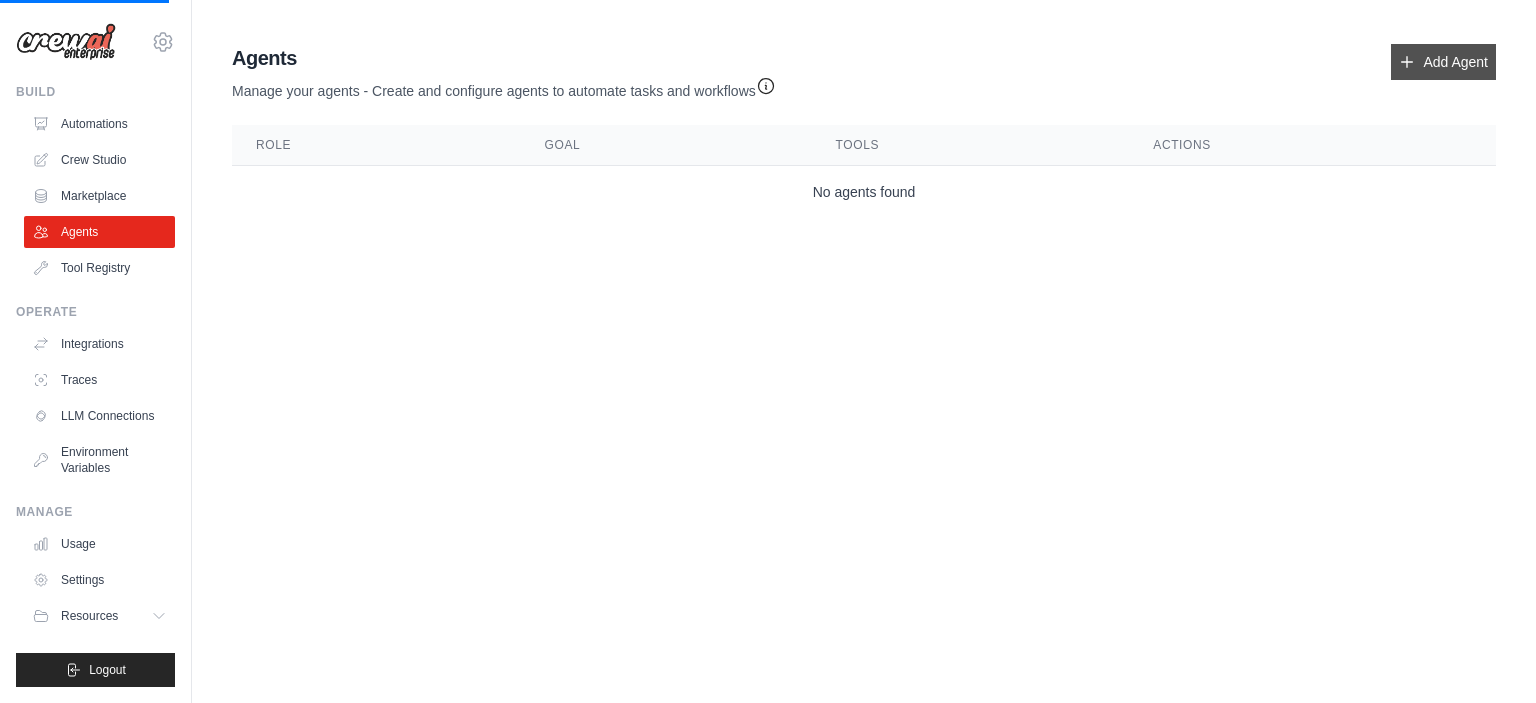 click 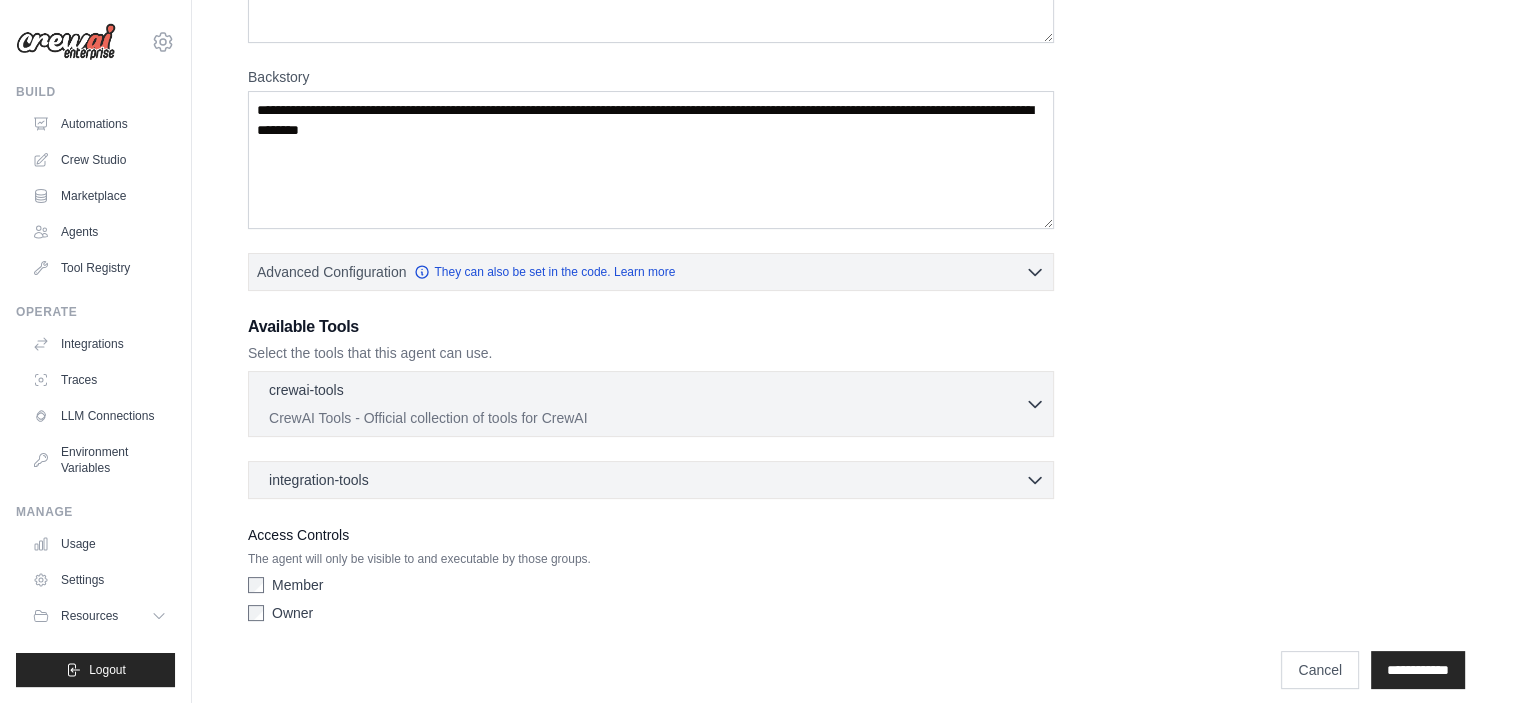 scroll, scrollTop: 276, scrollLeft: 0, axis: vertical 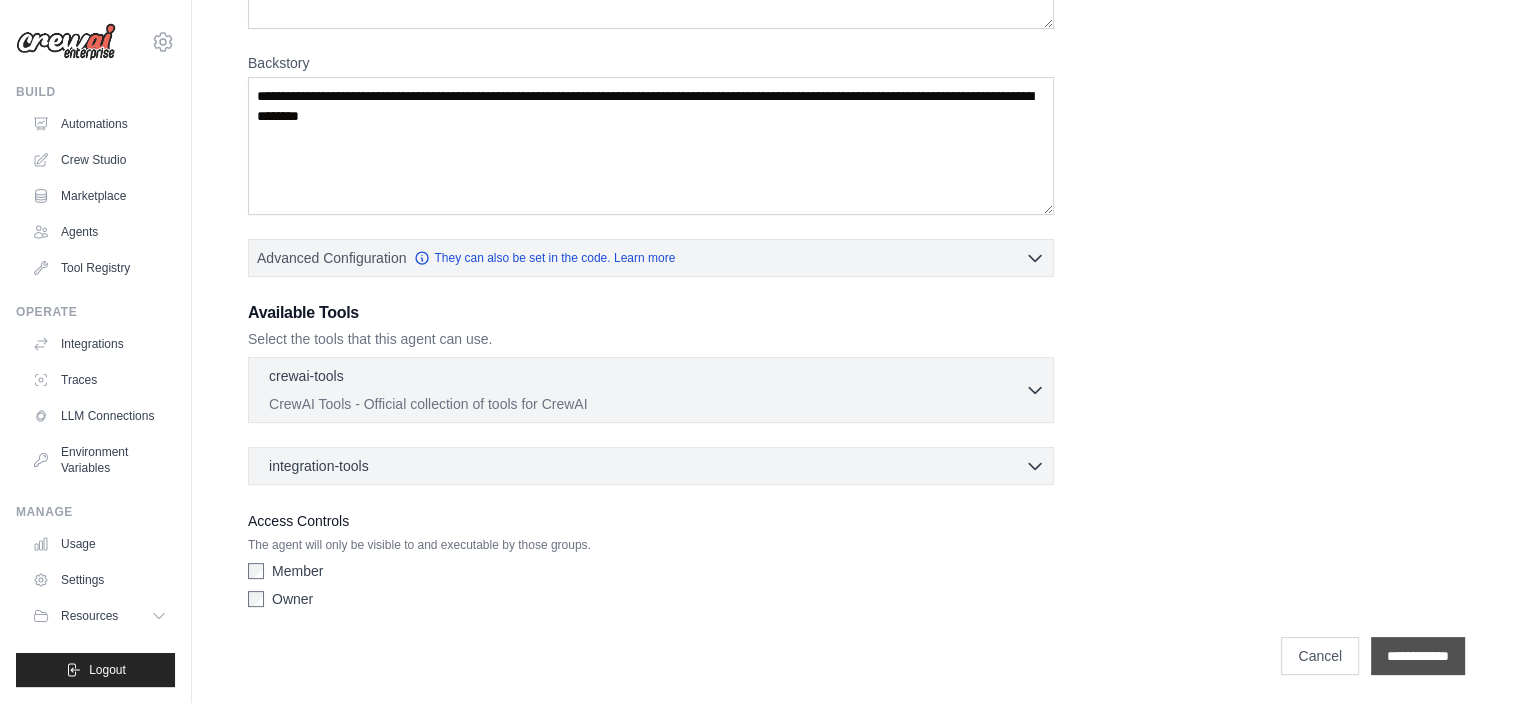 click on "**********" at bounding box center (1418, 656) 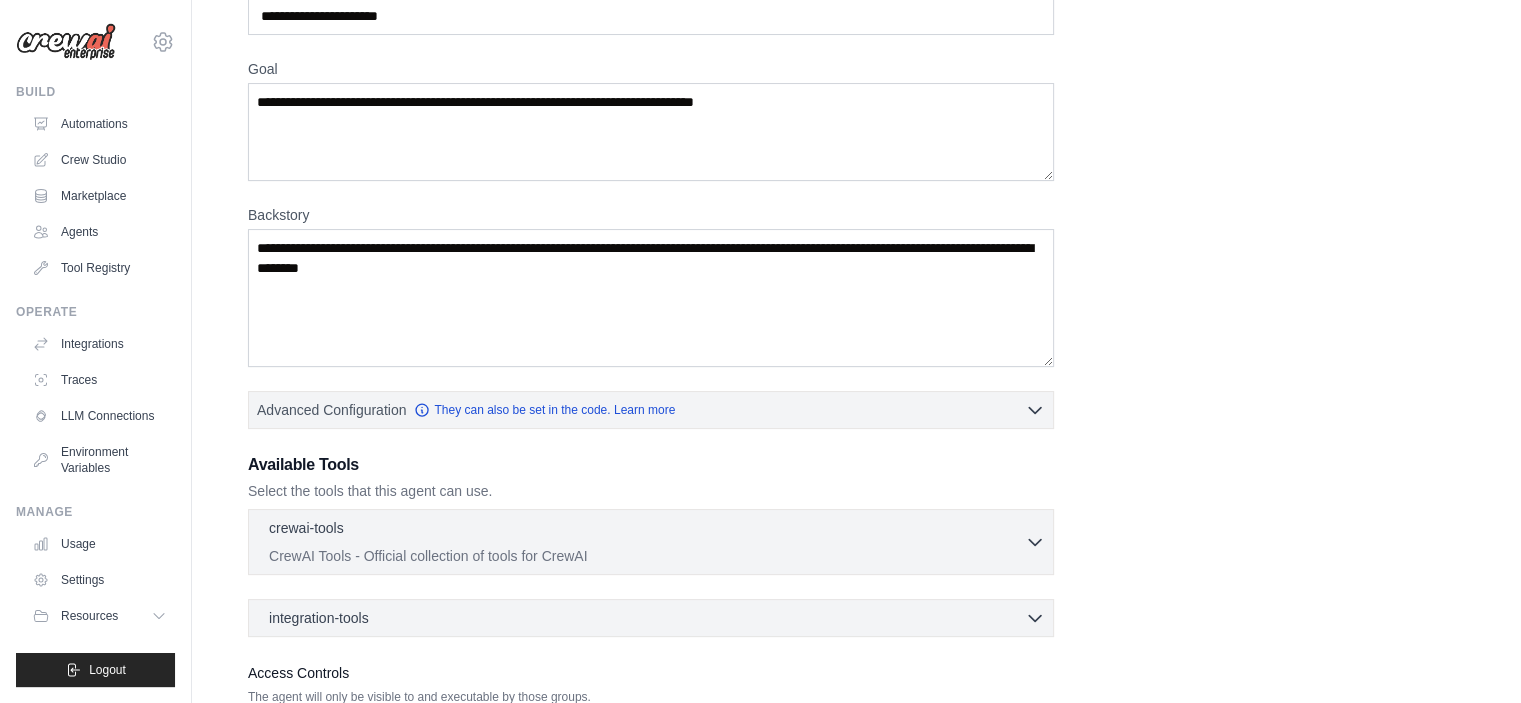 scroll, scrollTop: 0, scrollLeft: 0, axis: both 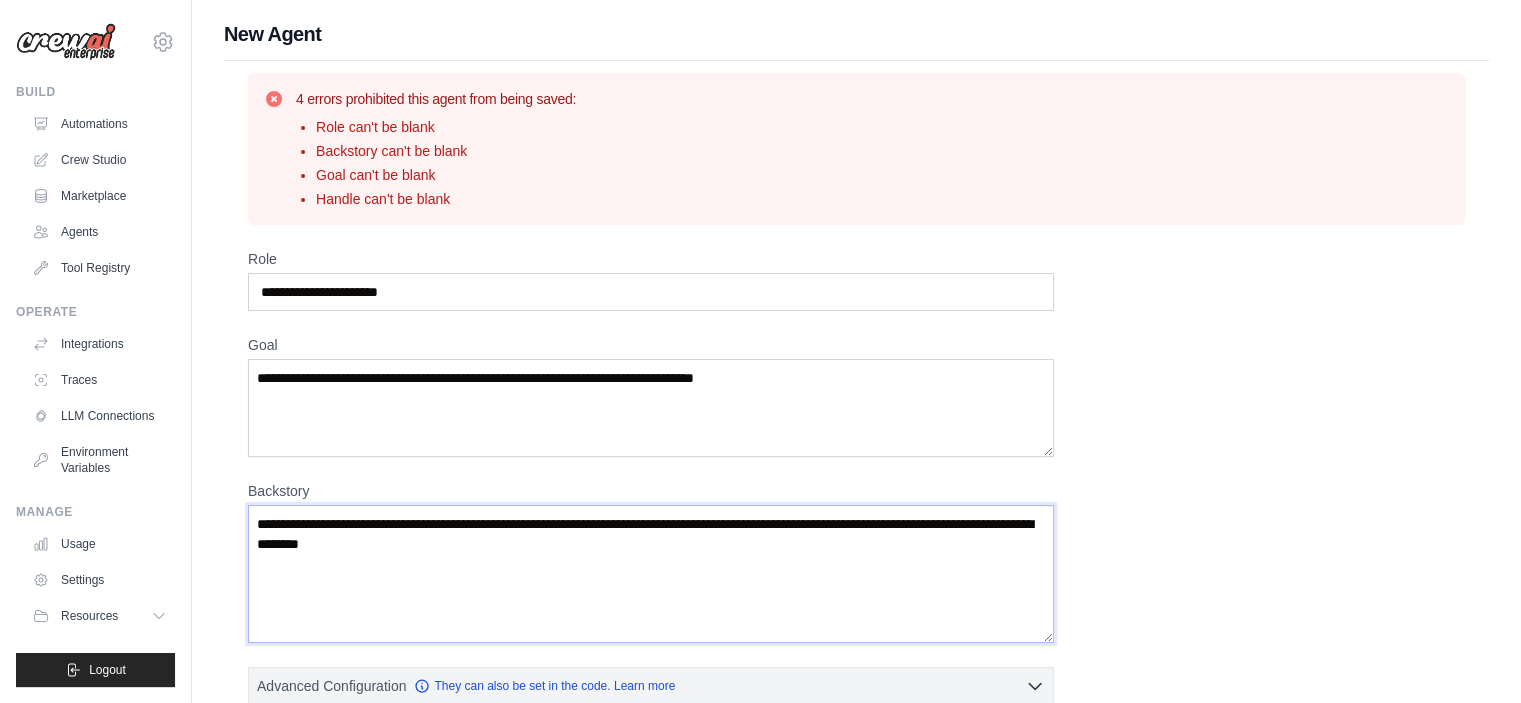 drag, startPoint x: 1414, startPoint y: 651, endPoint x: 491, endPoint y: 553, distance: 928.18805 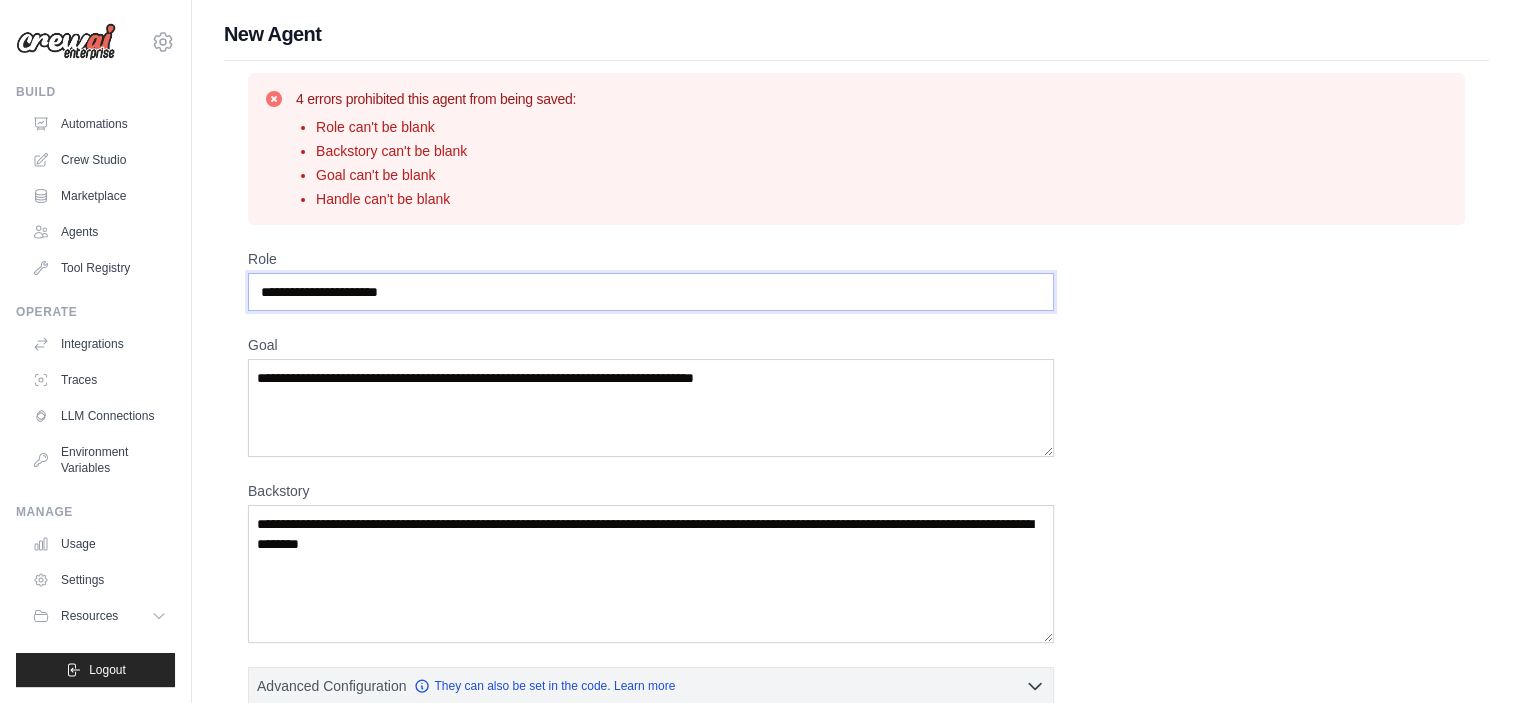click on "Role" at bounding box center [651, 292] 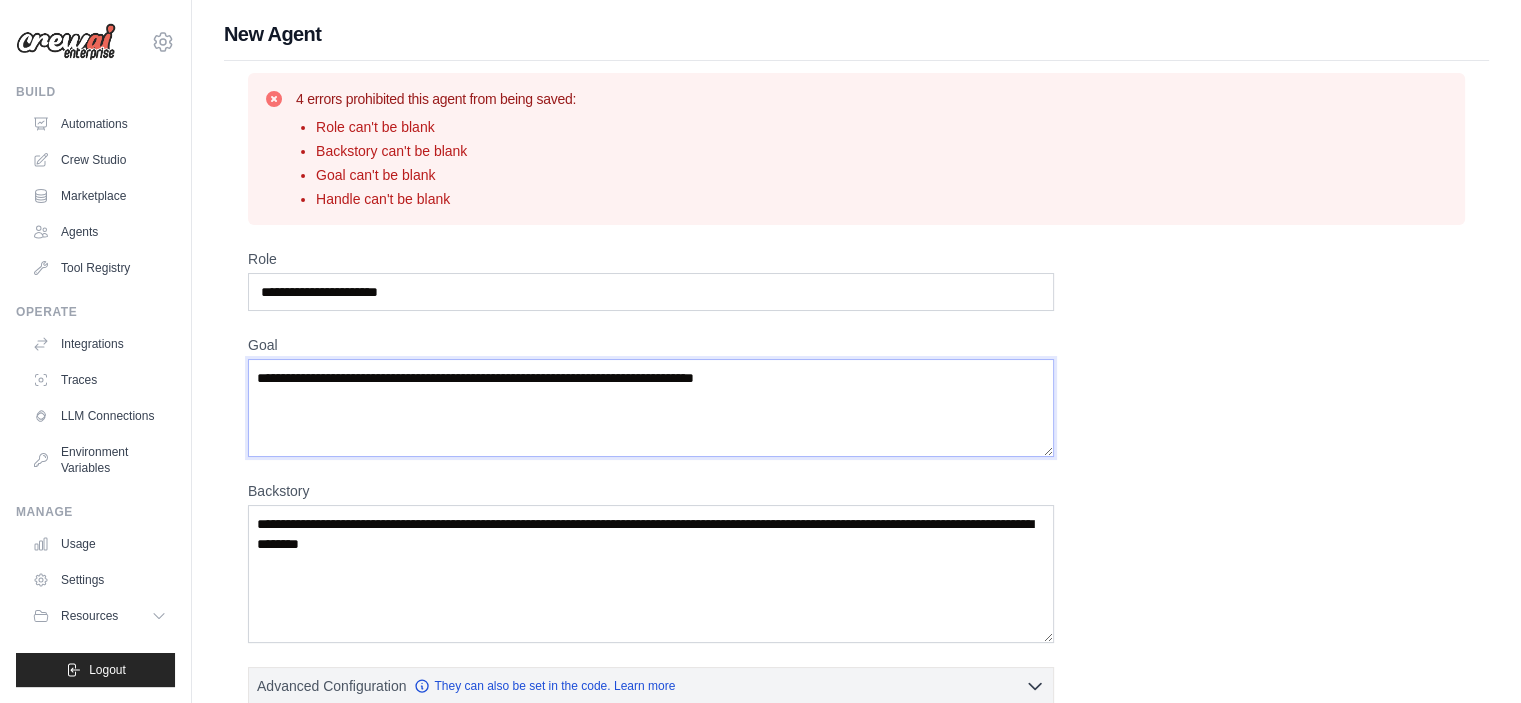 click on "Goal" at bounding box center [651, 408] 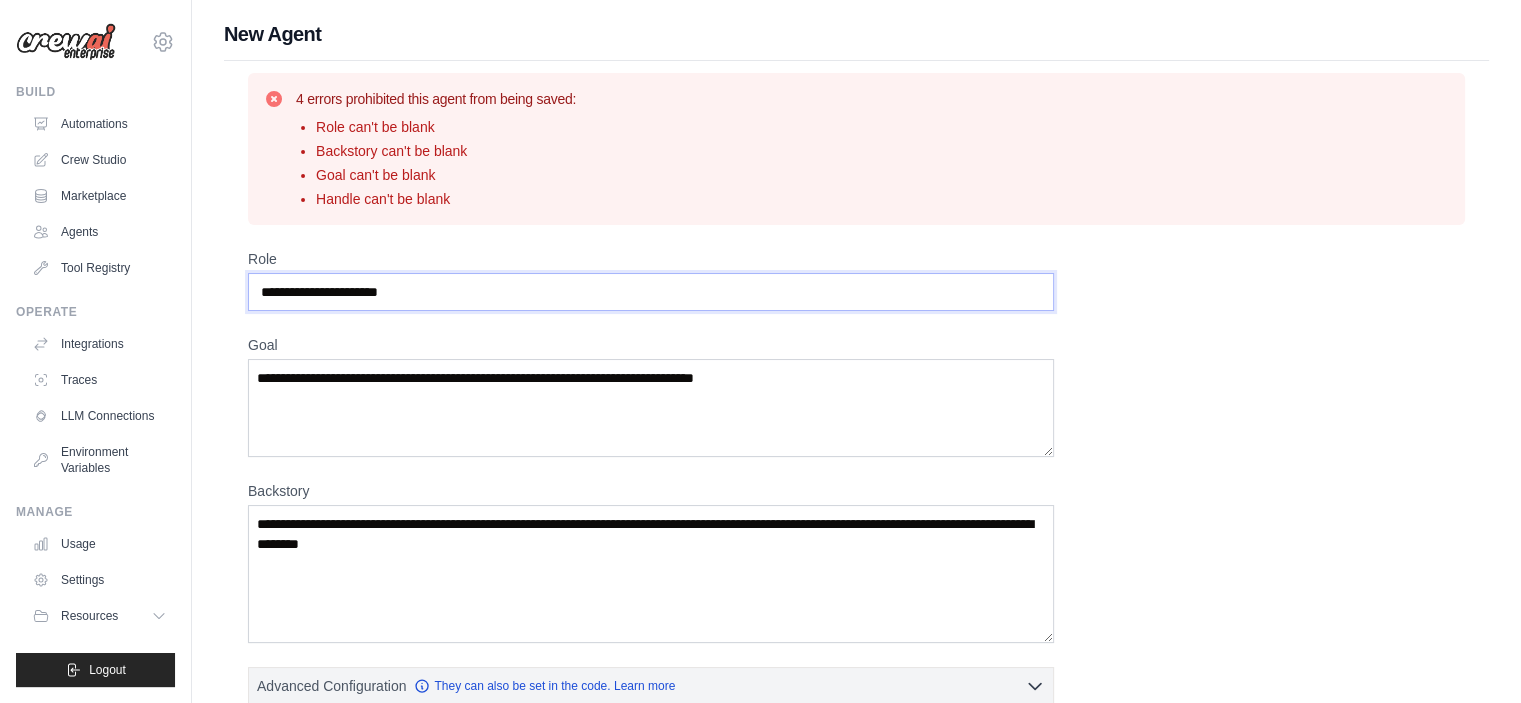 click on "Role" at bounding box center (651, 292) 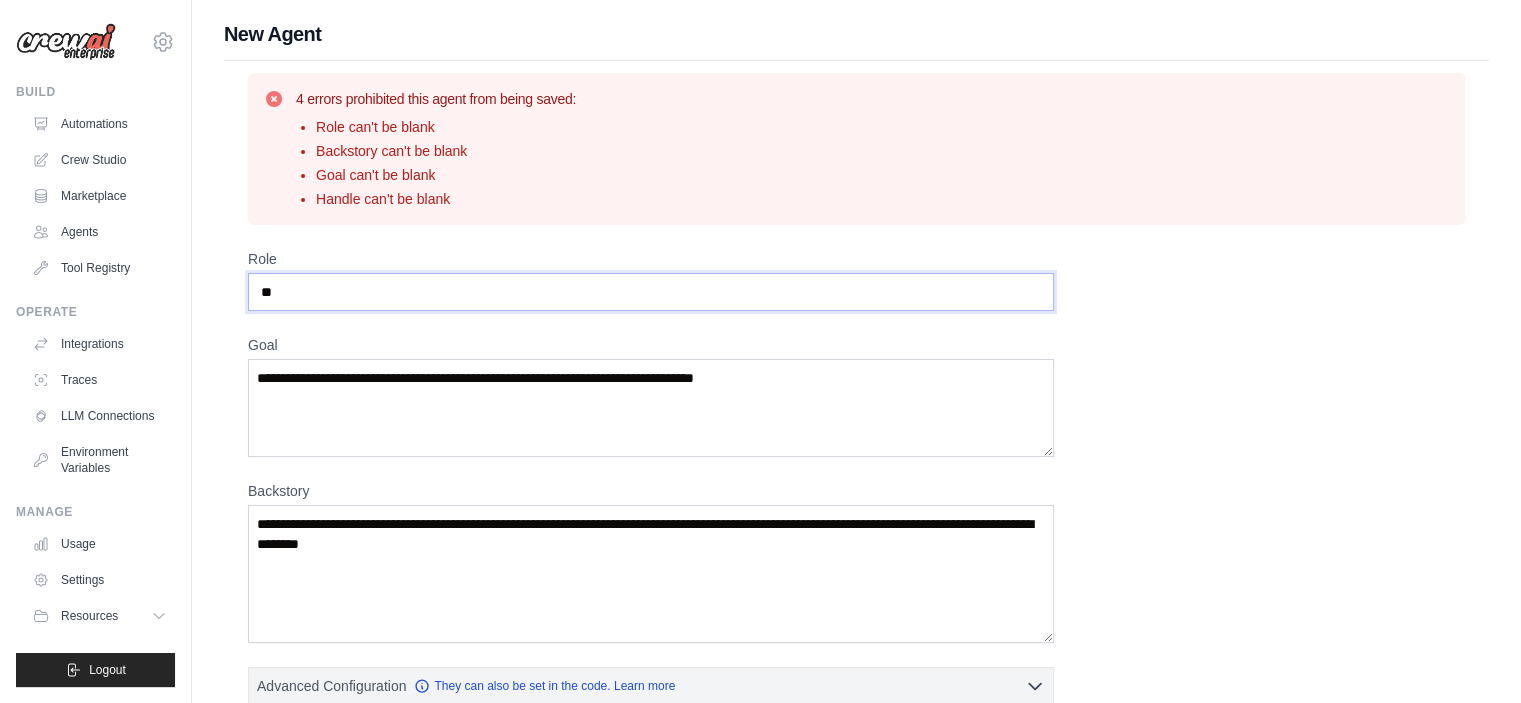 type on "*" 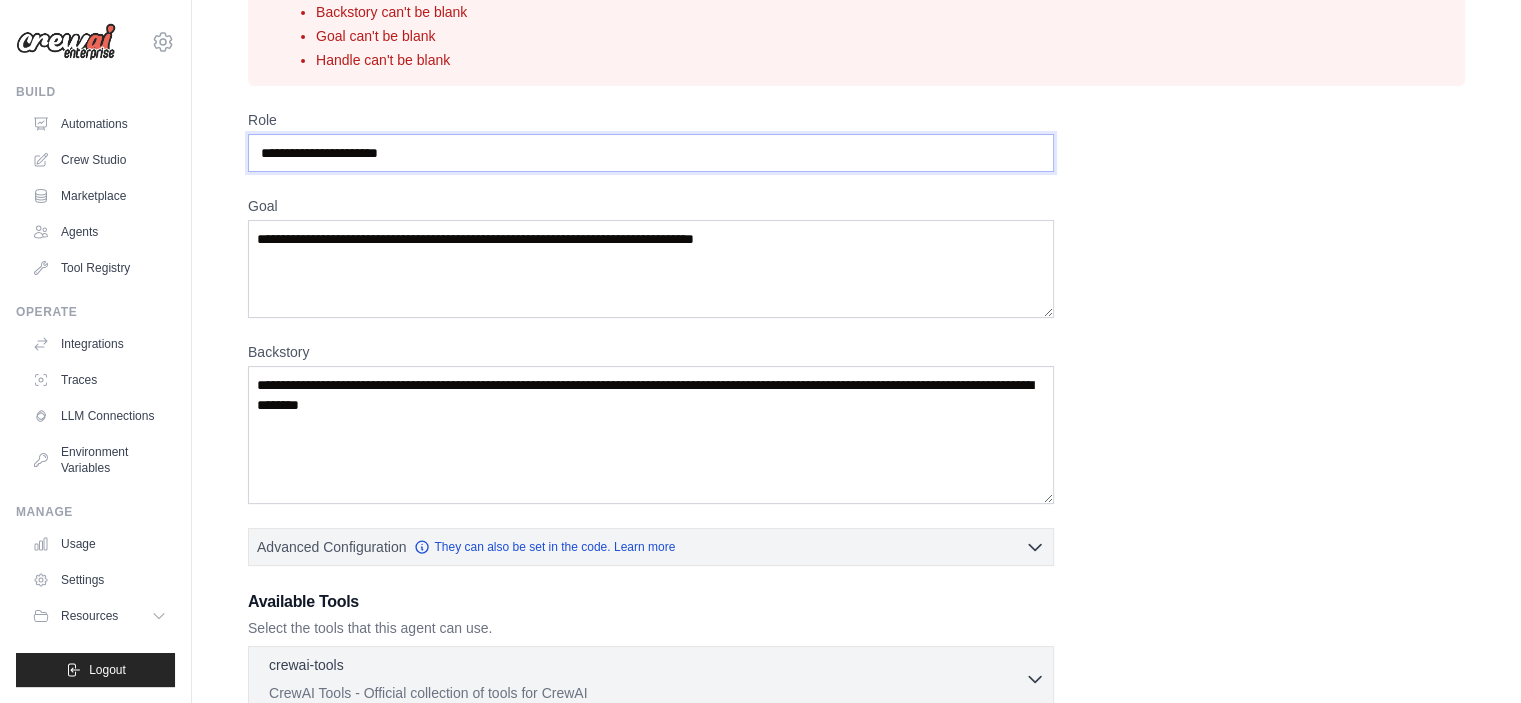 scroll, scrollTop: 300, scrollLeft: 0, axis: vertical 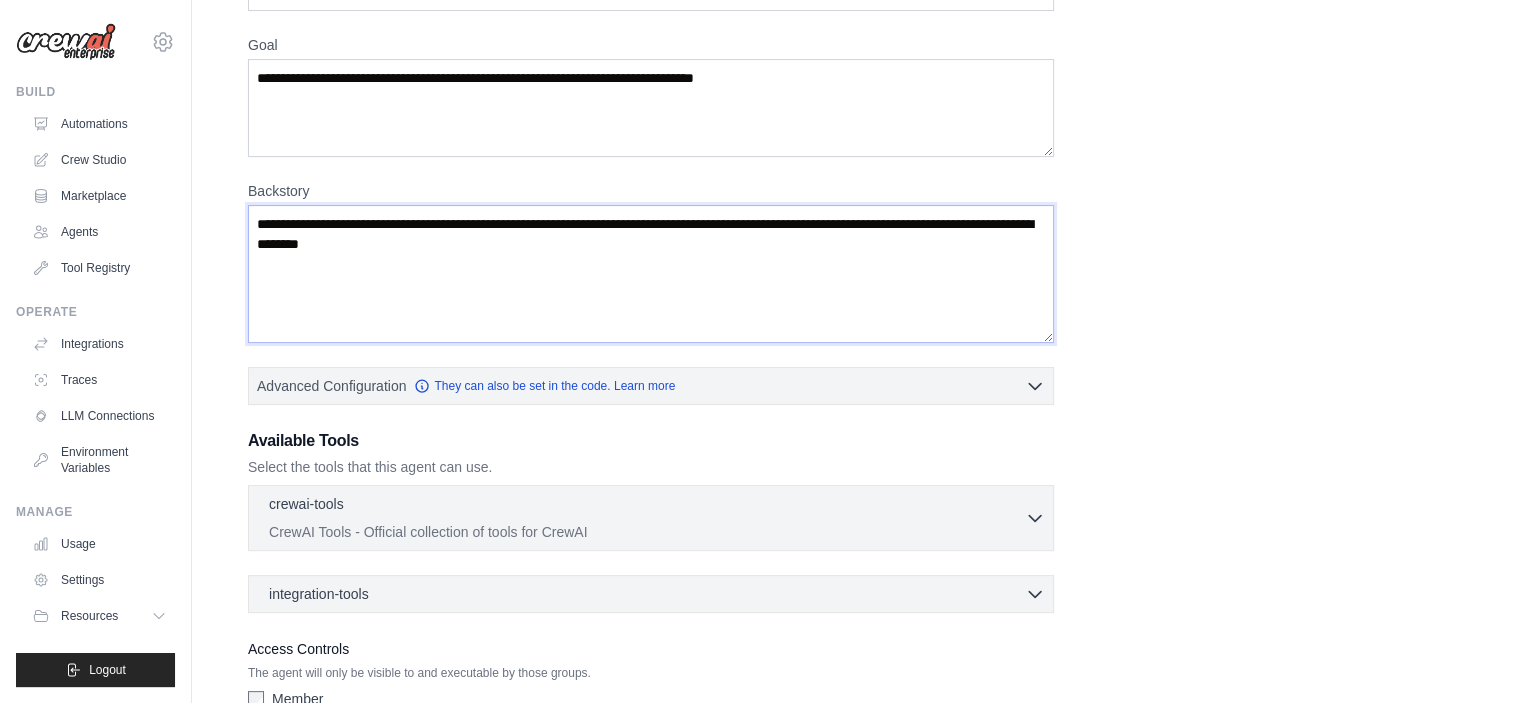 click on "Backstory" at bounding box center (651, 274) 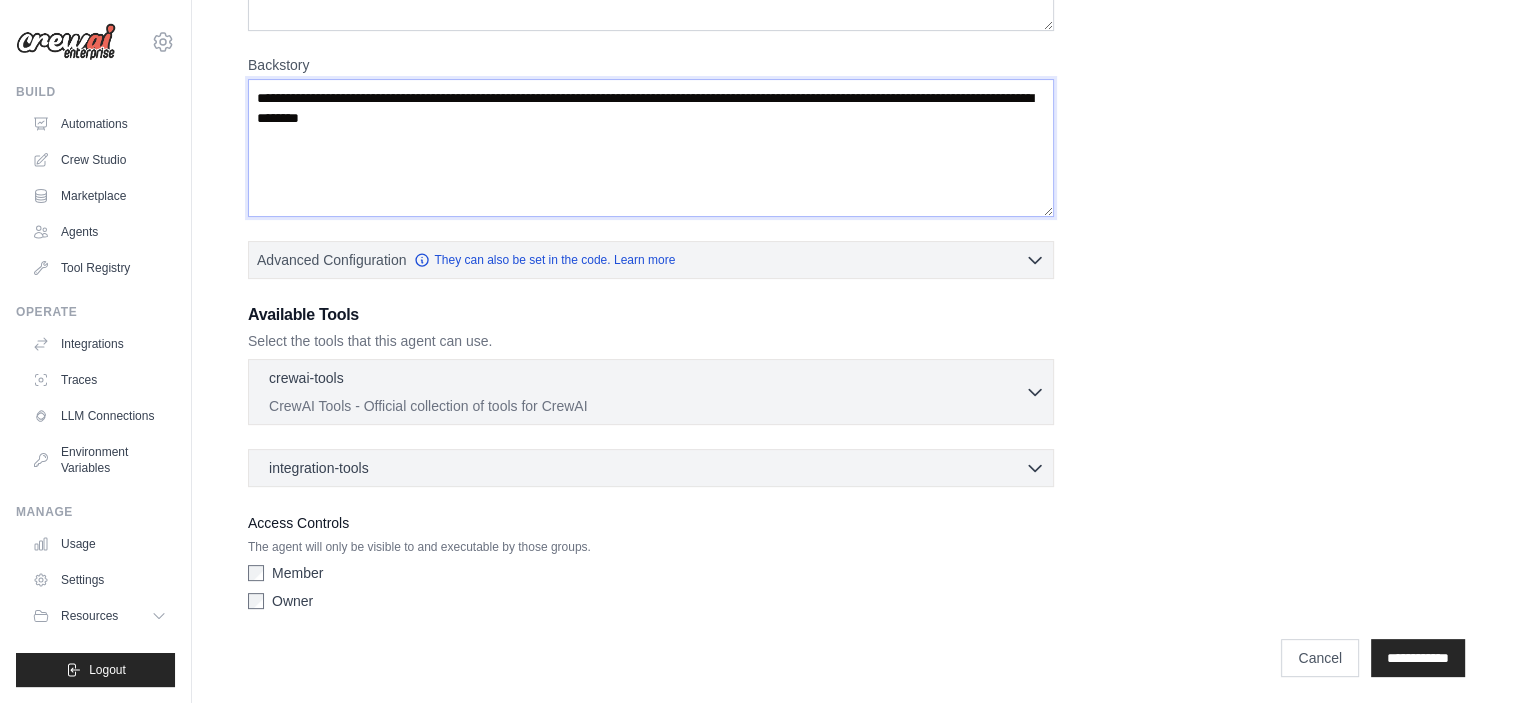 scroll, scrollTop: 428, scrollLeft: 0, axis: vertical 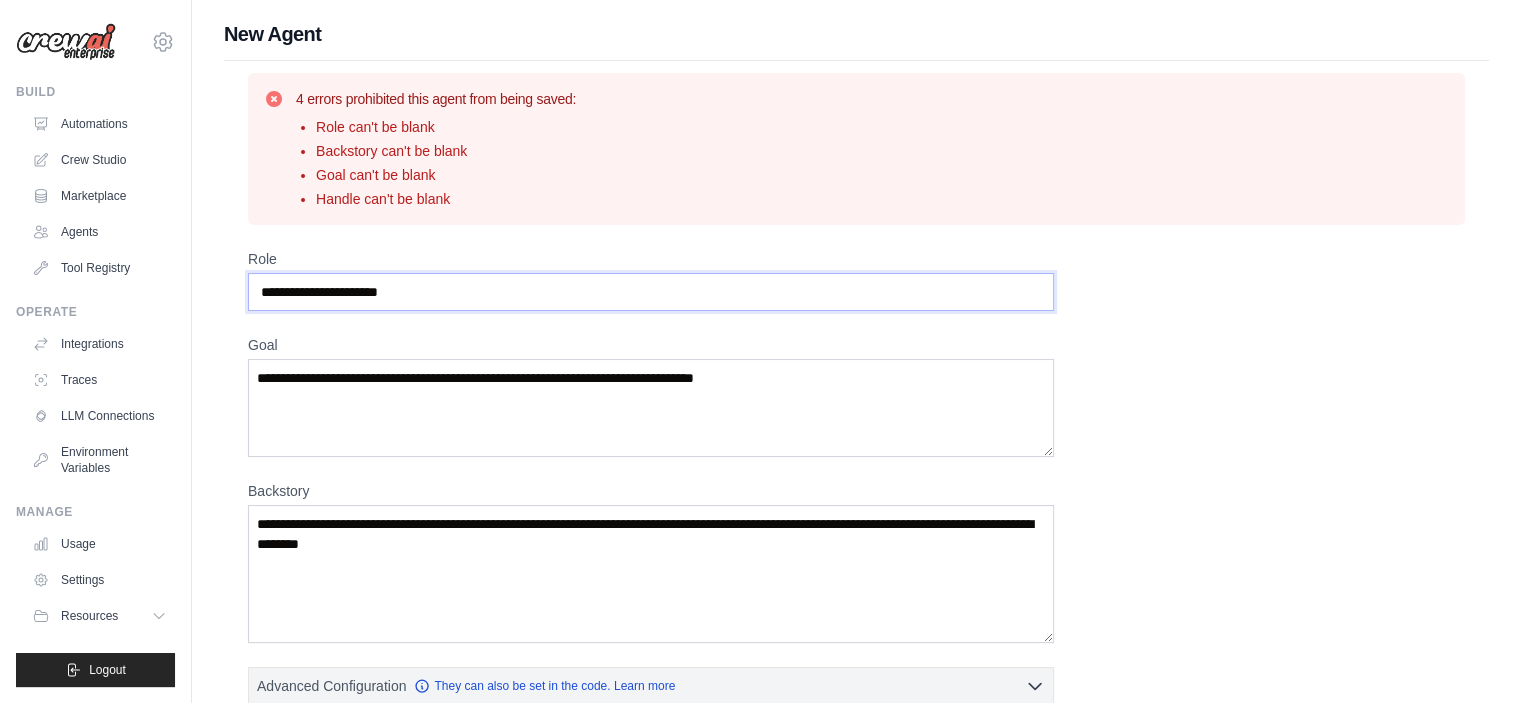 click on "Role" at bounding box center (651, 292) 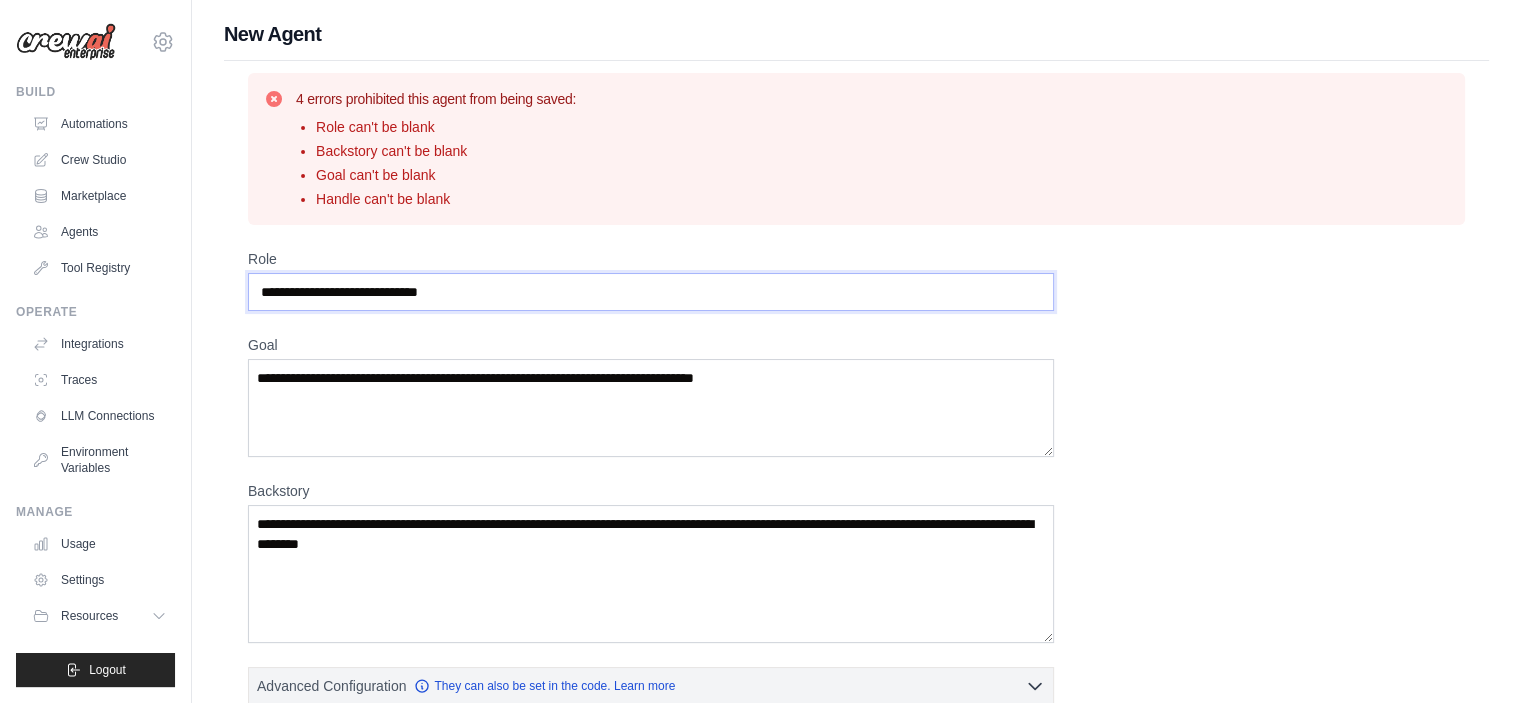 type on "**********" 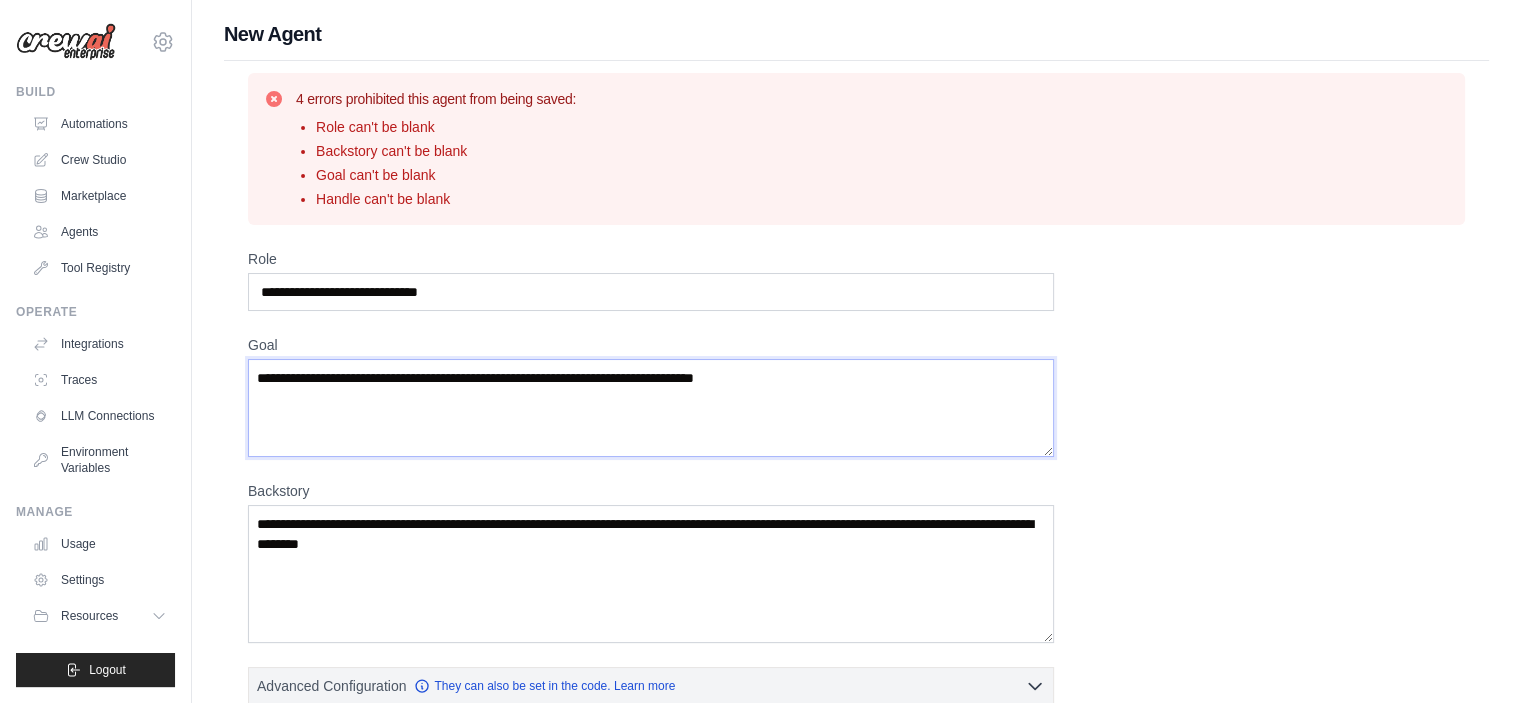 click on "Goal" at bounding box center (651, 408) 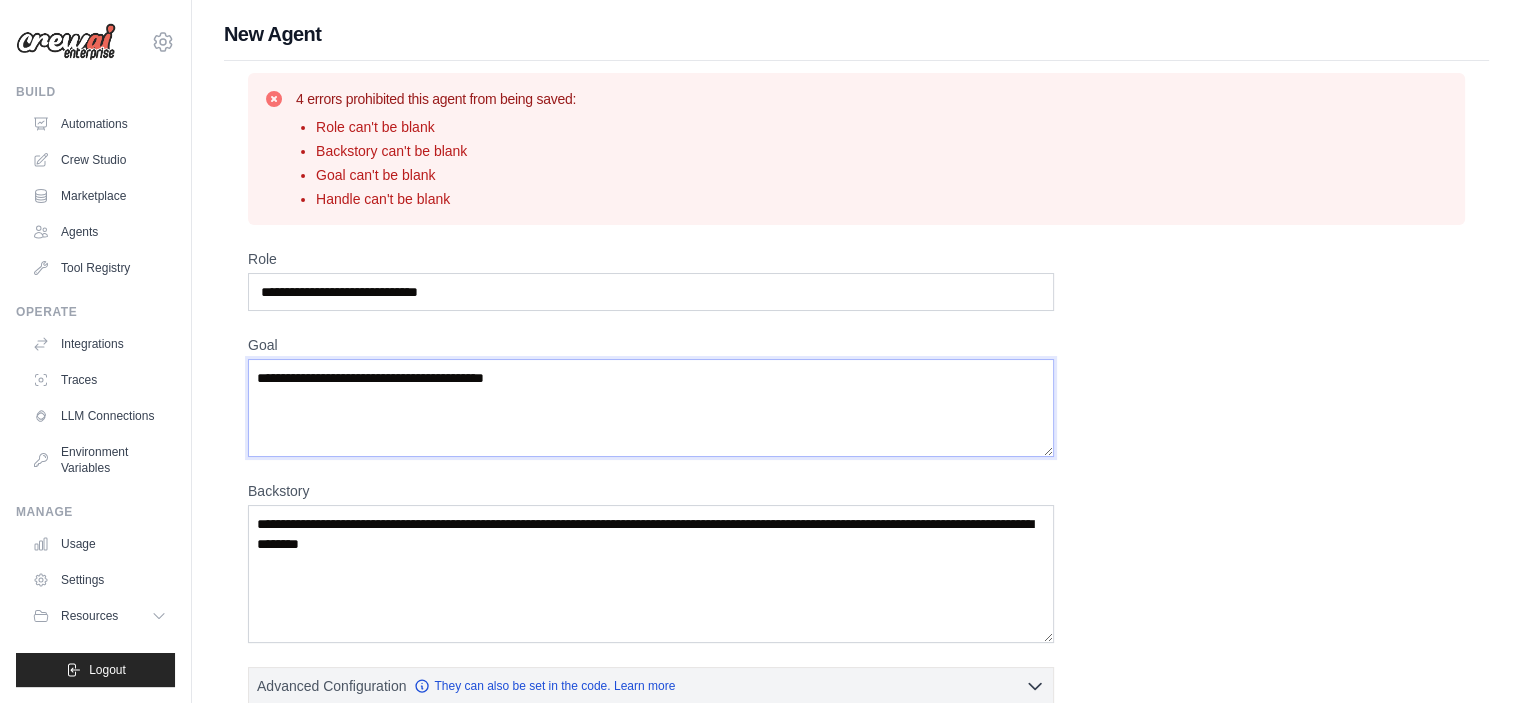 drag, startPoint x: 719, startPoint y: 375, endPoint x: 742, endPoint y: 375, distance: 23 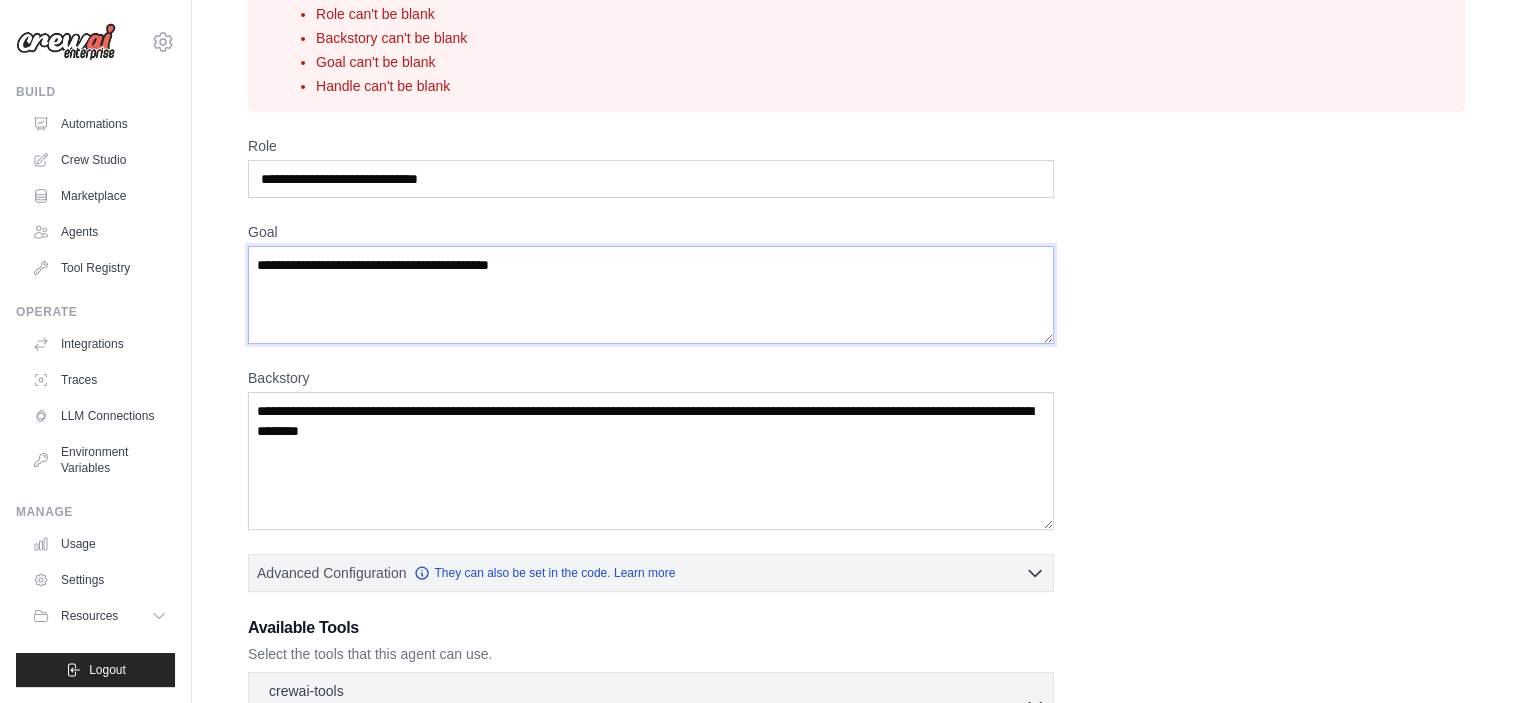 scroll, scrollTop: 200, scrollLeft: 0, axis: vertical 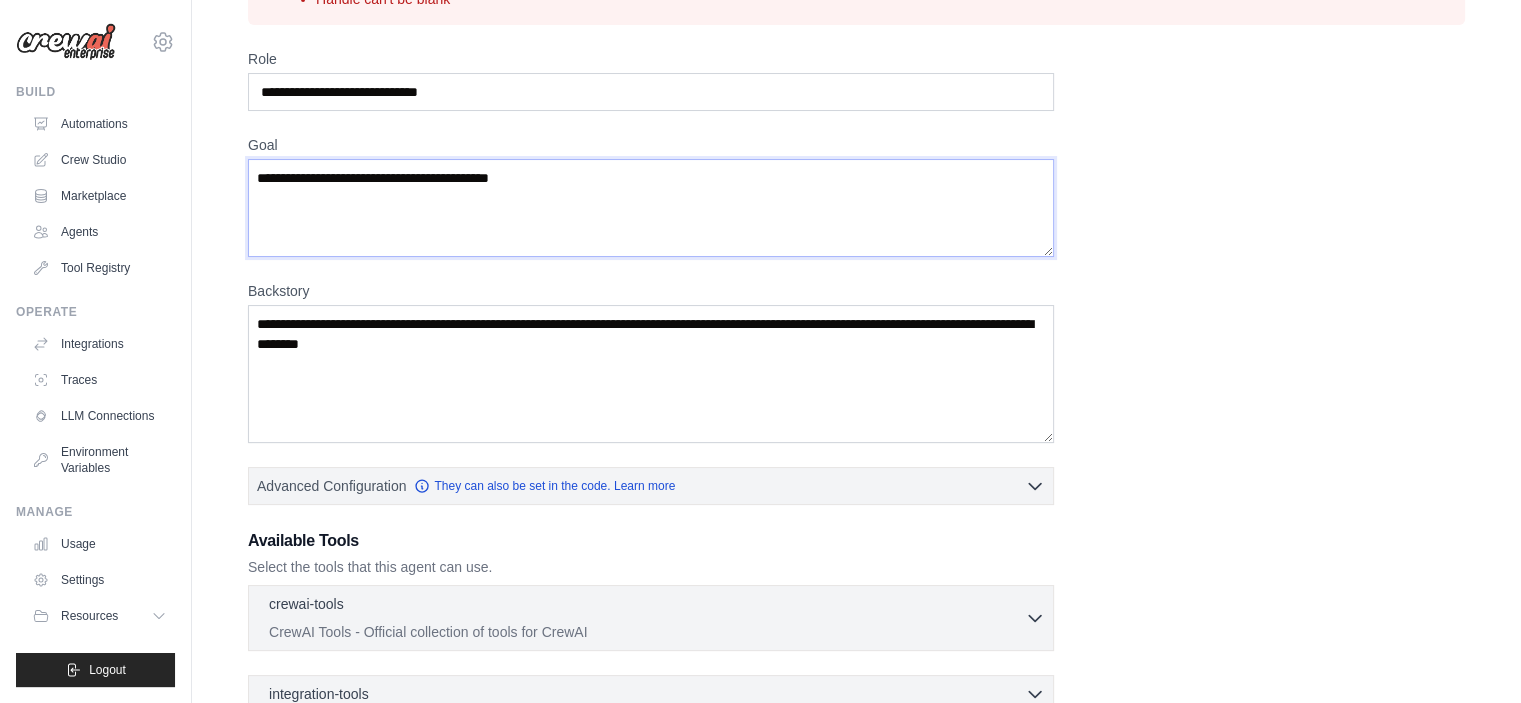 type on "**********" 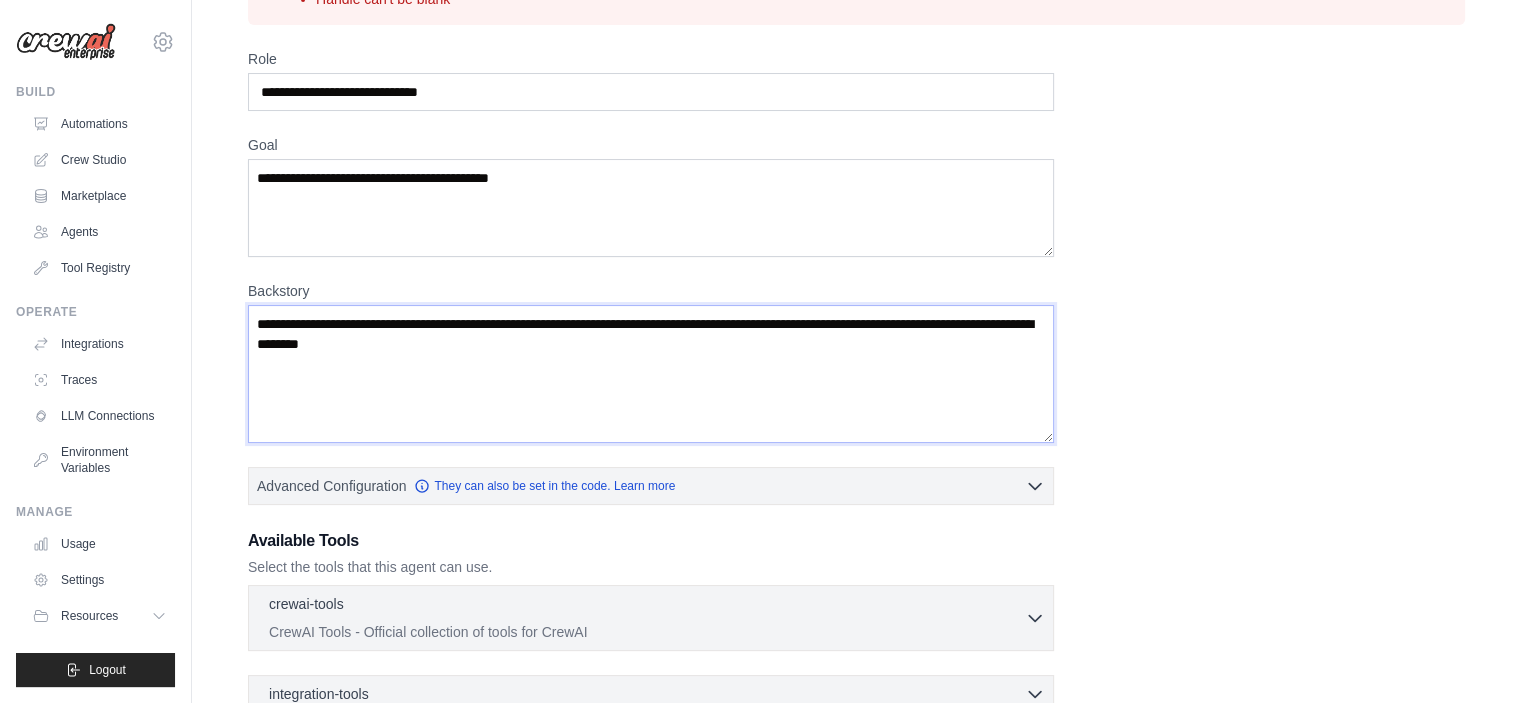 click on "Backstory" at bounding box center (651, 374) 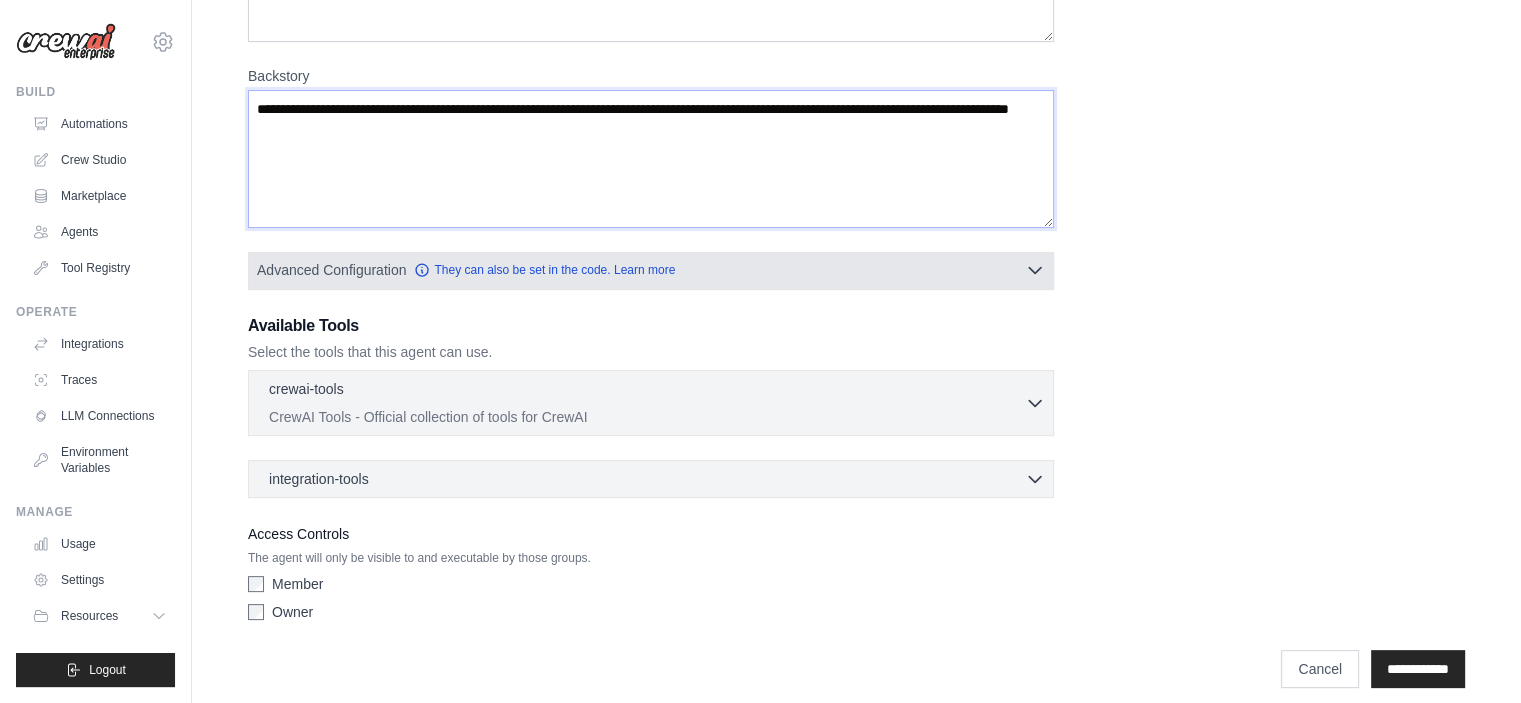 scroll, scrollTop: 428, scrollLeft: 0, axis: vertical 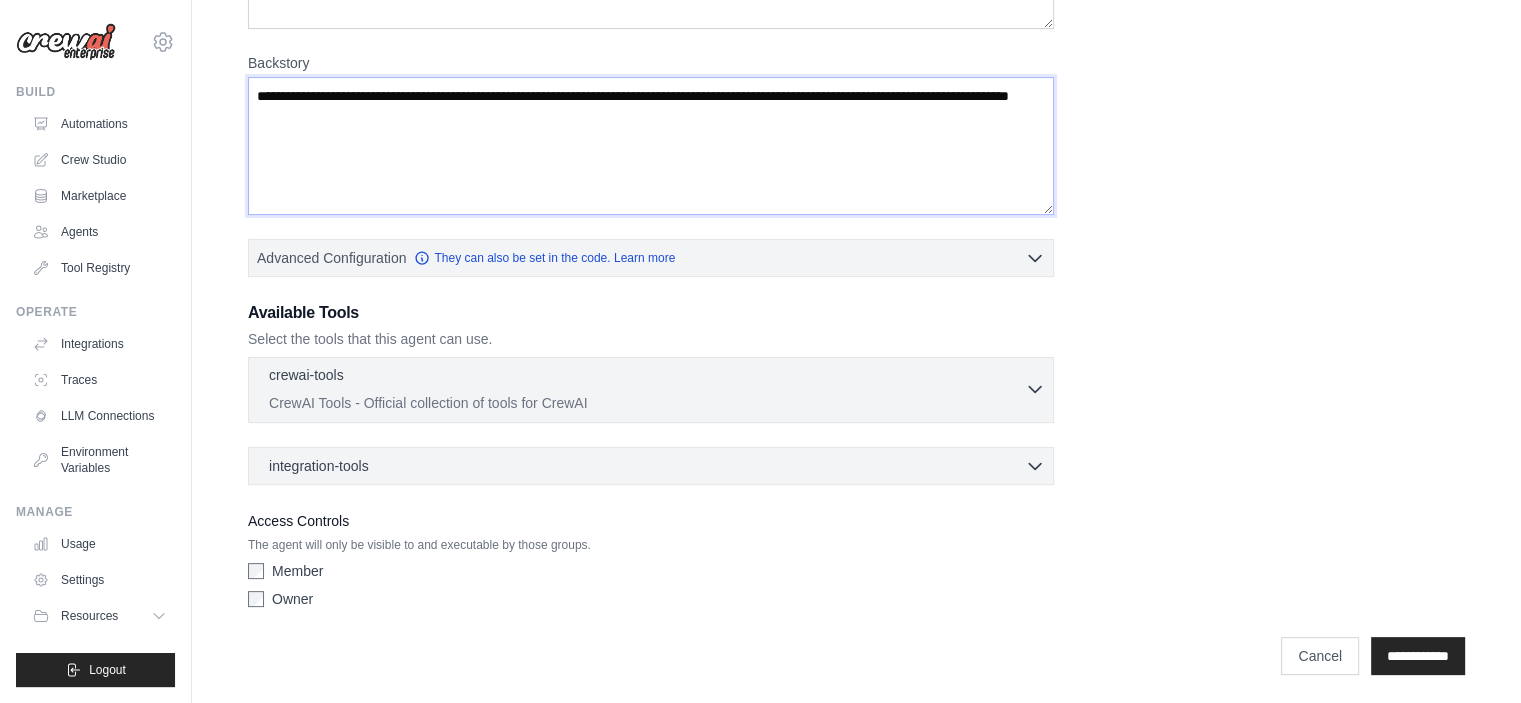 type on "**********" 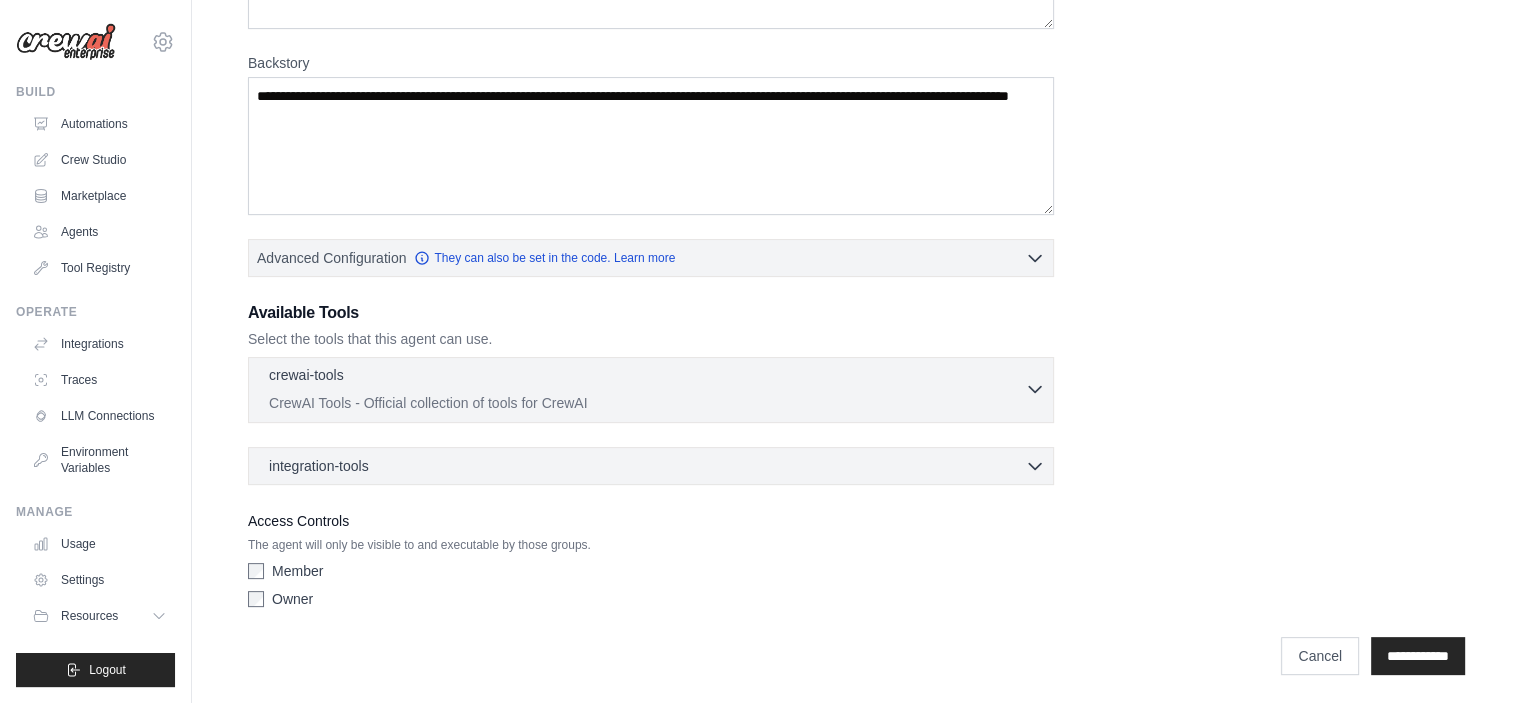 click on "crewai-tools
0 selected
CrewAI Tools - Official collection of tools for CrewAI" at bounding box center (647, 389) 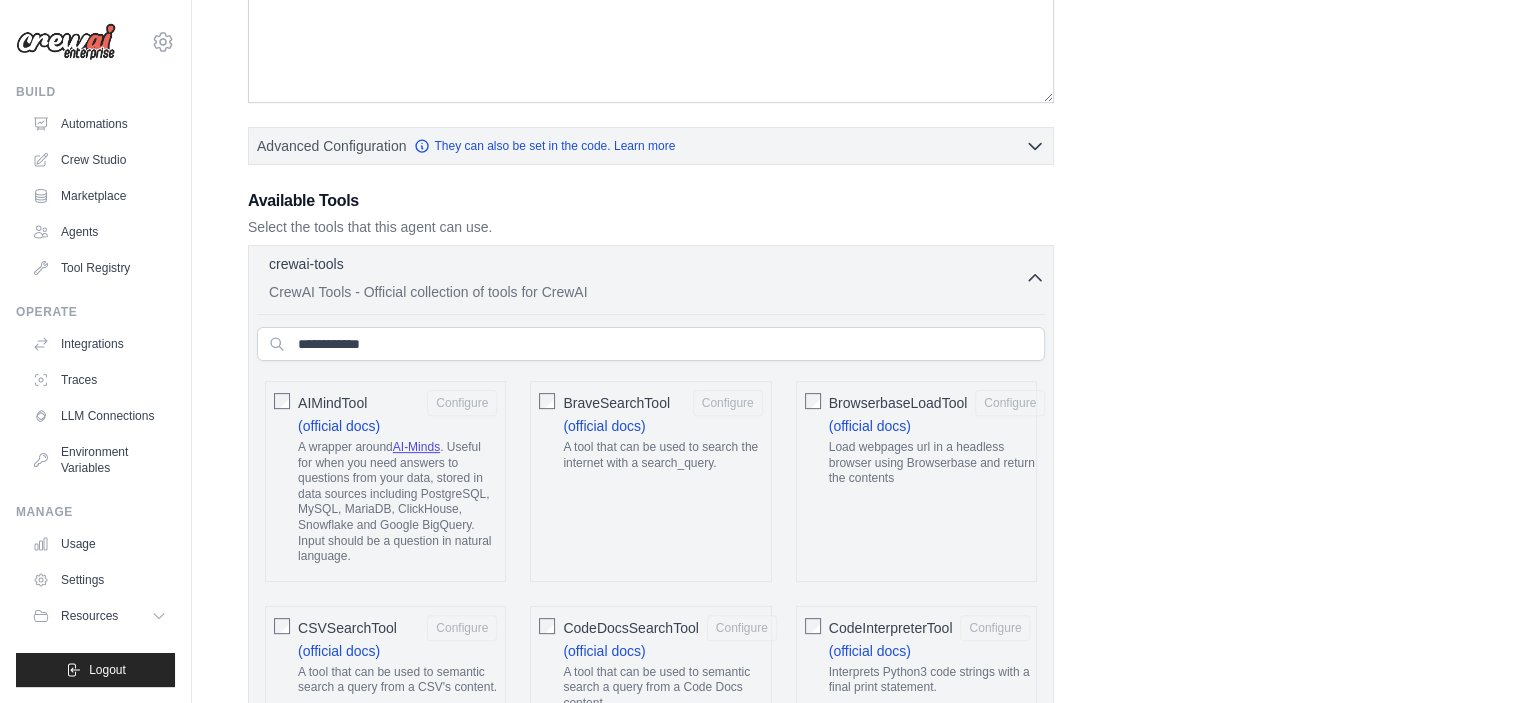 scroll, scrollTop: 728, scrollLeft: 0, axis: vertical 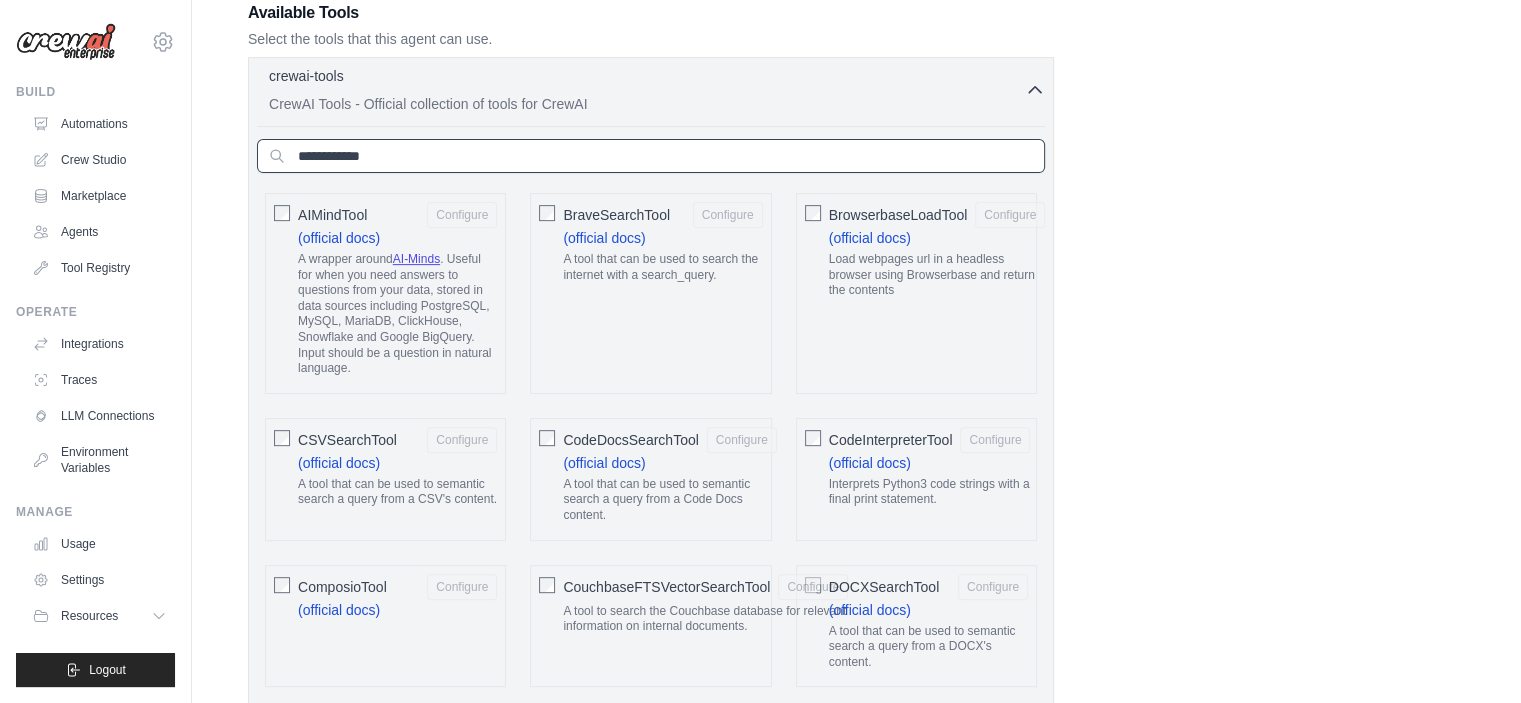 click at bounding box center [651, 156] 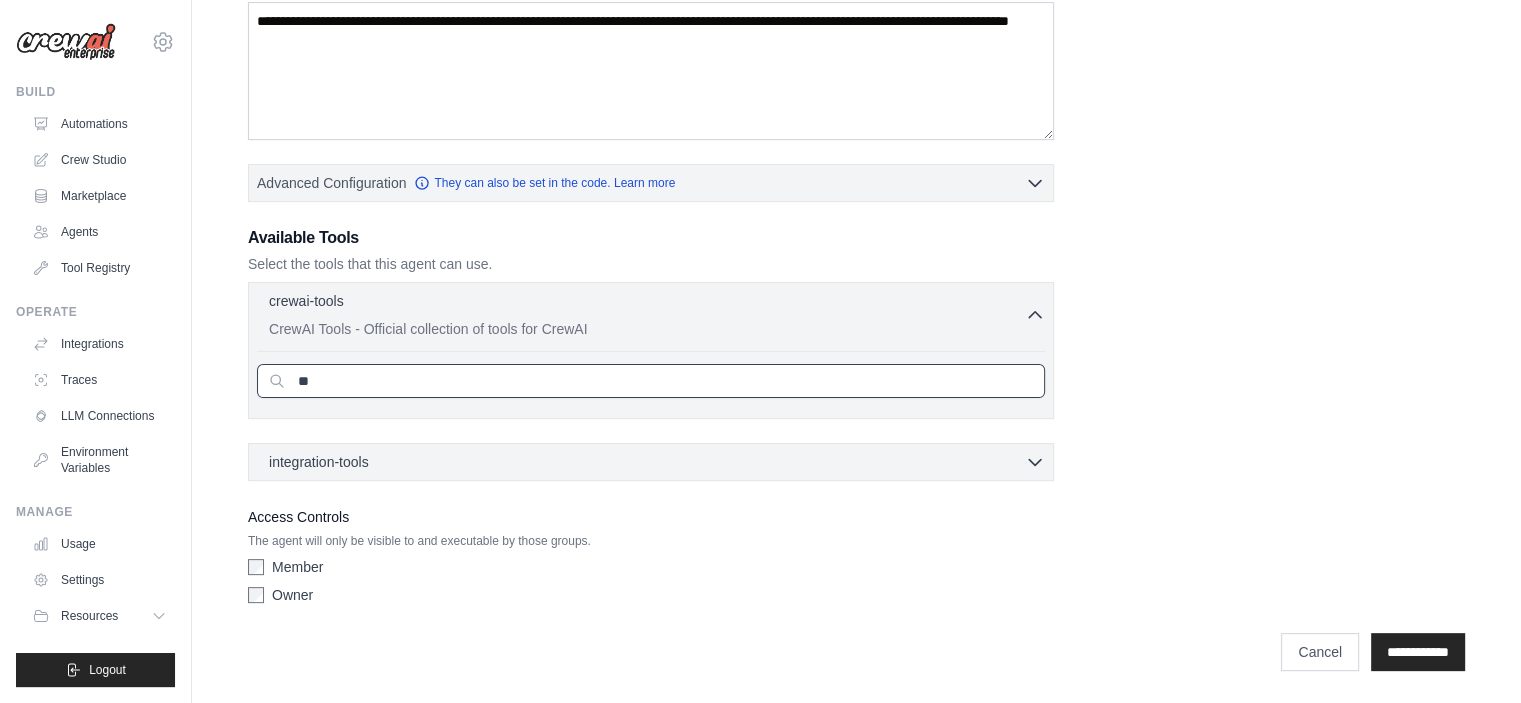 scroll, scrollTop: 499, scrollLeft: 0, axis: vertical 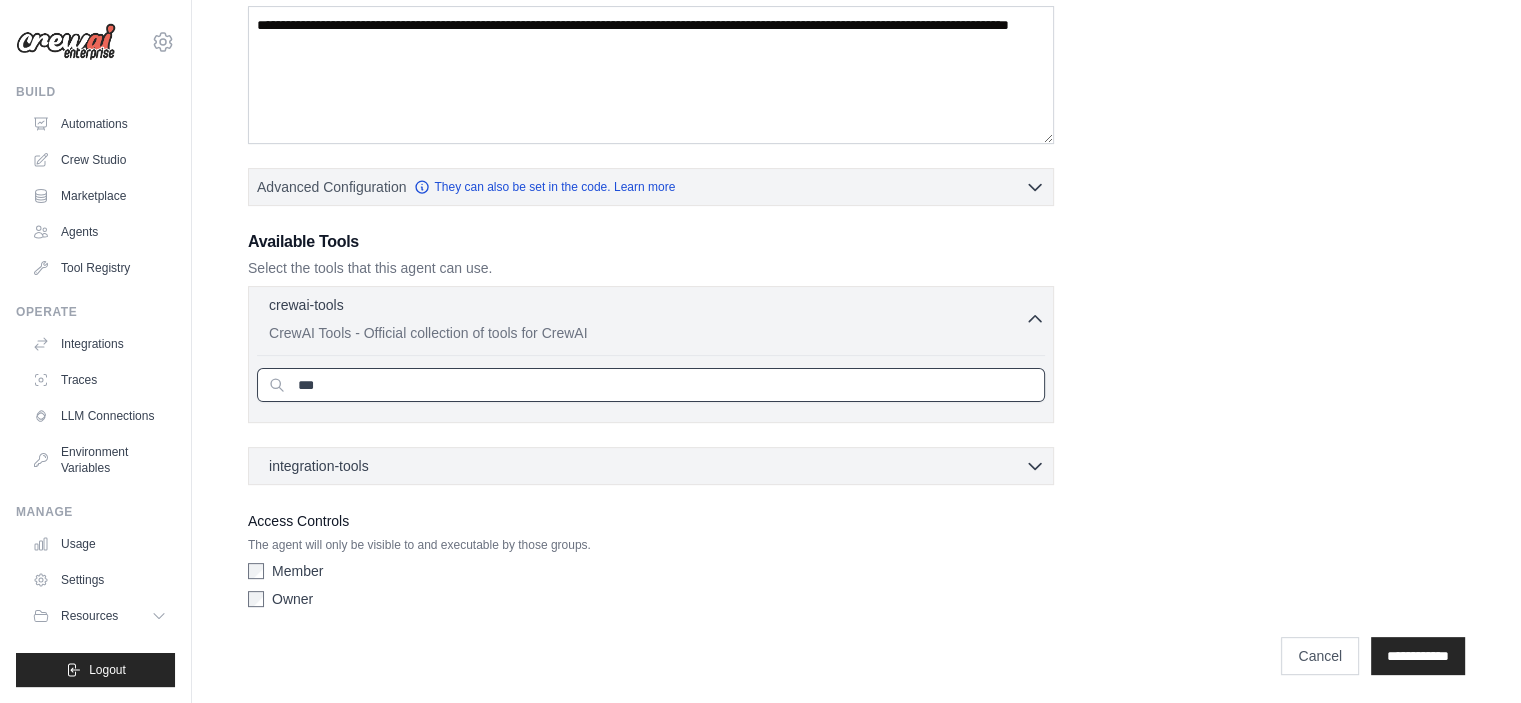 click on "**********" at bounding box center (1418, 656) 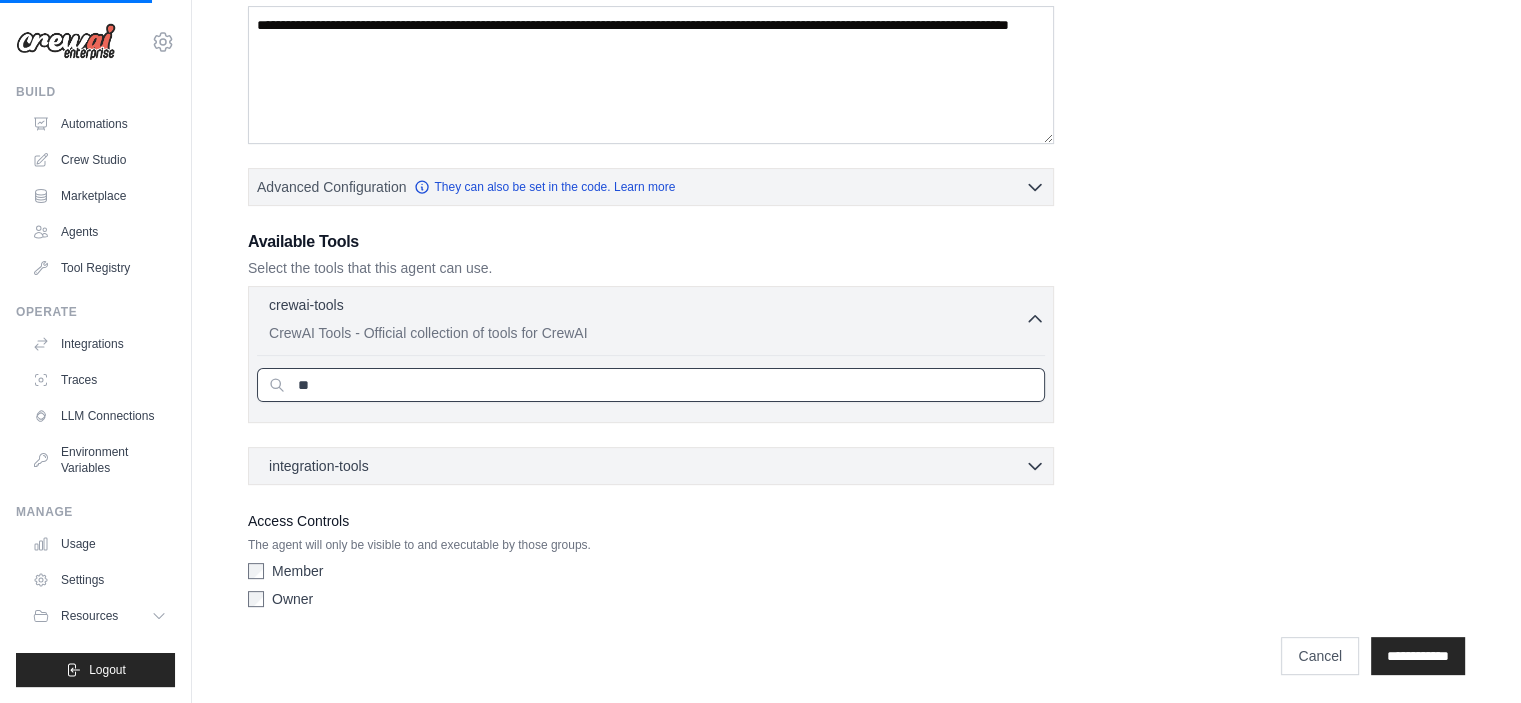 type on "*" 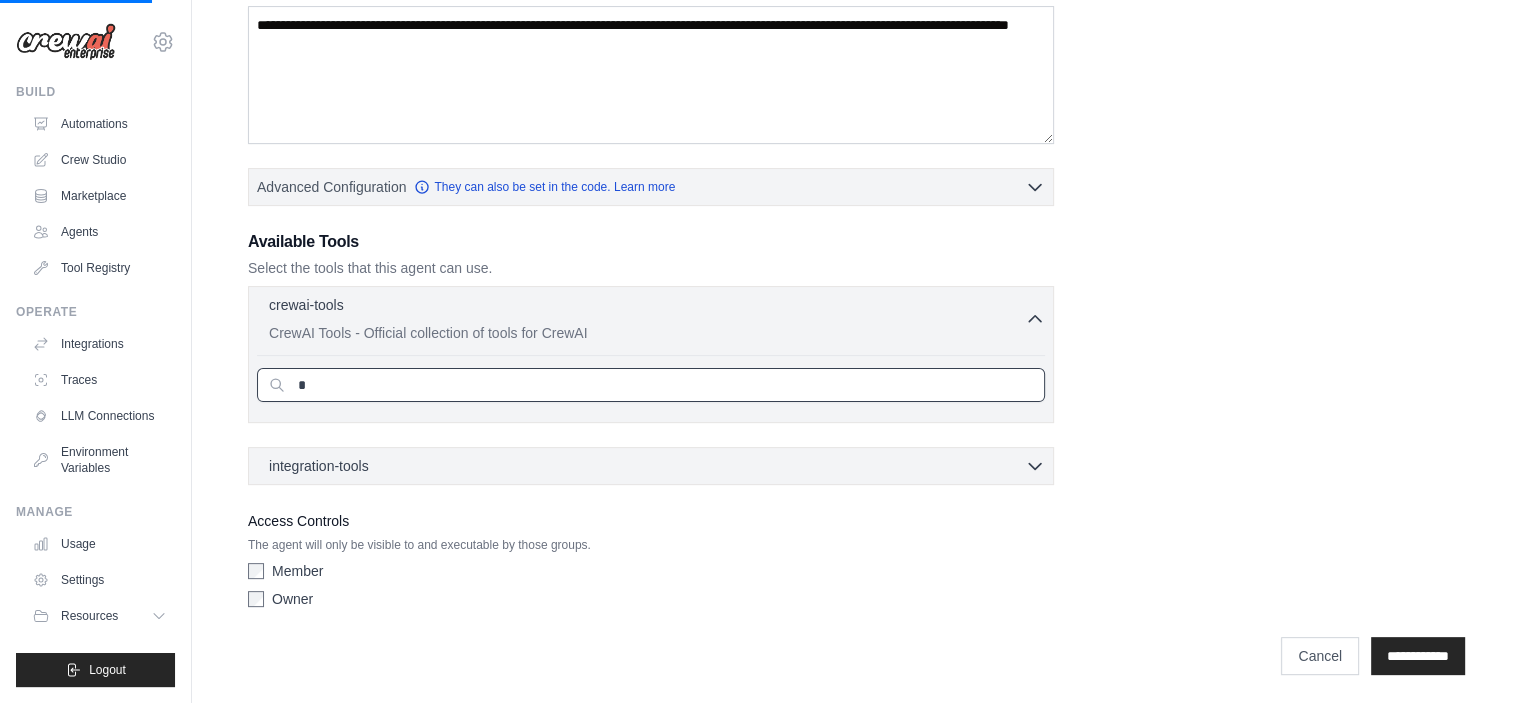 scroll, scrollTop: 728, scrollLeft: 0, axis: vertical 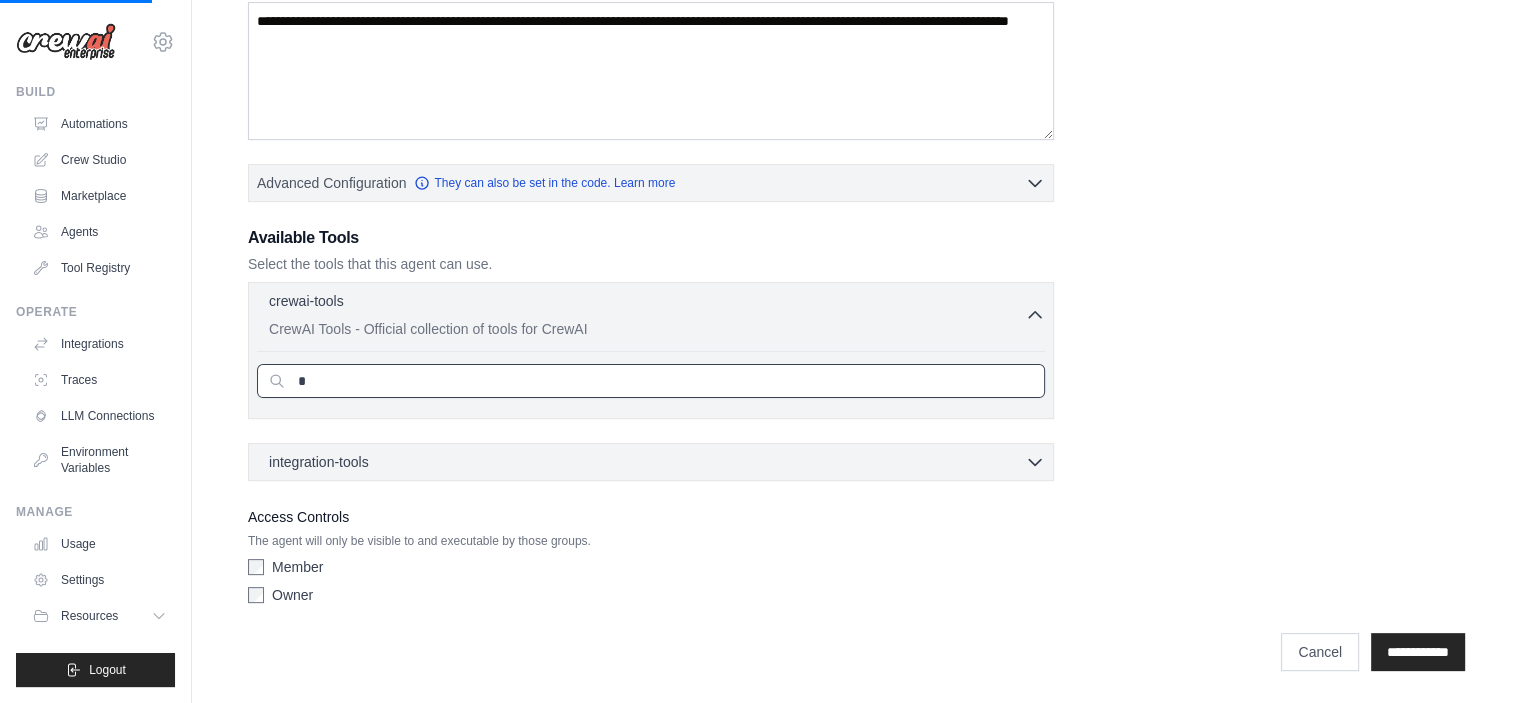 type 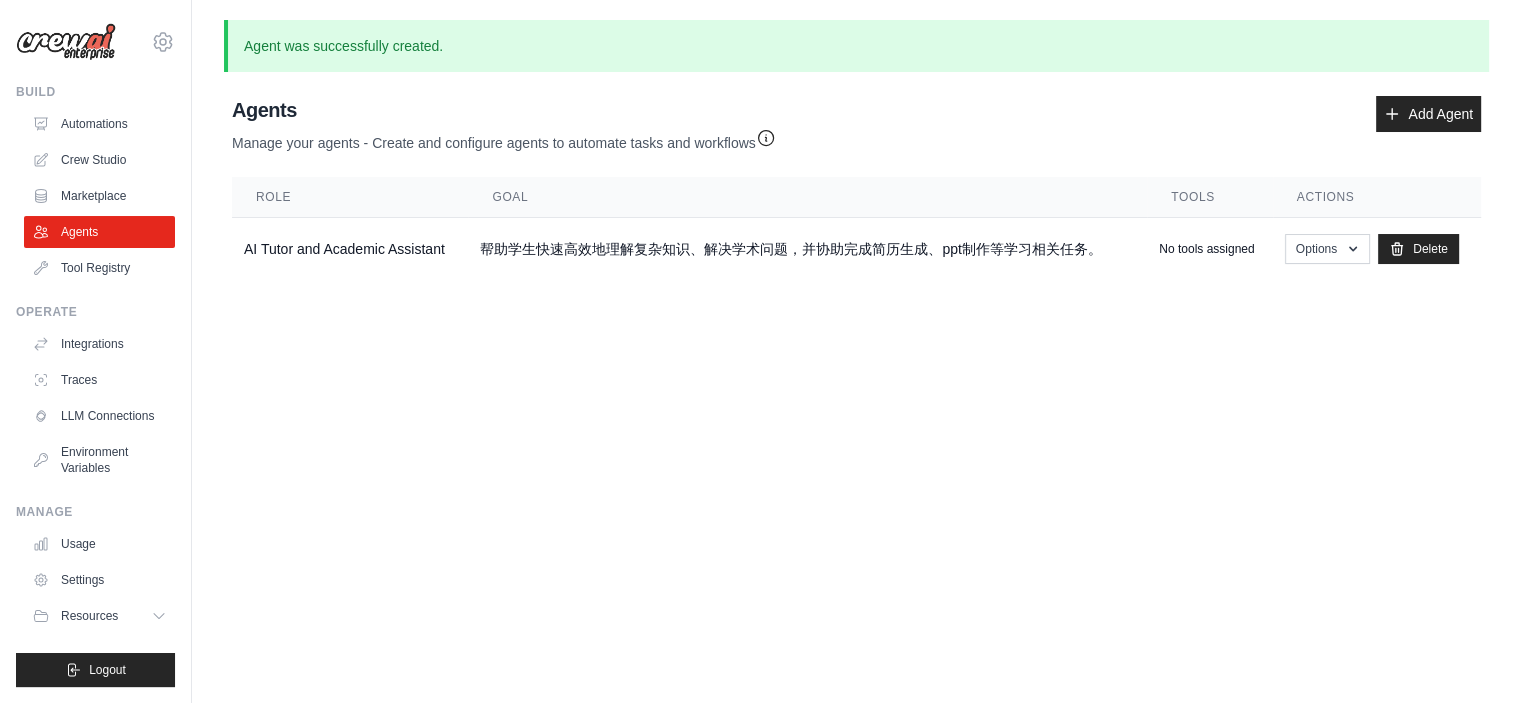scroll, scrollTop: 0, scrollLeft: 0, axis: both 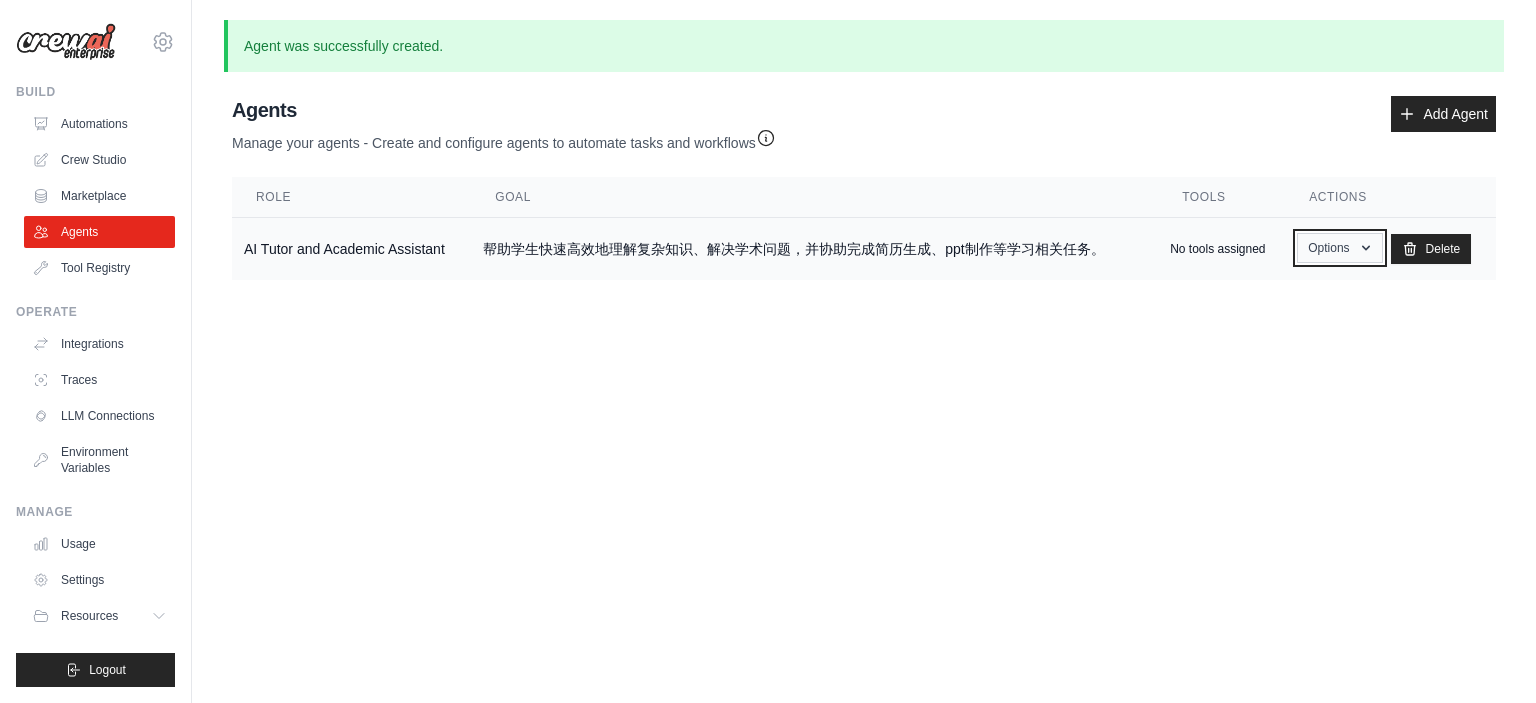 click 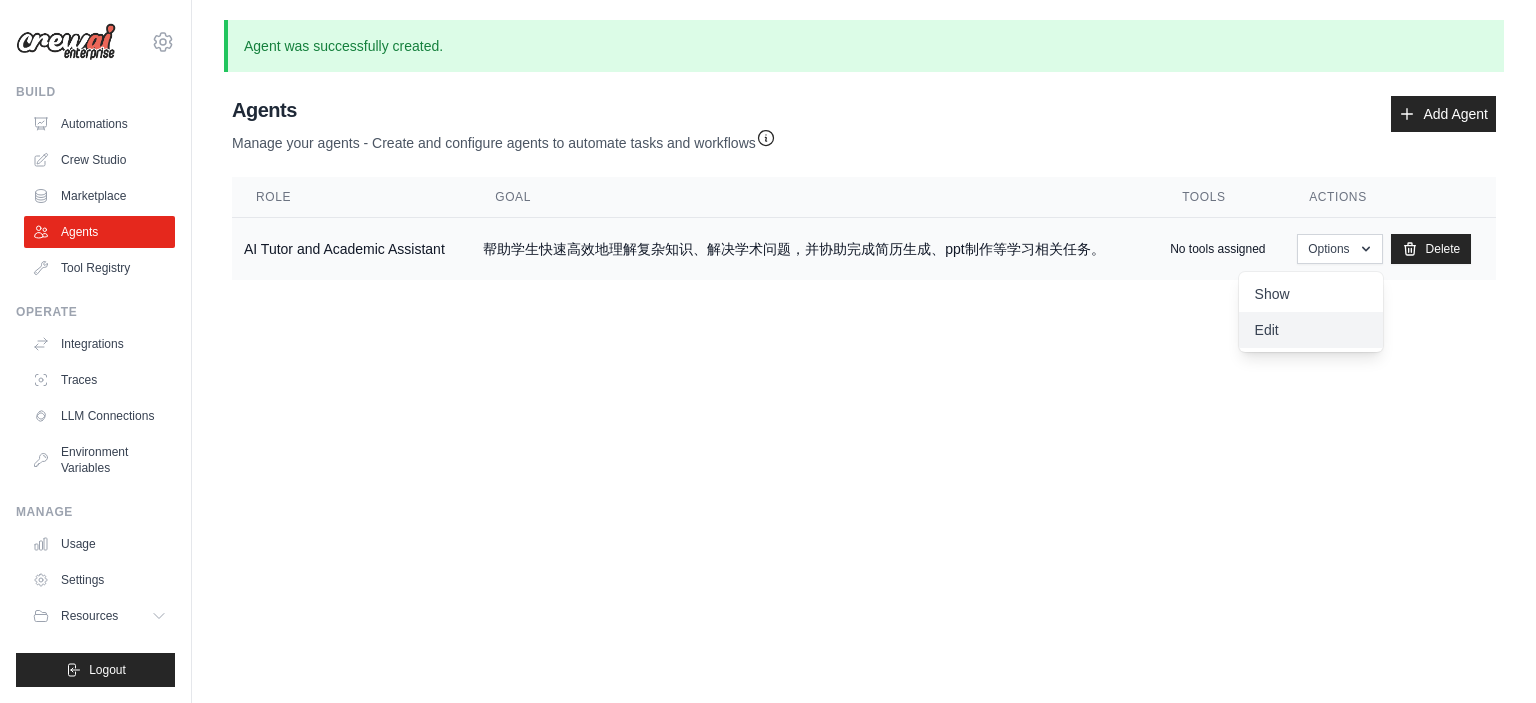 click on "Edit" at bounding box center [1311, 330] 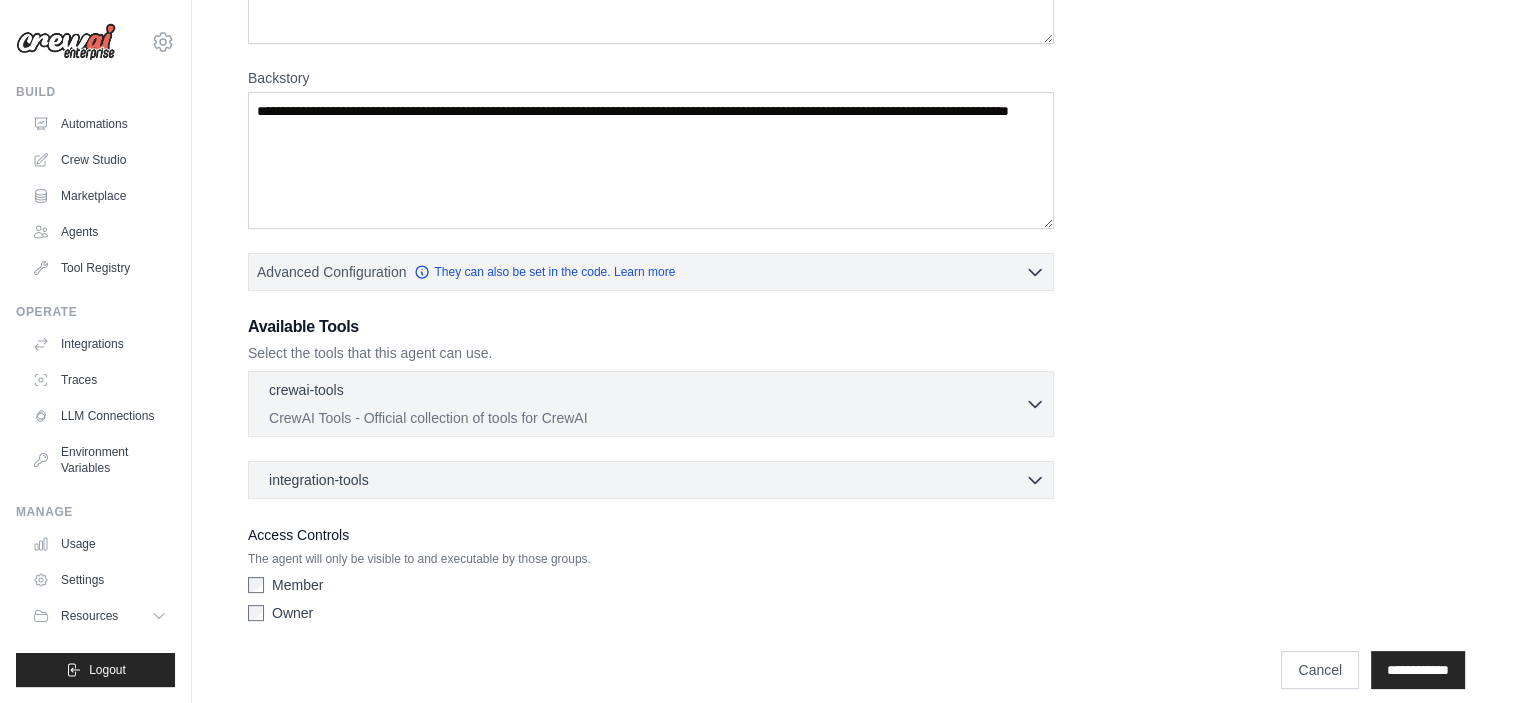 scroll, scrollTop: 332, scrollLeft: 0, axis: vertical 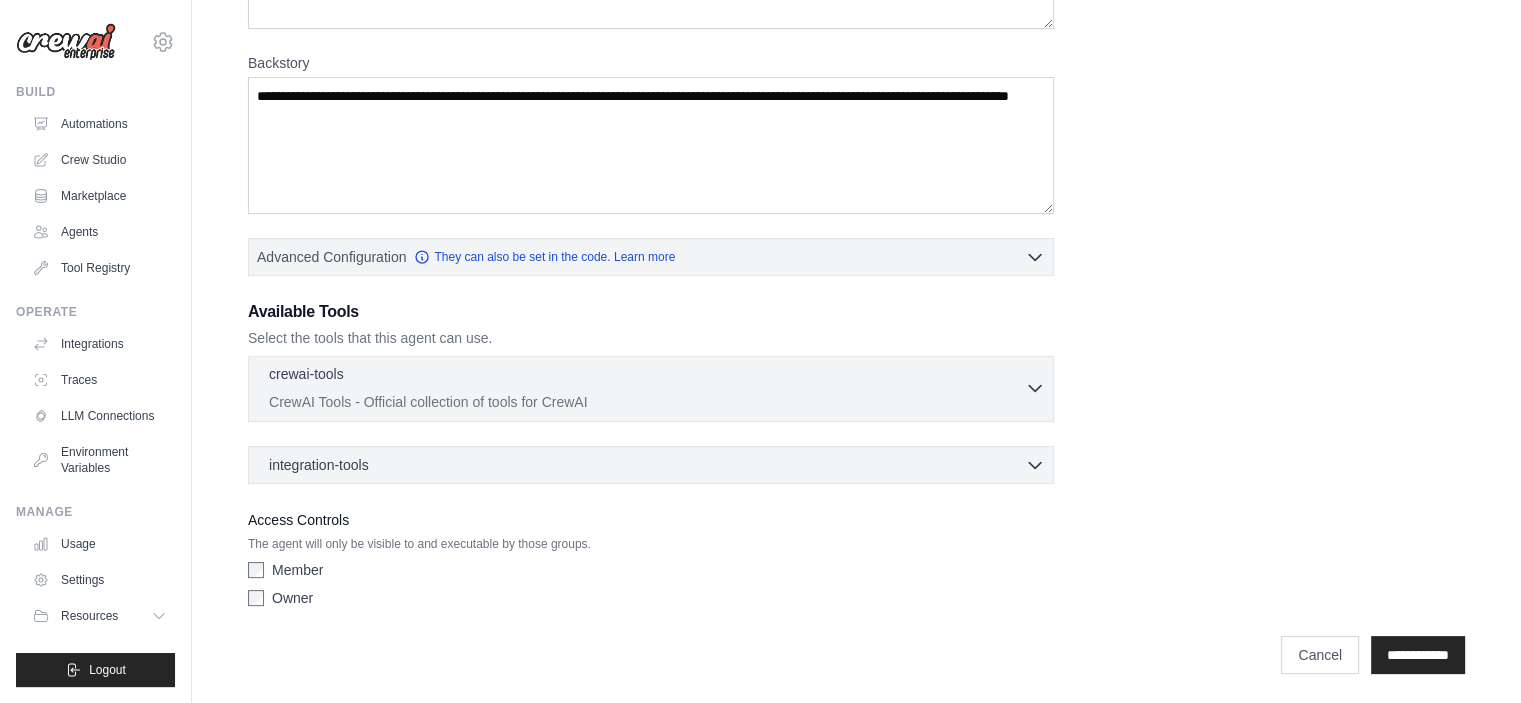 click on "CrewAI Tools - Official collection of tools for CrewAI" at bounding box center (647, 402) 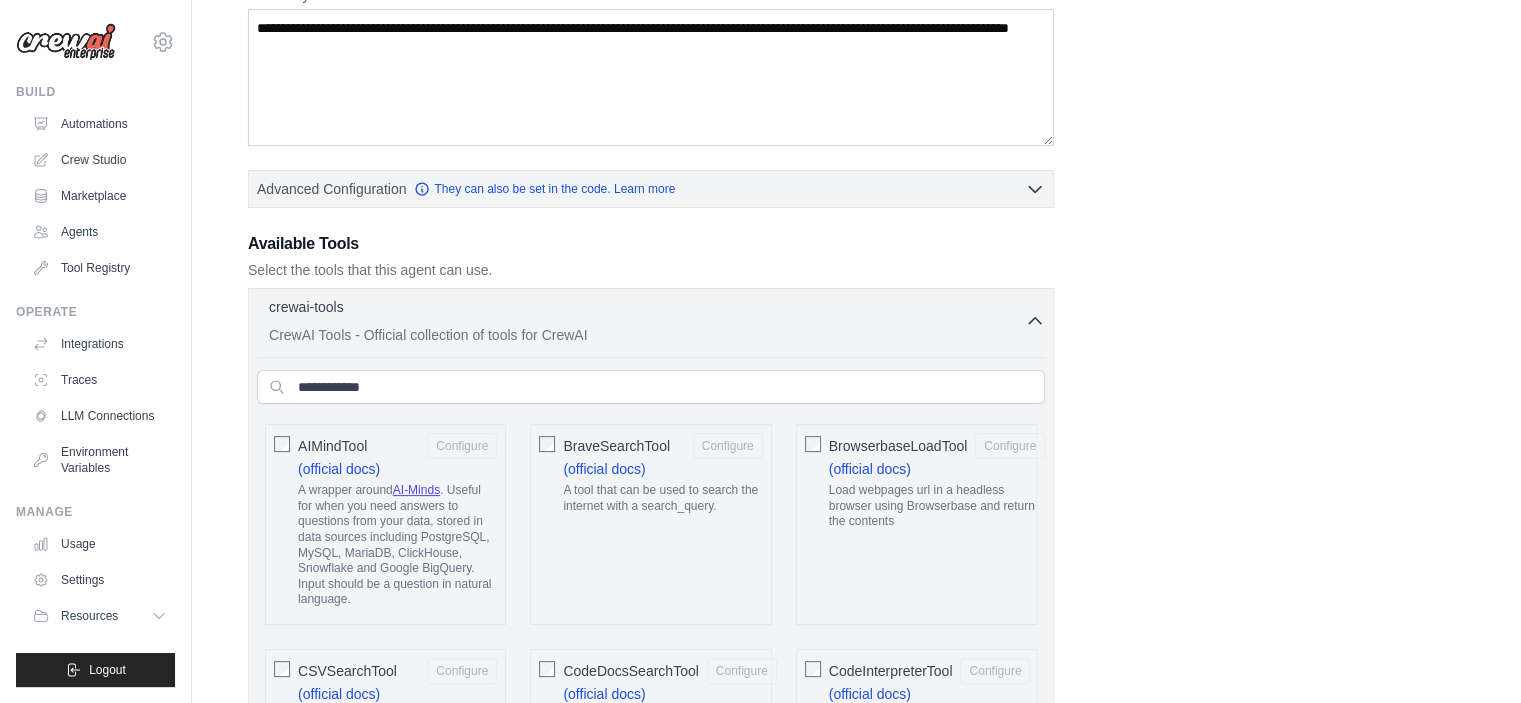 scroll, scrollTop: 532, scrollLeft: 0, axis: vertical 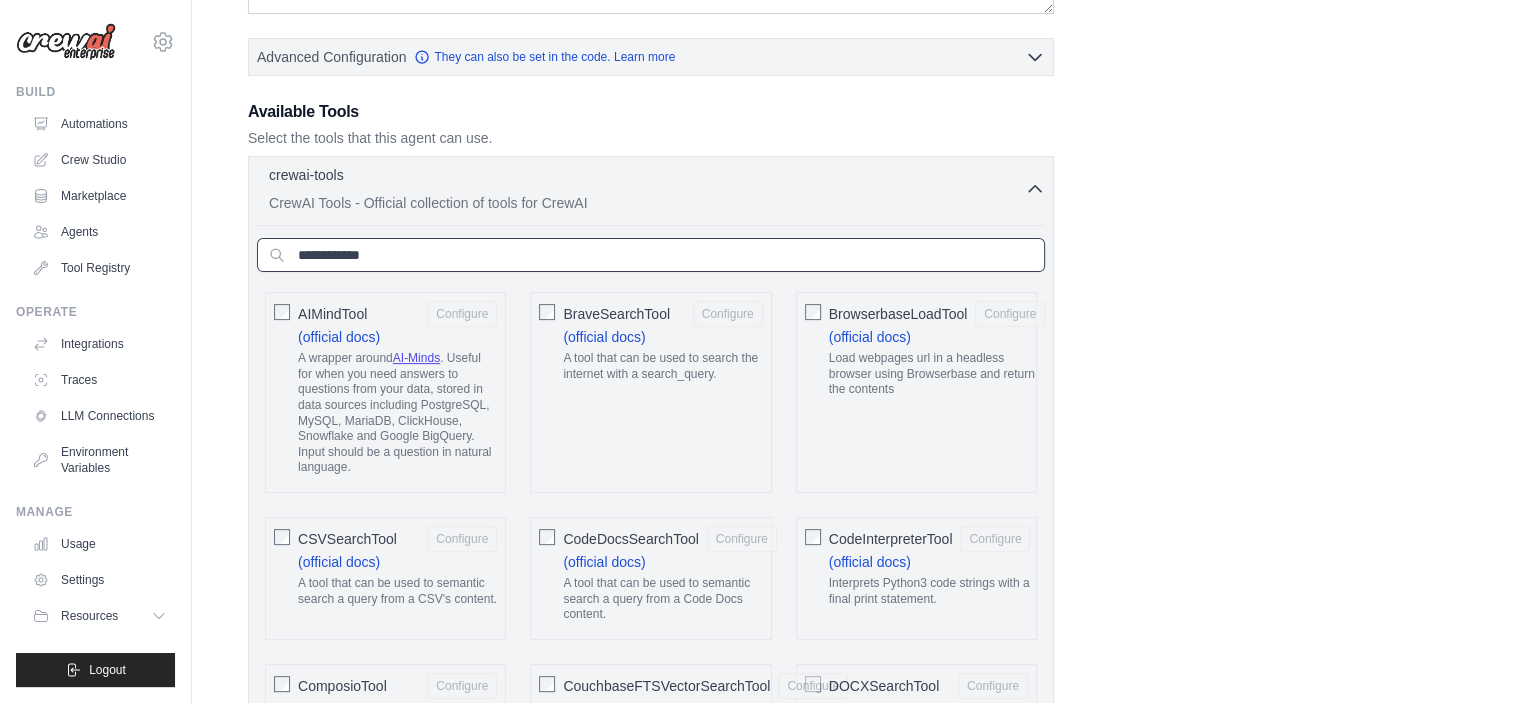 click at bounding box center [651, 255] 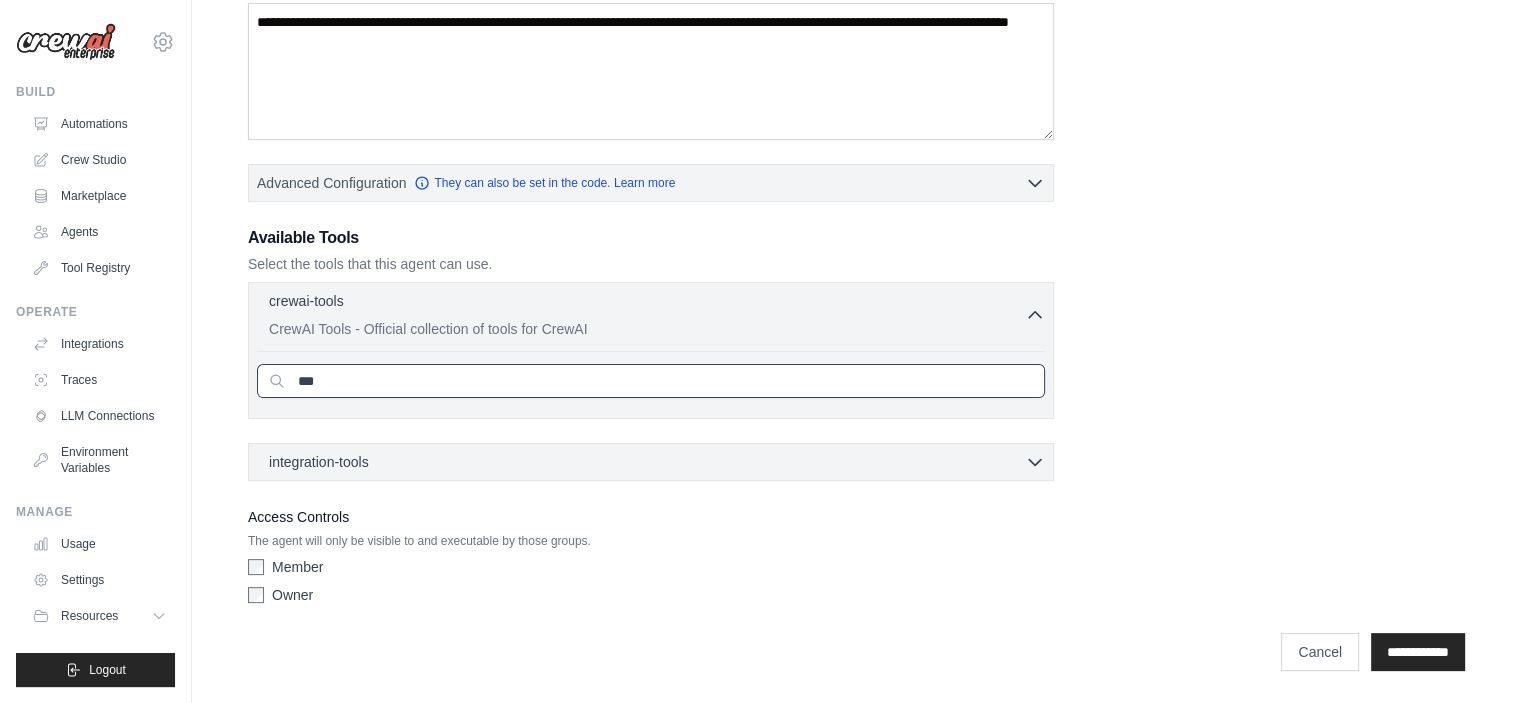scroll, scrollTop: 403, scrollLeft: 0, axis: vertical 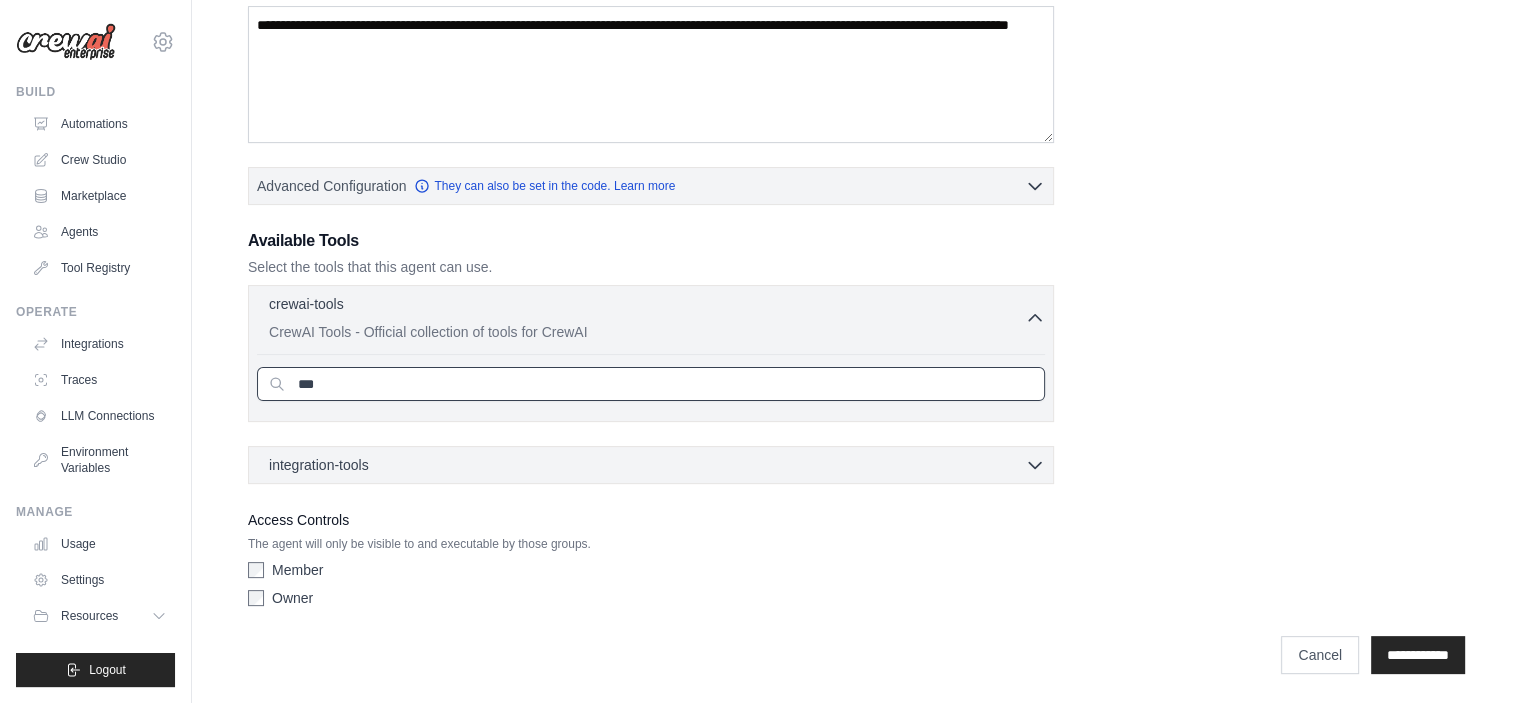 click on "***" at bounding box center (651, 384) 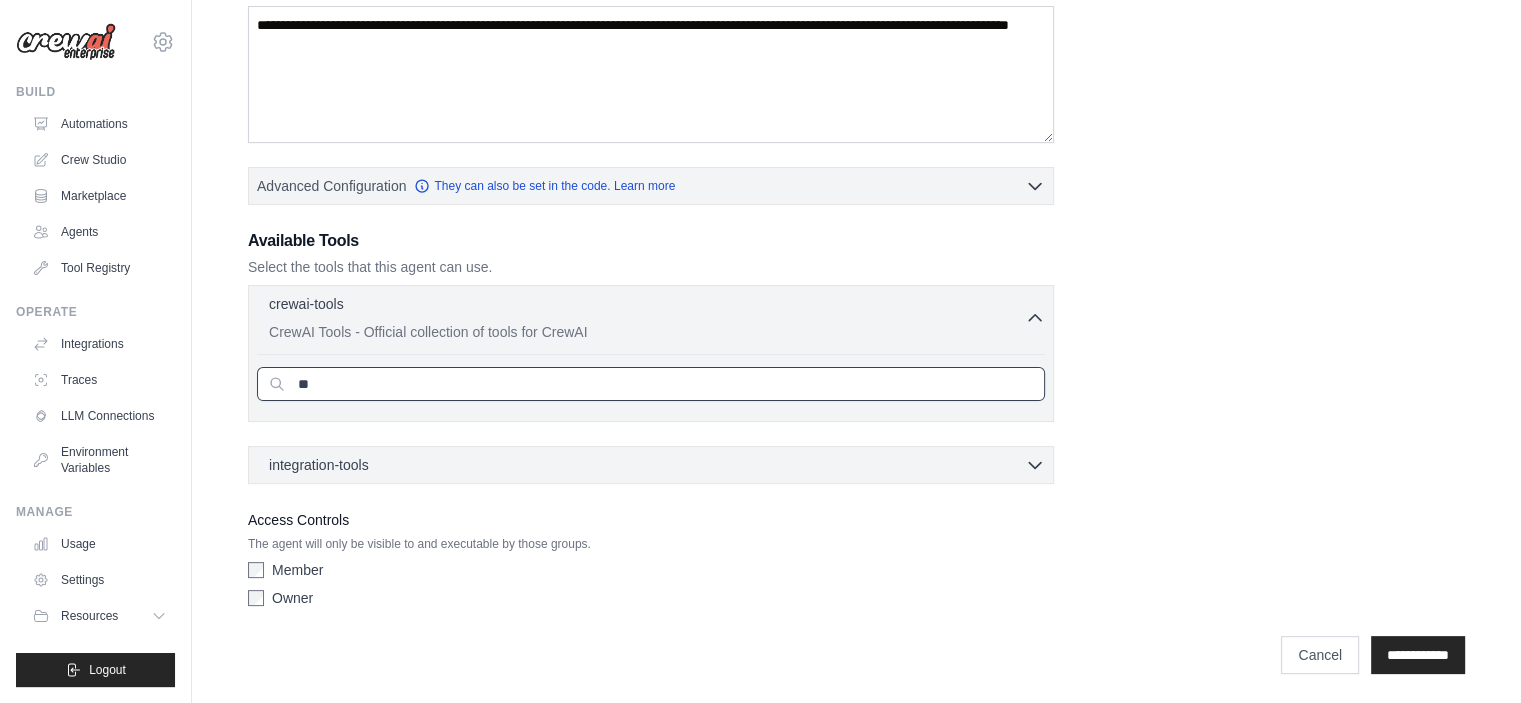 scroll, scrollTop: 532, scrollLeft: 0, axis: vertical 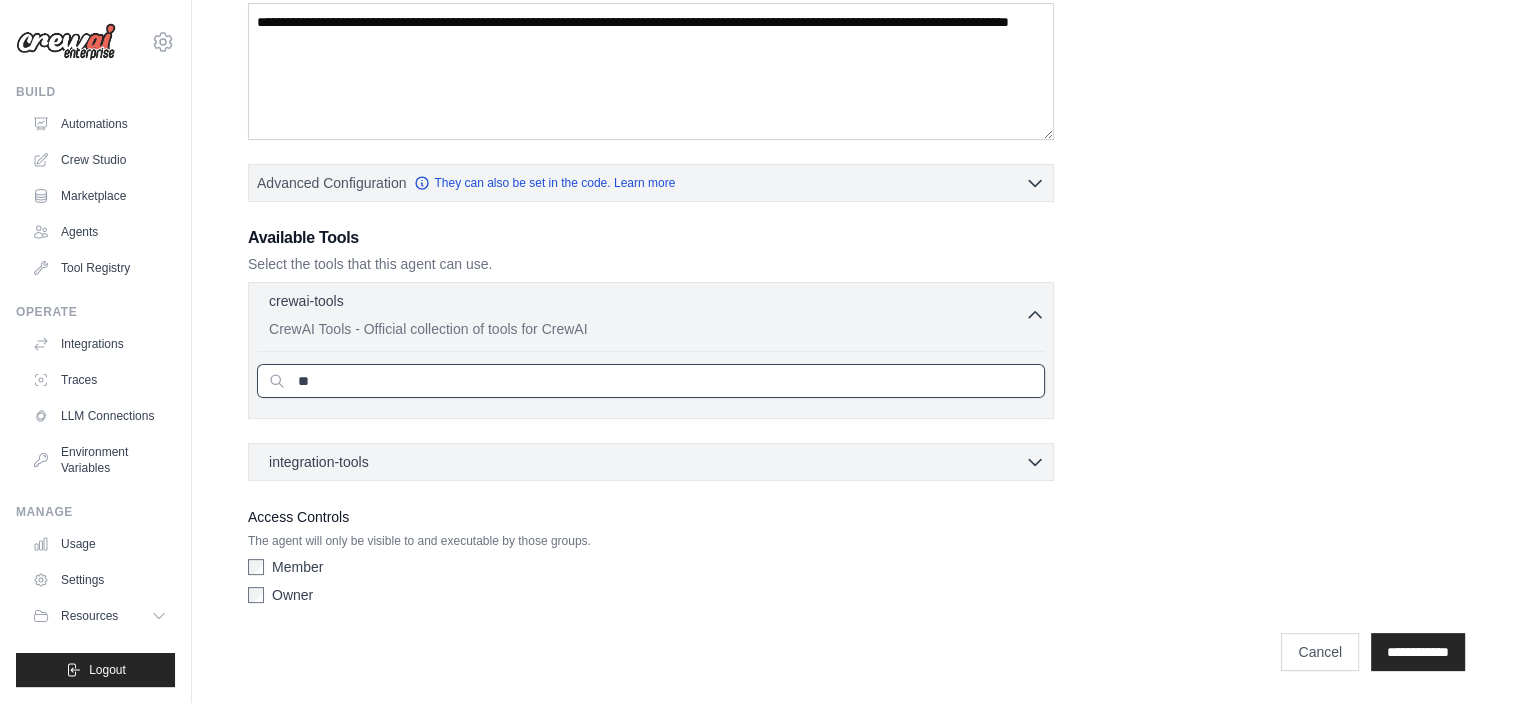 type on "*" 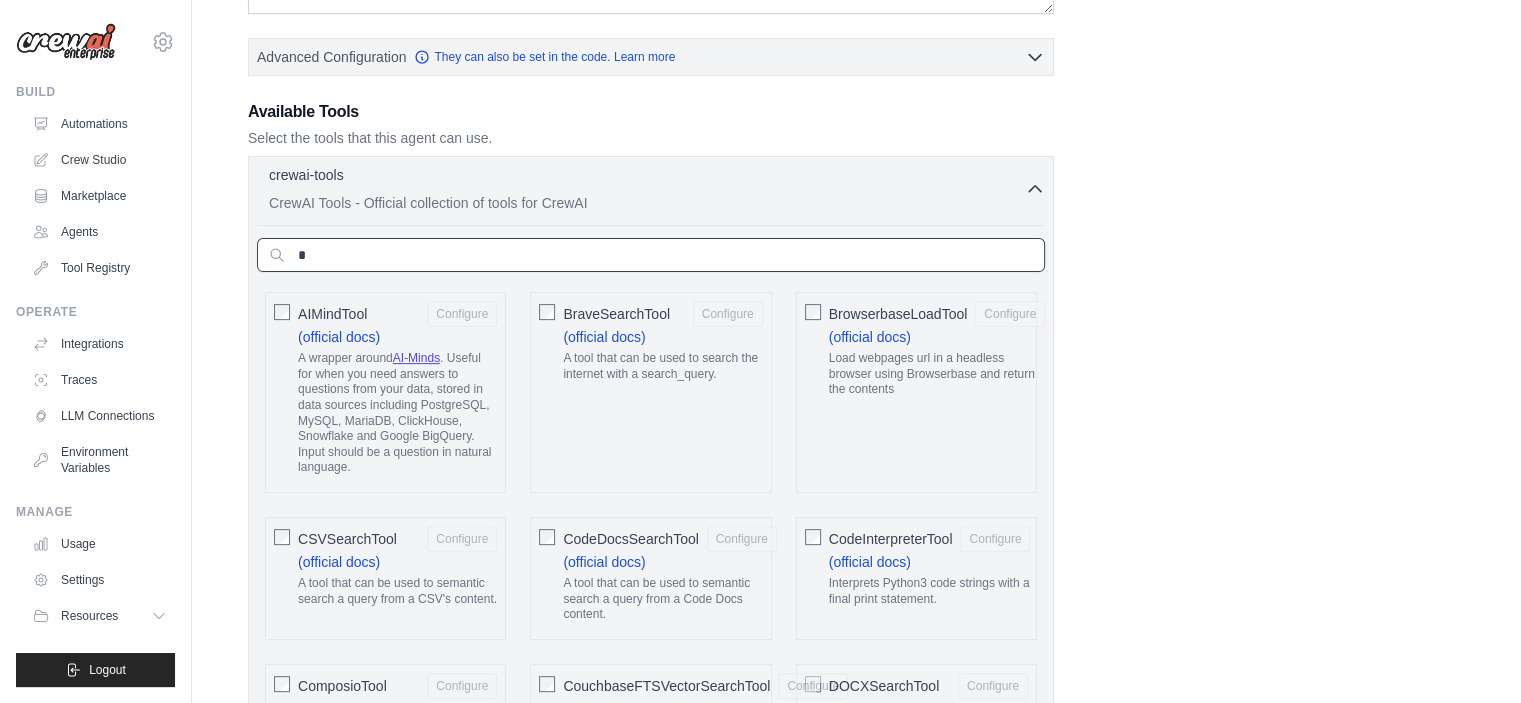 type 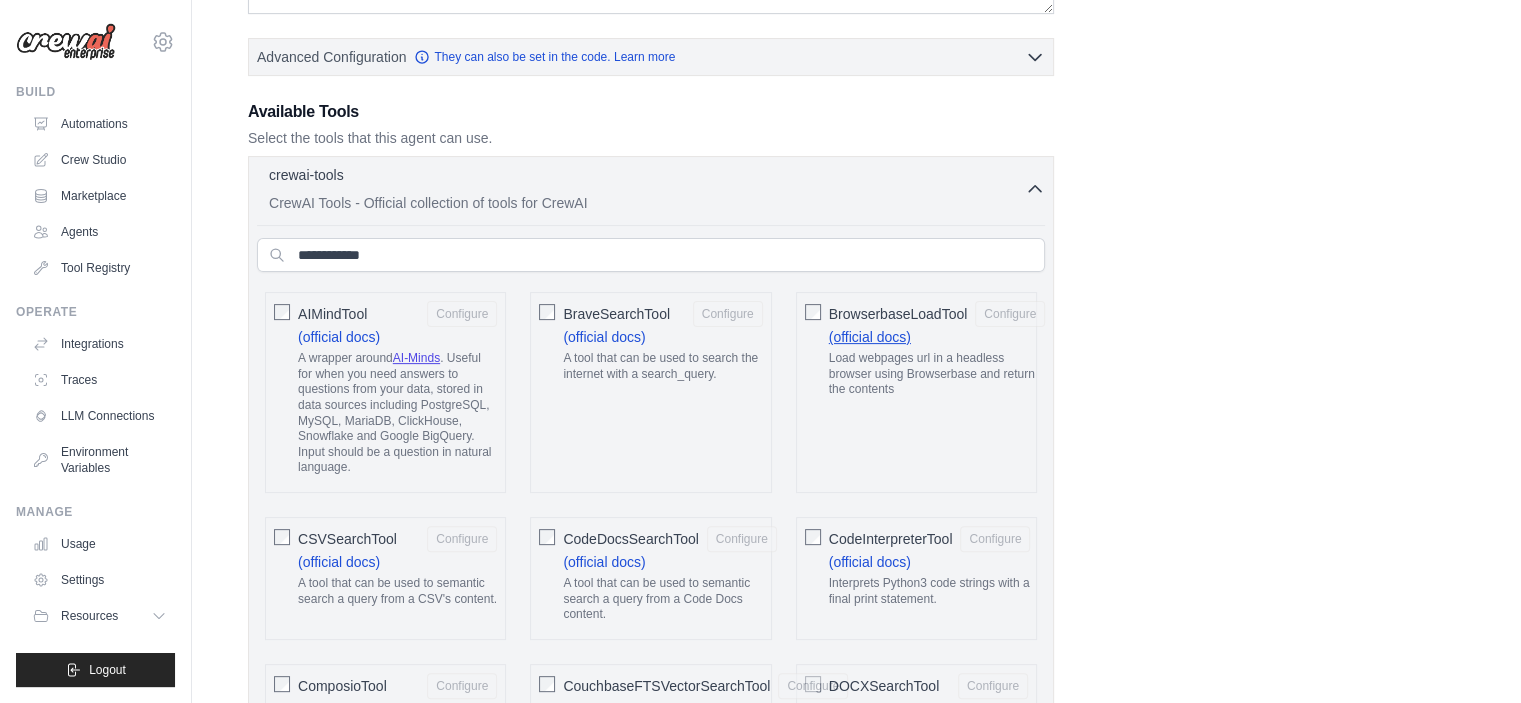 drag, startPoint x: 366, startPoint y: 379, endPoint x: 828, endPoint y: 331, distance: 464.48682 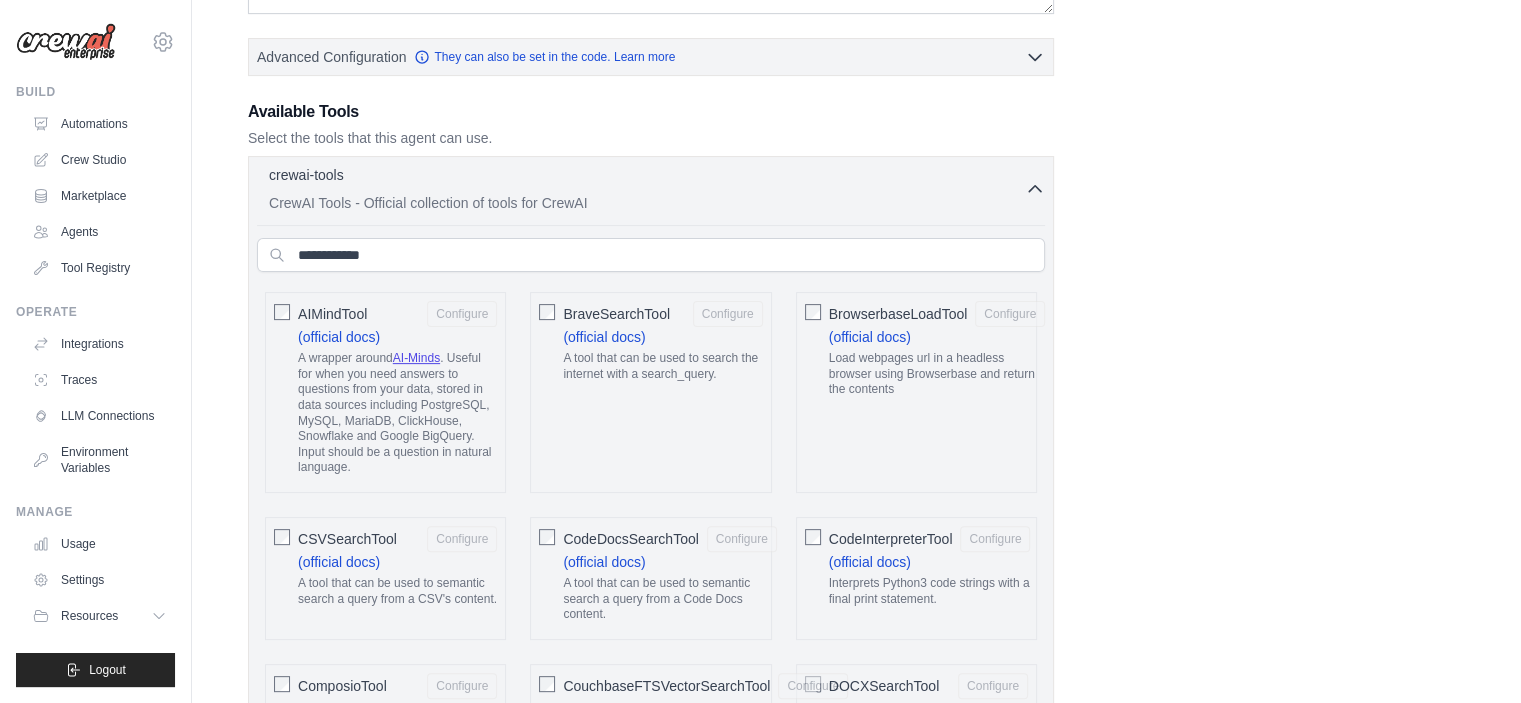 click on "**********" at bounding box center (856, 1882) 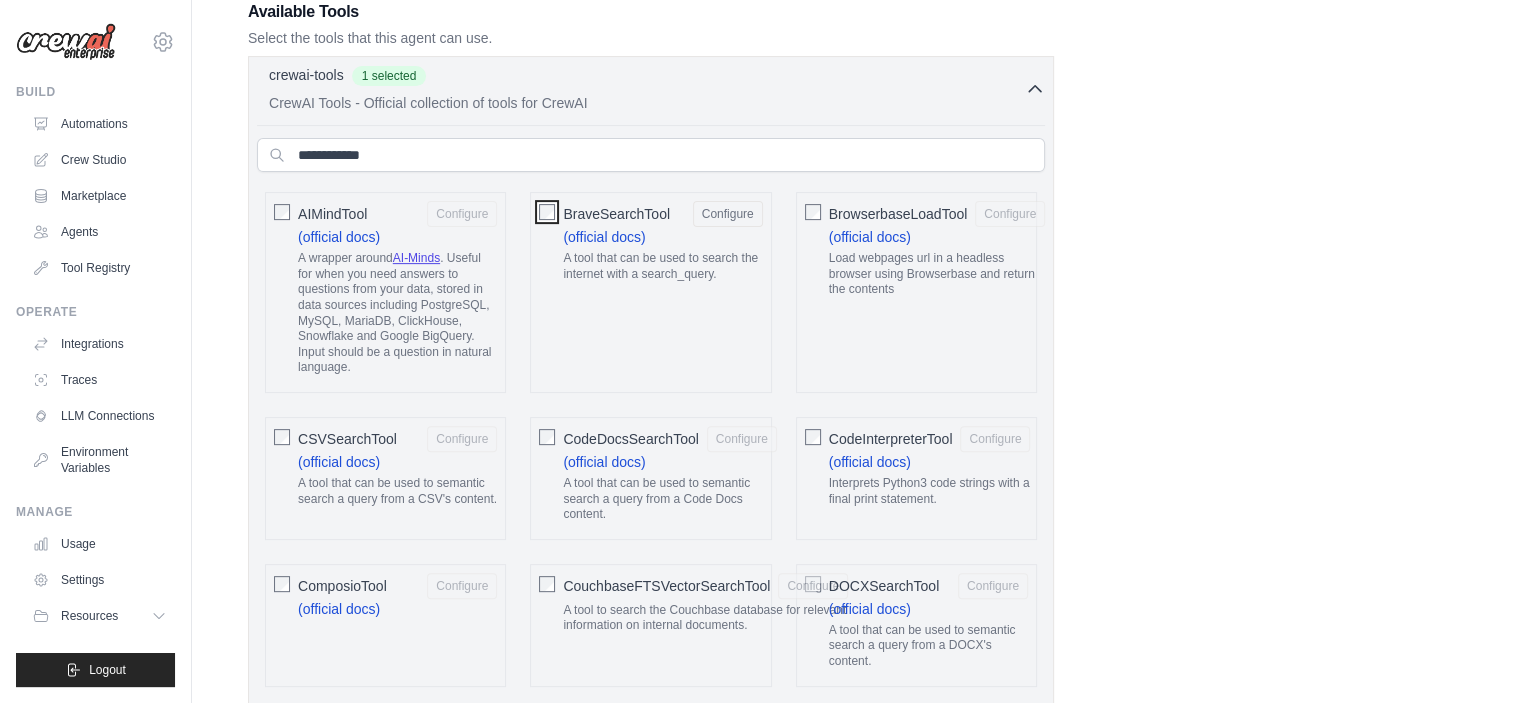 scroll, scrollTop: 732, scrollLeft: 0, axis: vertical 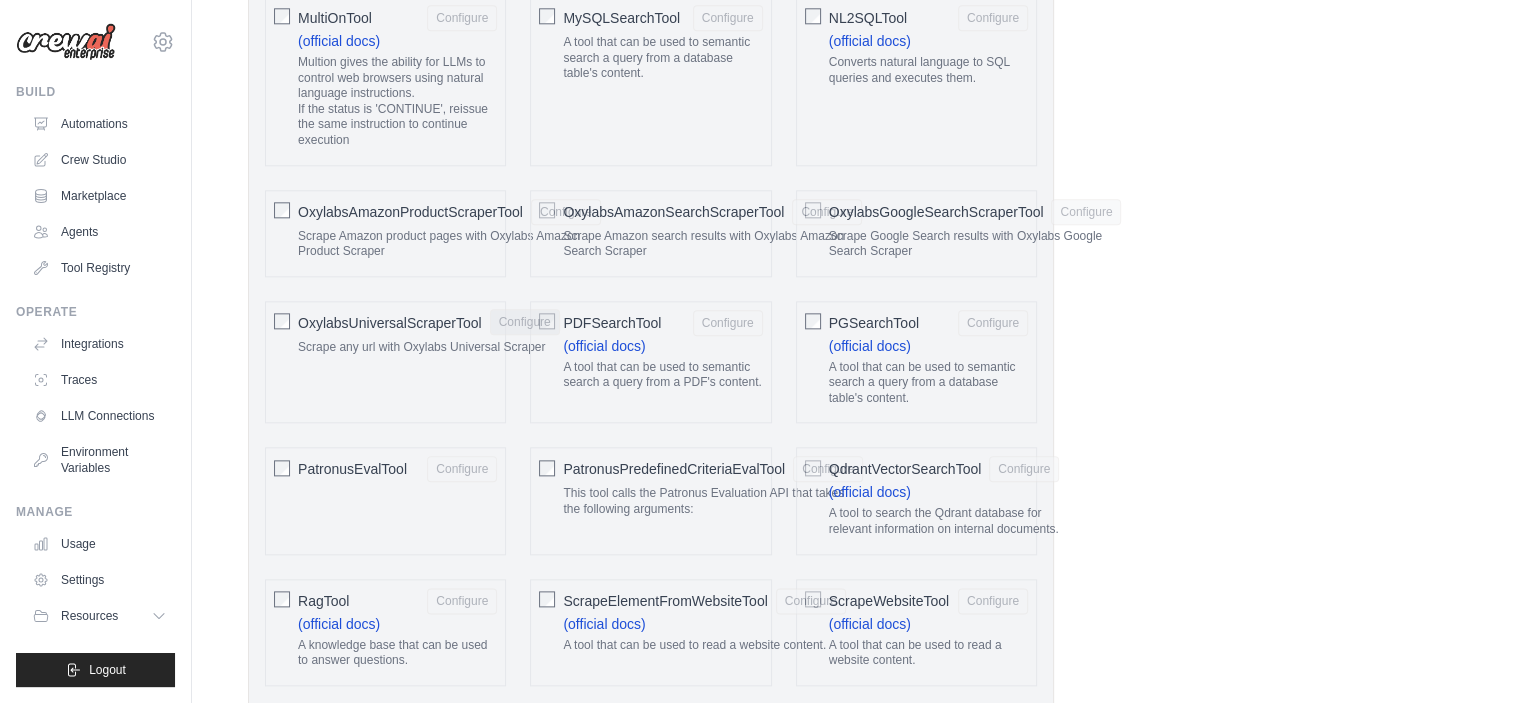 click on "AIMindTool
Configure
(official docs)
A wrapper around  AI-Minds . Useful for when you need answers to questions from your data, stored in data sources including PostgreSQL, MySQL, MariaDB, ClickHouse, Snowflake and Google BigQuery. Input should be a question in natural language." at bounding box center (651, 312) 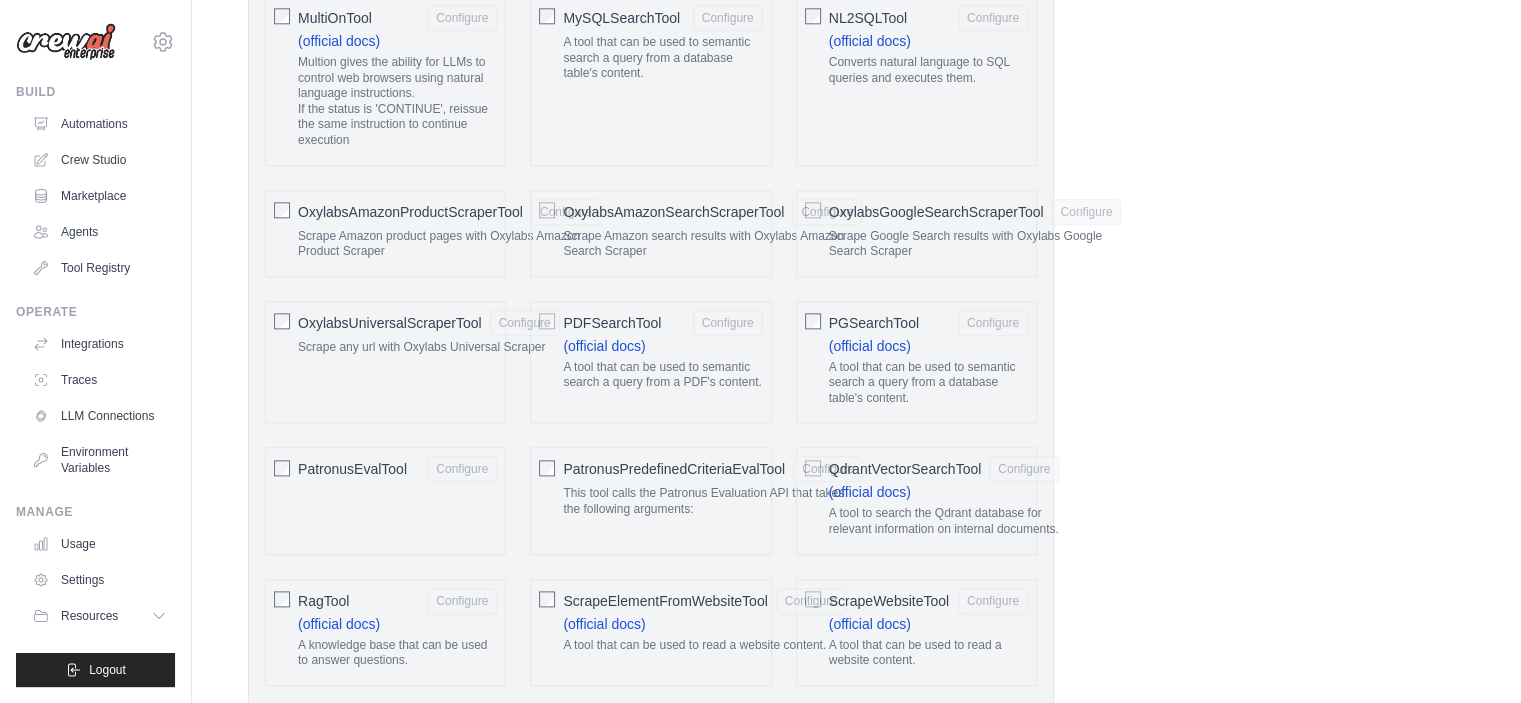 click on "**********" at bounding box center (856, 82) 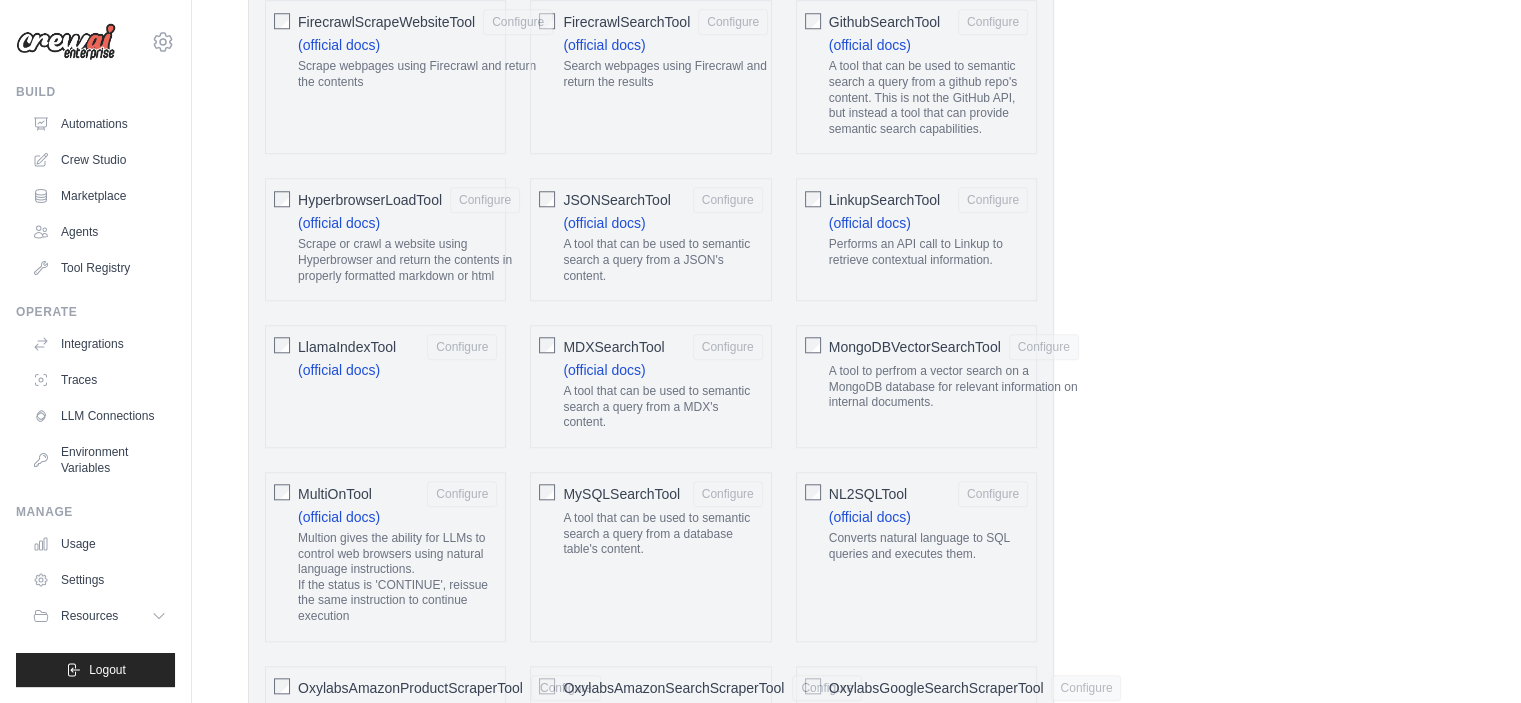 scroll, scrollTop: 2232, scrollLeft: 0, axis: vertical 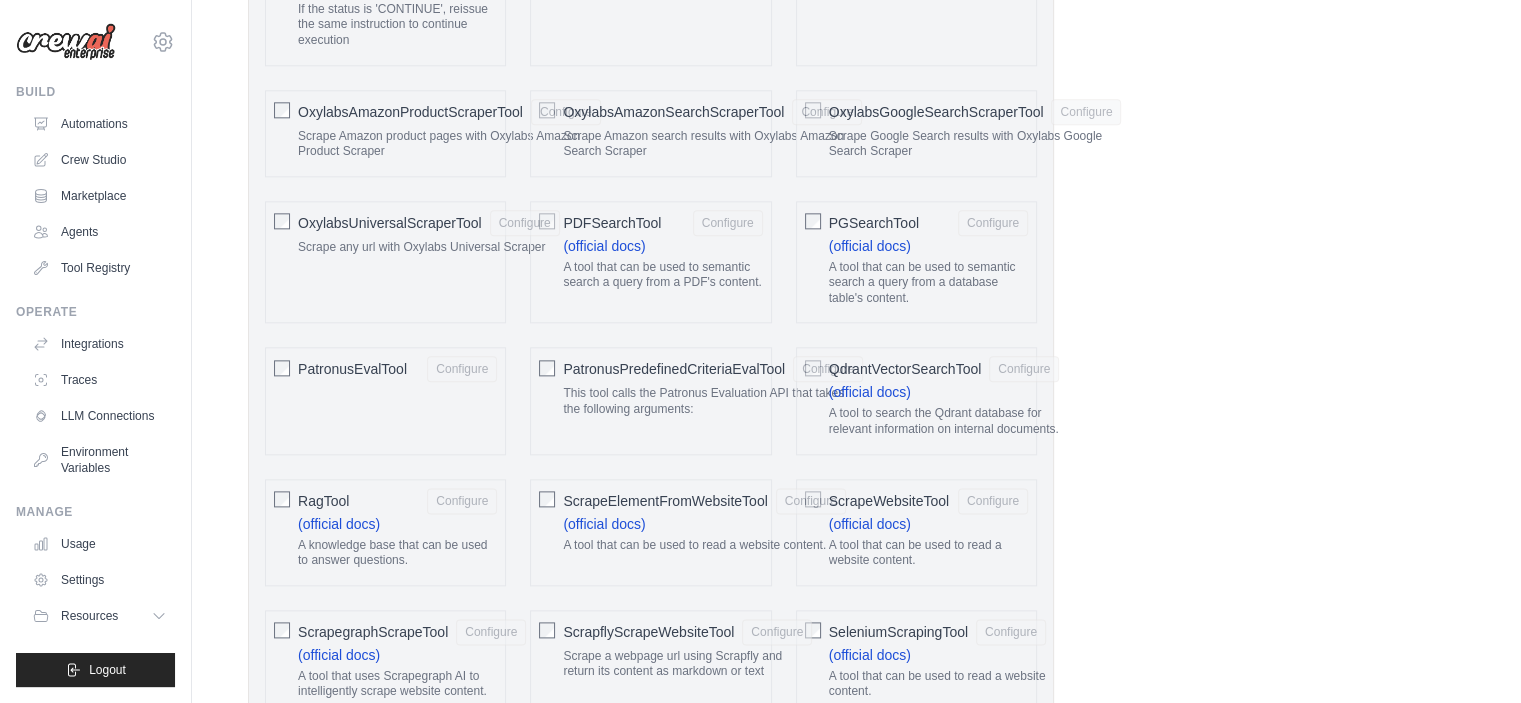 click on "PDFSearchTool
Configure
(official docs)
A tool that can be used to semantic search a query from a PDF's content." 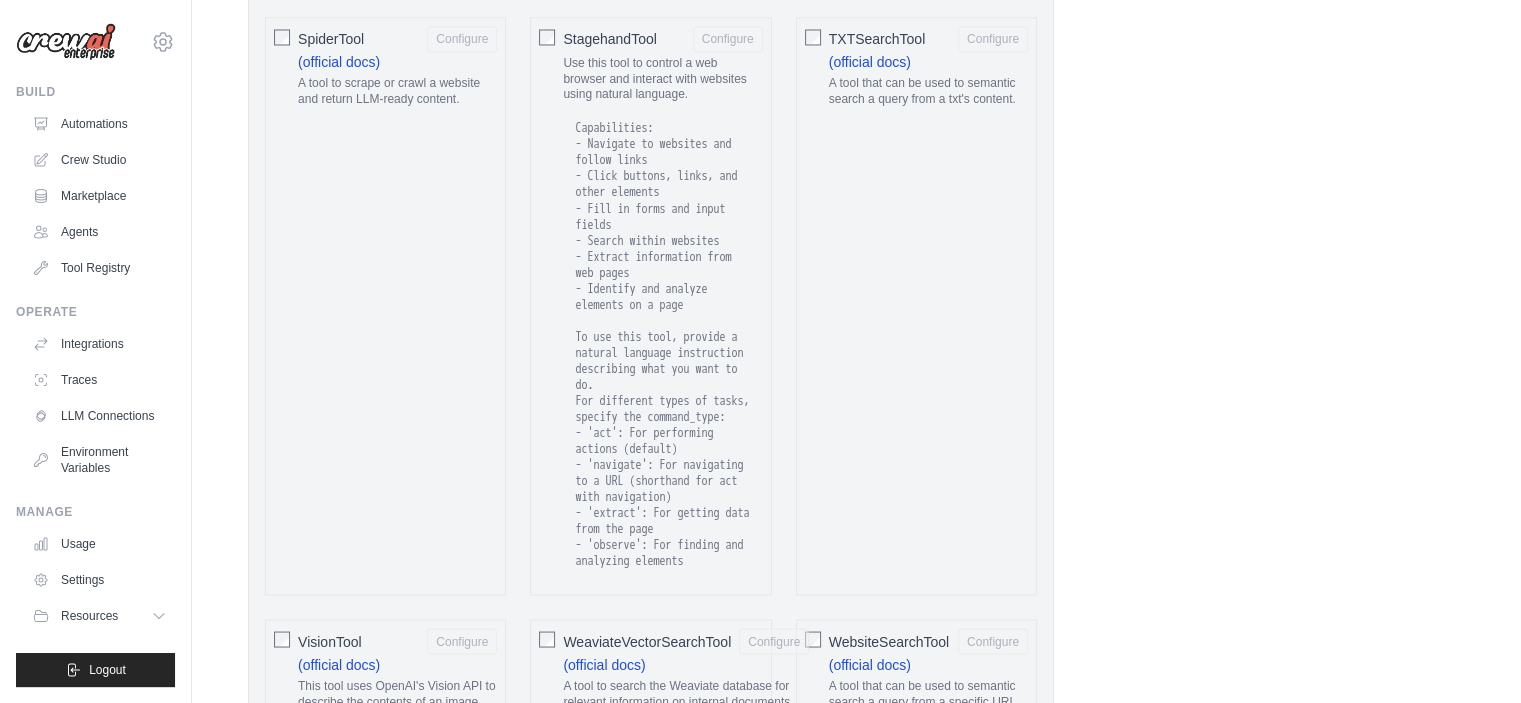 scroll, scrollTop: 4032, scrollLeft: 0, axis: vertical 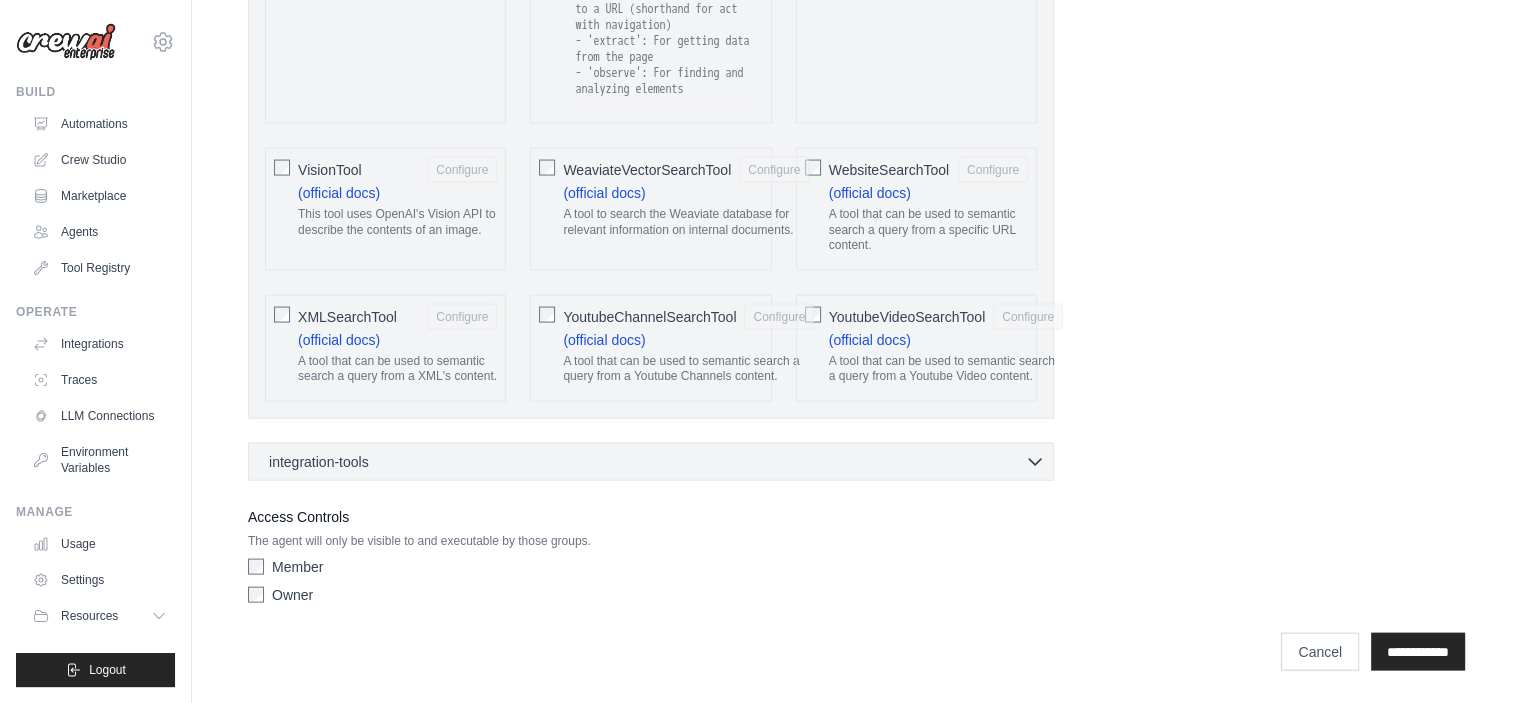 click on "Owner" at bounding box center [292, 595] 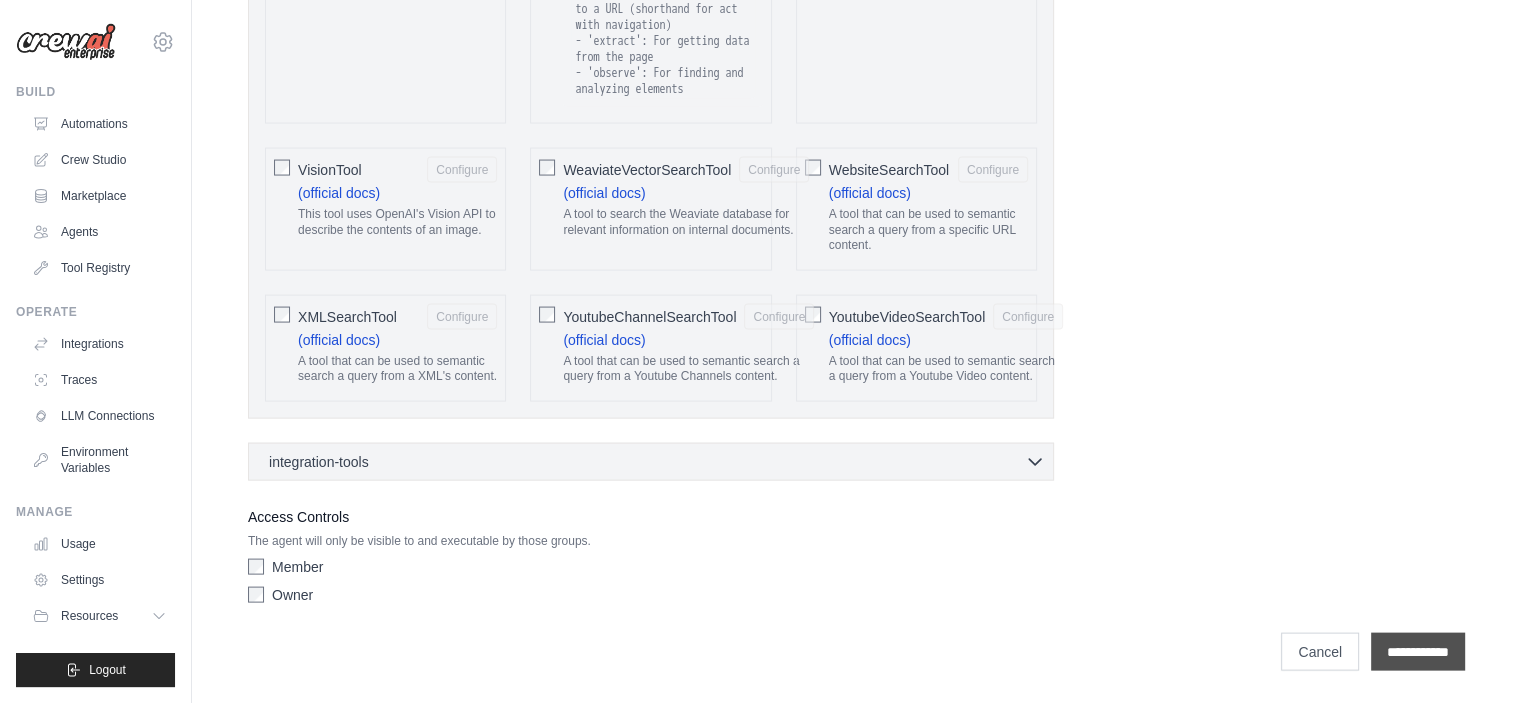 click on "**********" at bounding box center (1418, 652) 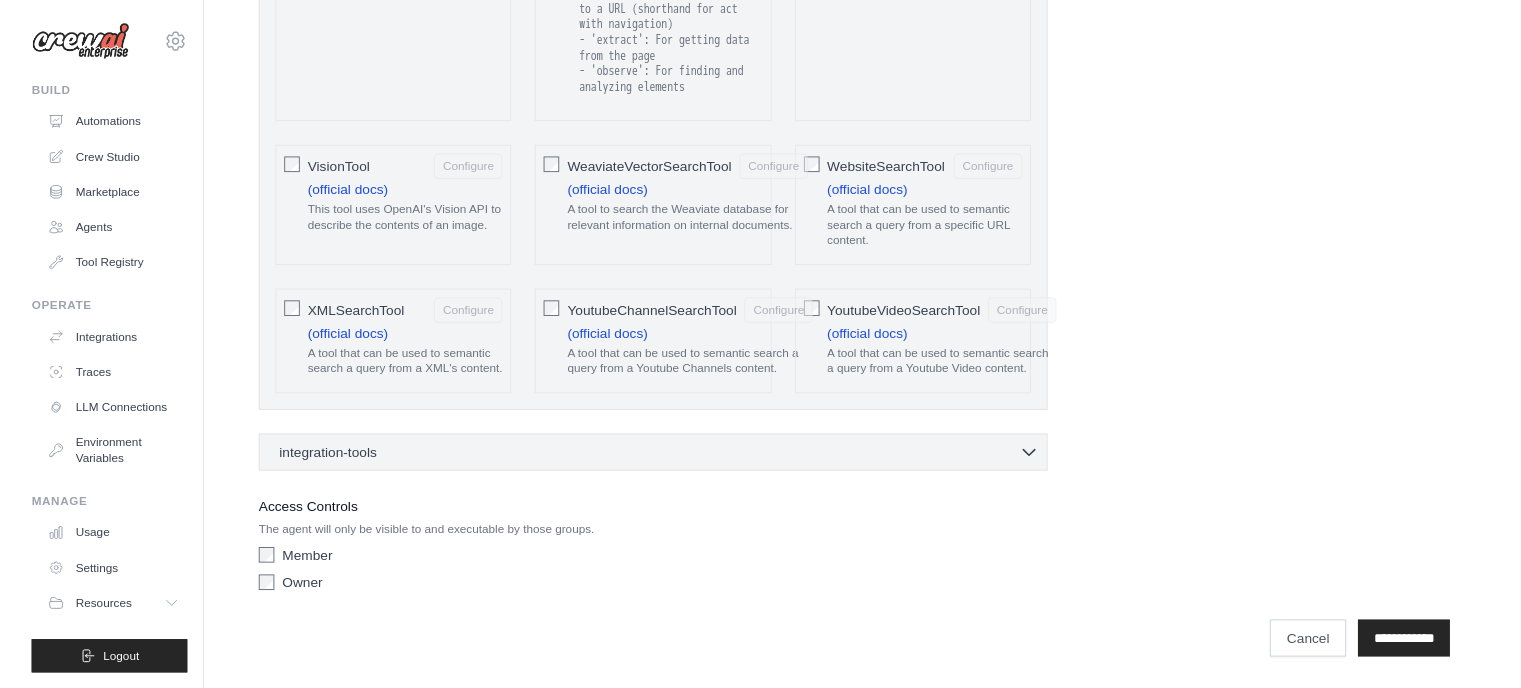 scroll, scrollTop: 0, scrollLeft: 0, axis: both 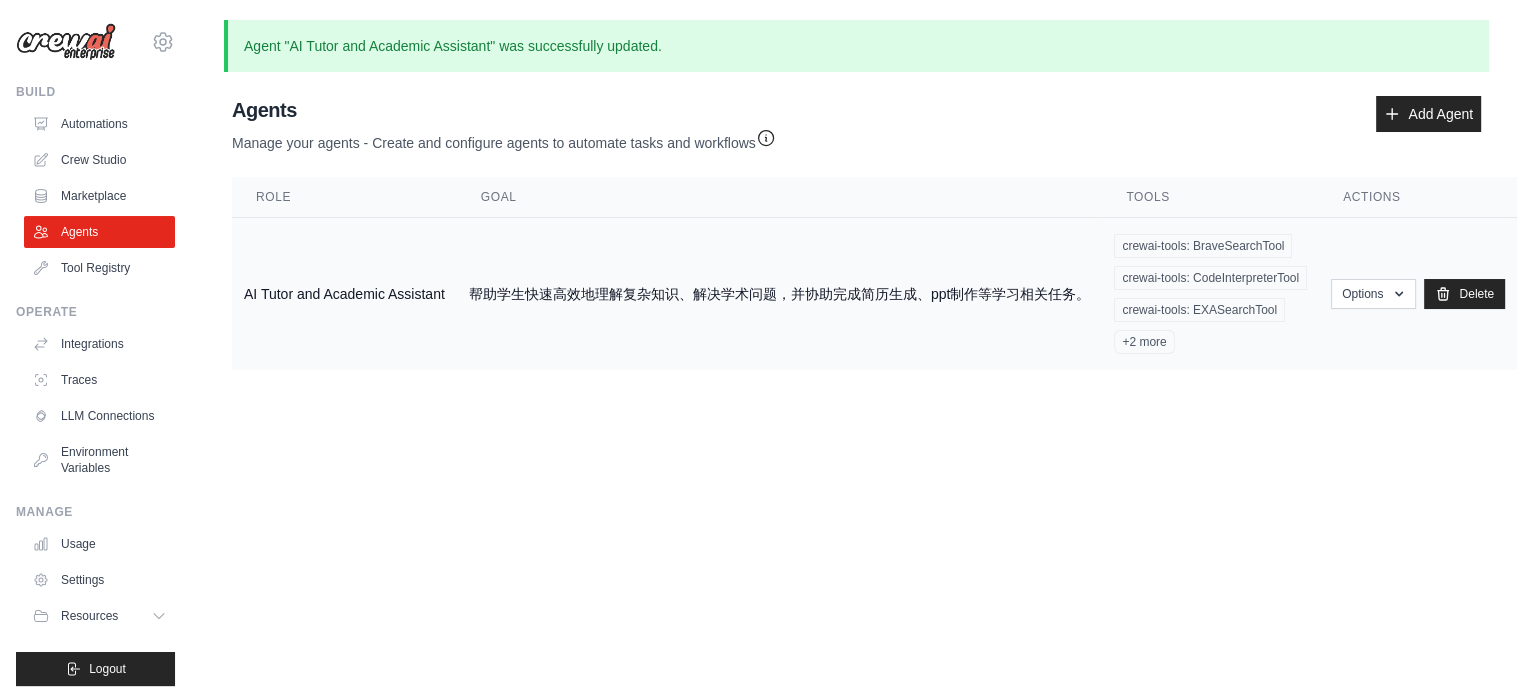 click on "Options
Show
Edit
Delete" at bounding box center [1418, 294] 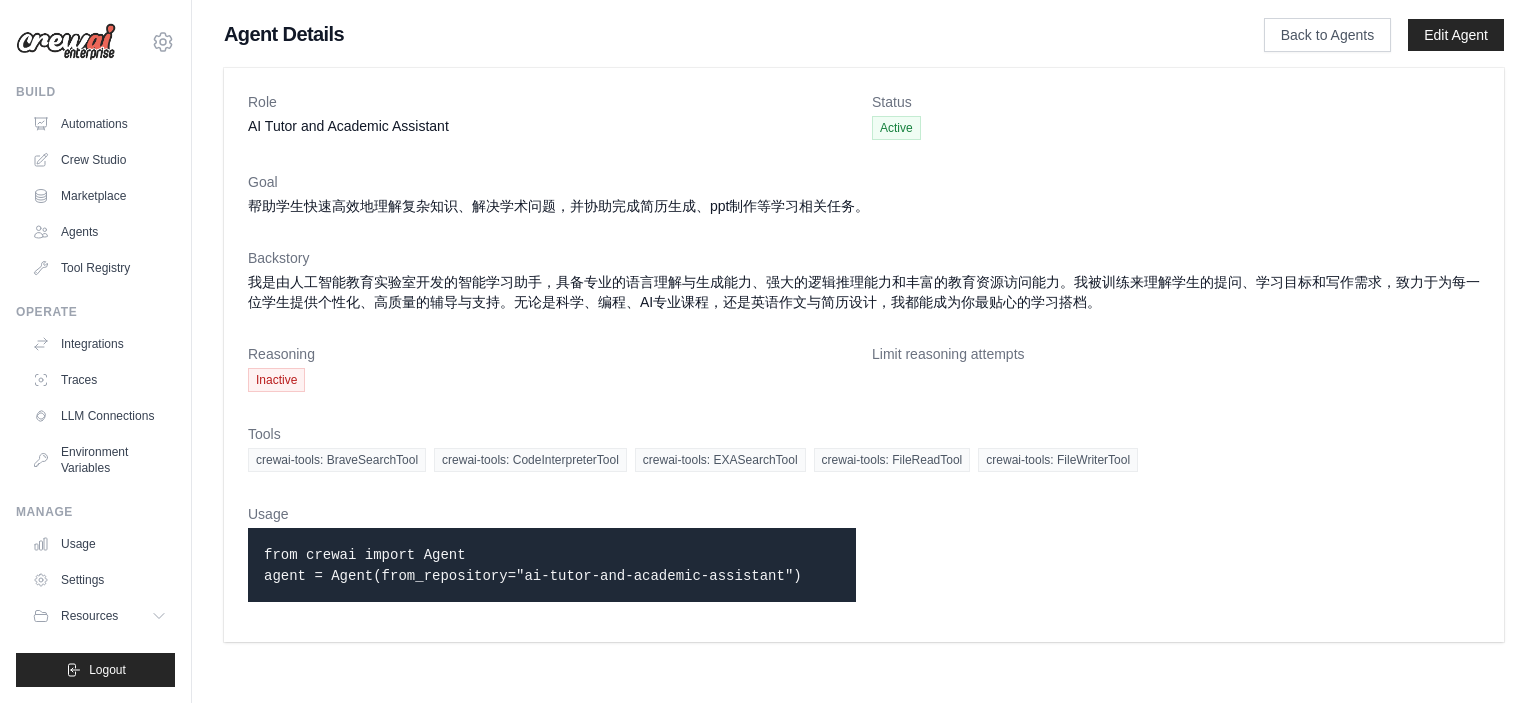 scroll, scrollTop: 0, scrollLeft: 0, axis: both 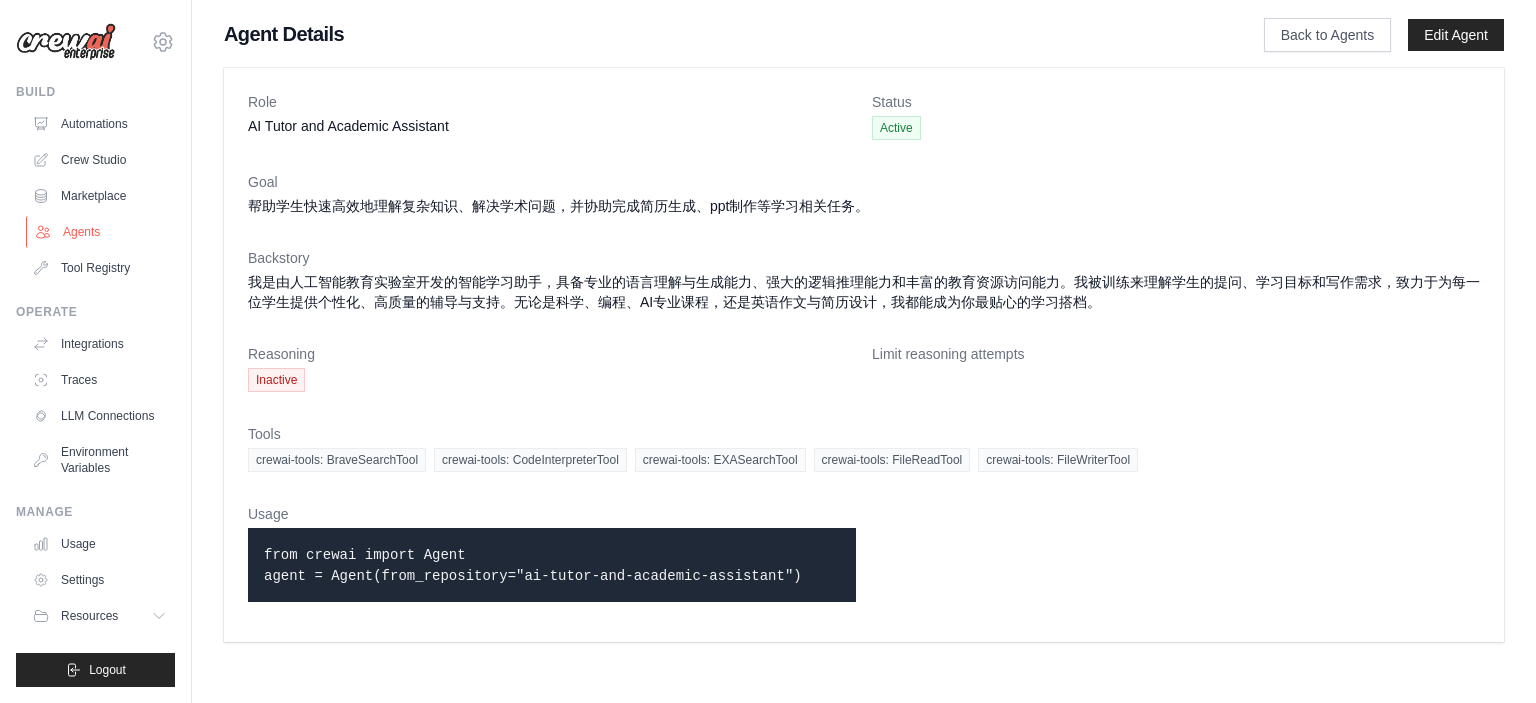 click on "Agents" at bounding box center (101, 232) 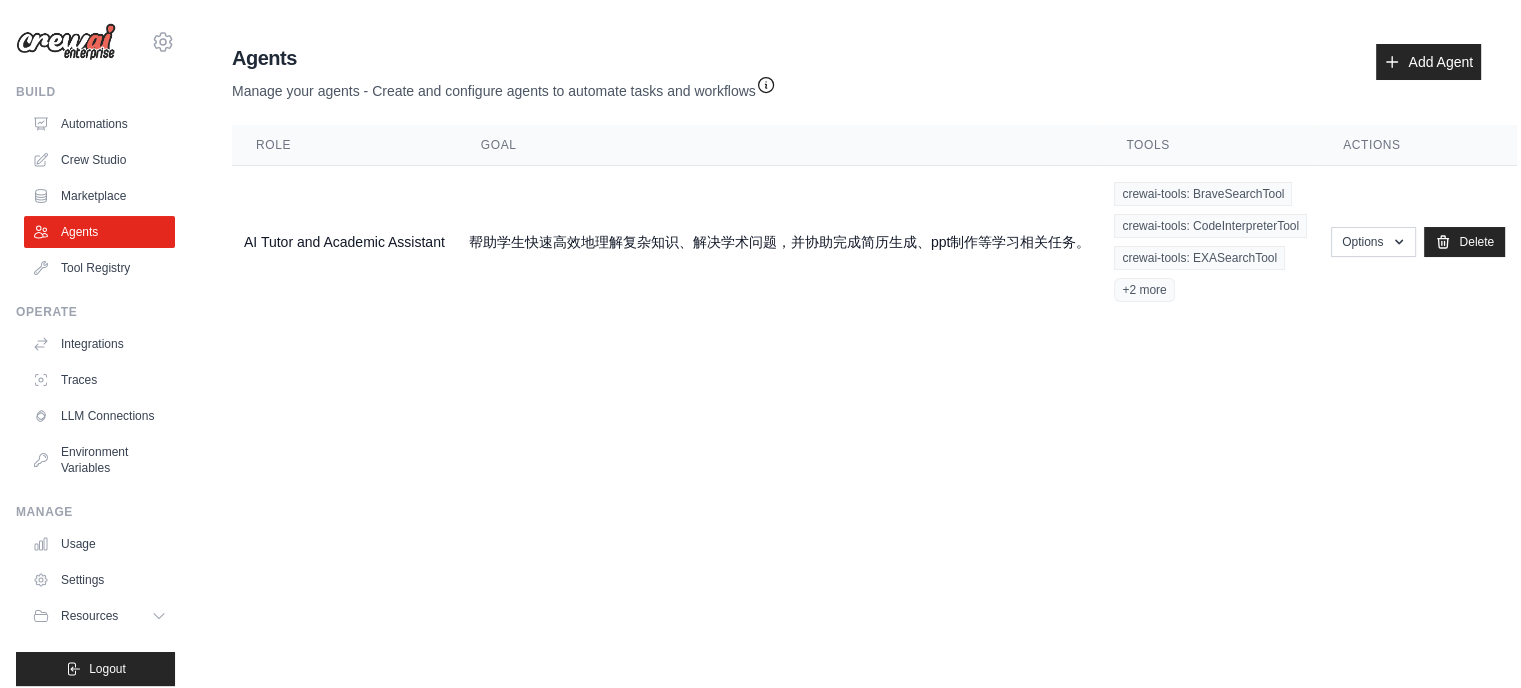 click 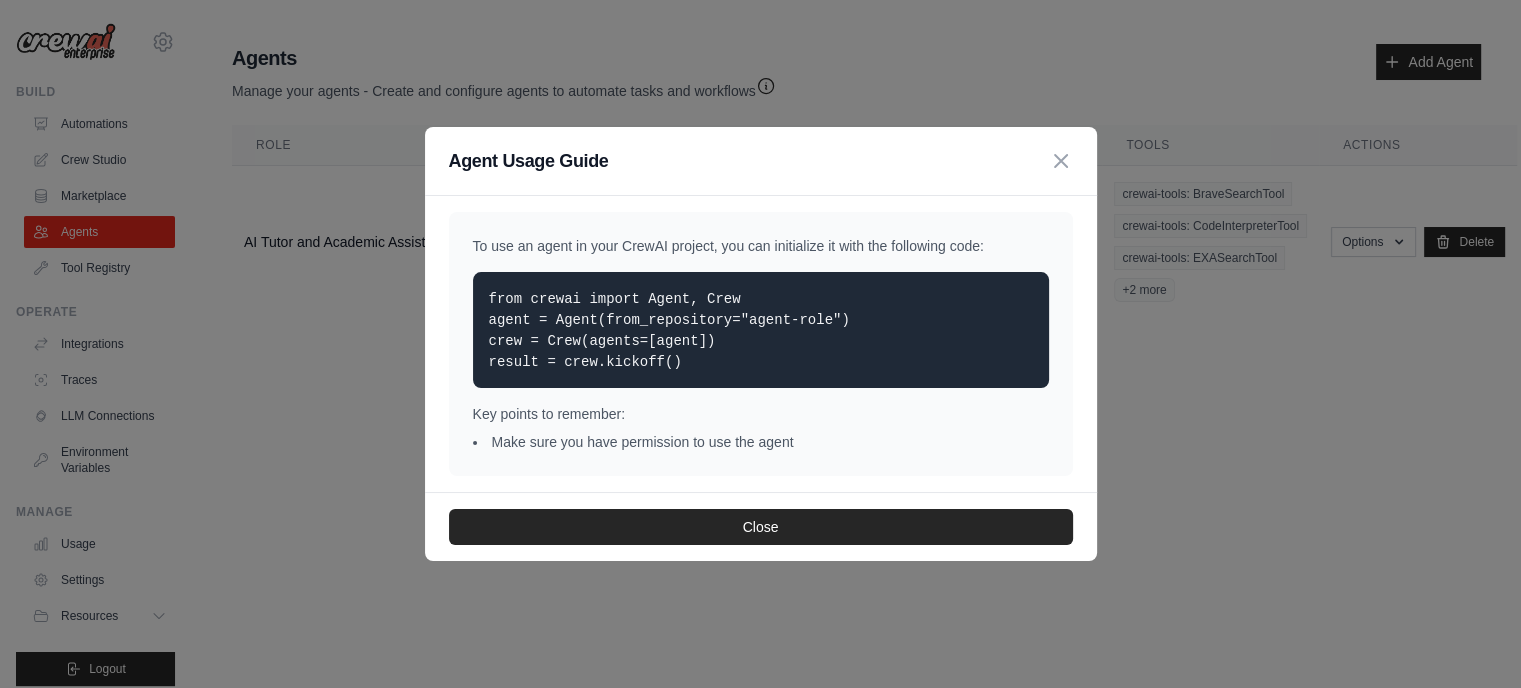 scroll, scrollTop: 15, scrollLeft: 0, axis: vertical 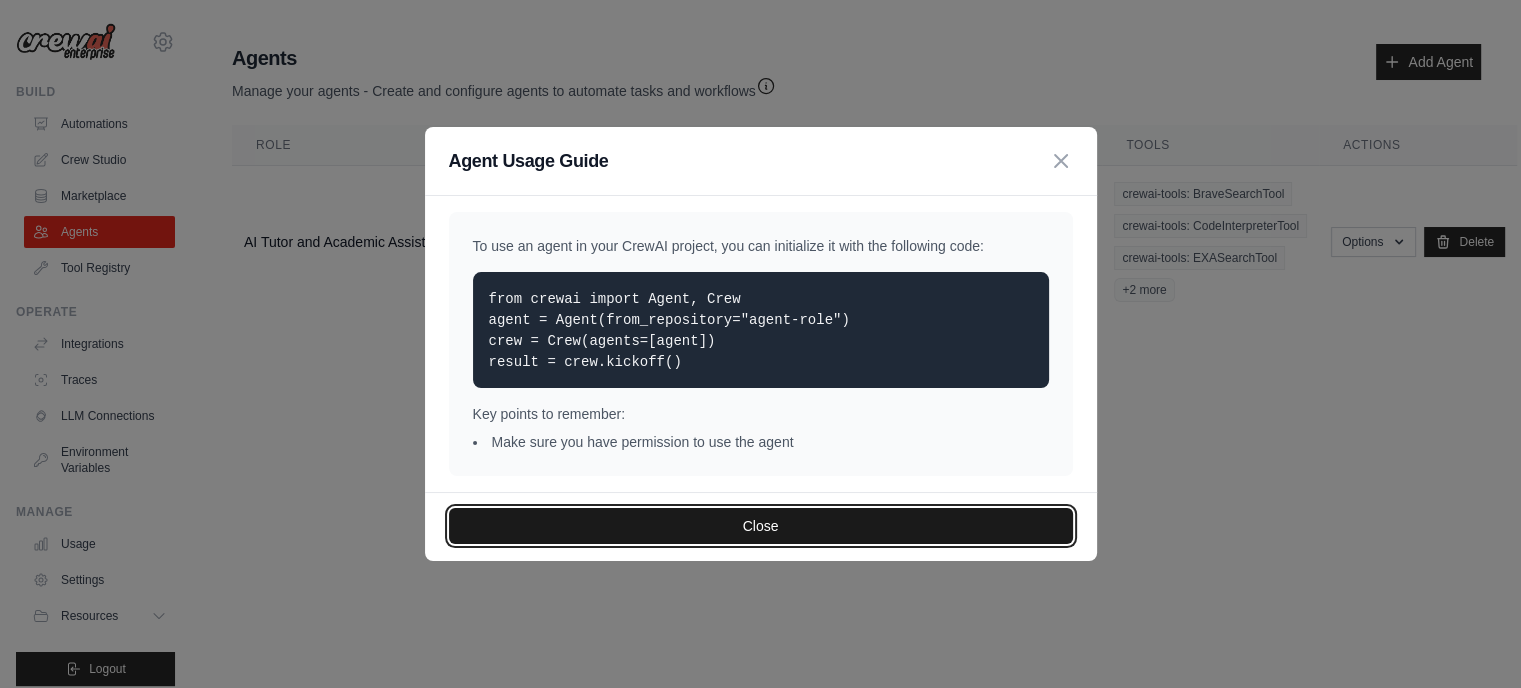 click on "Close" at bounding box center (761, 526) 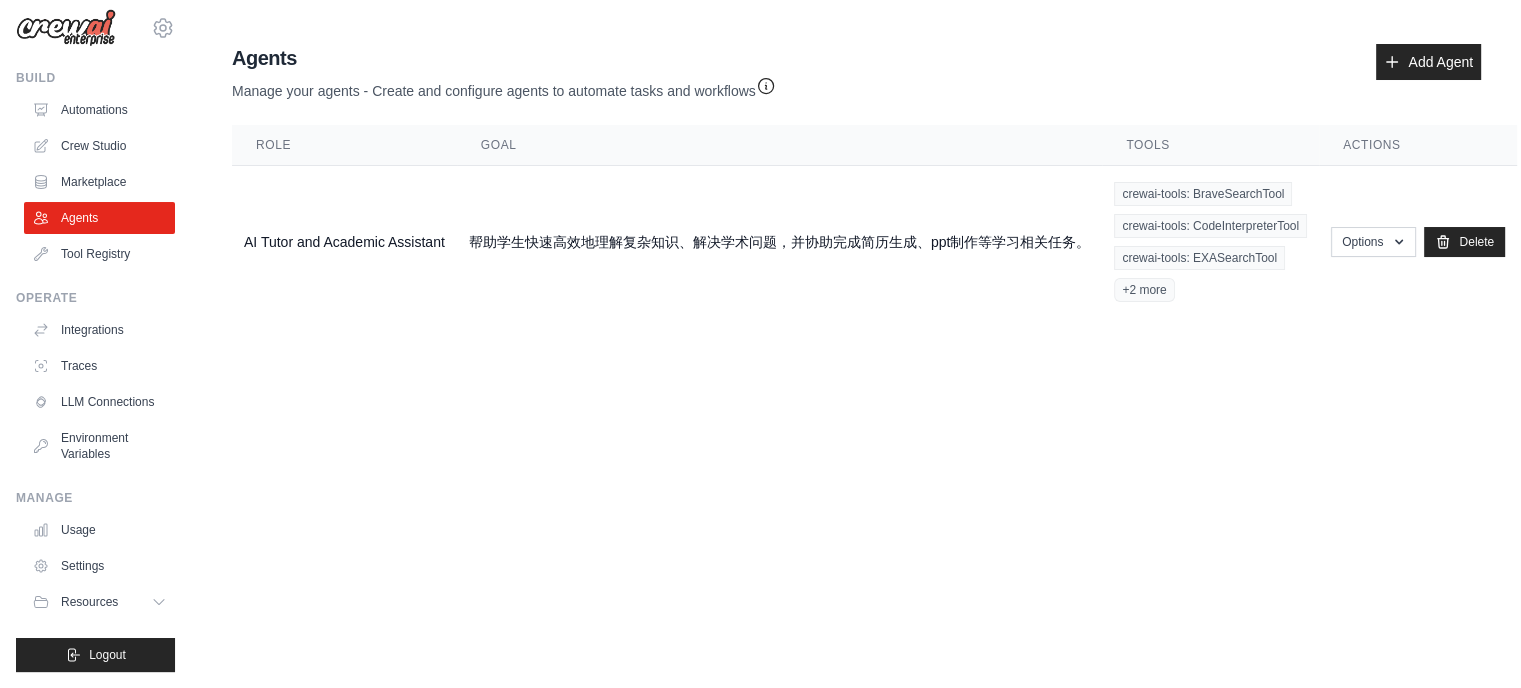 scroll, scrollTop: 29, scrollLeft: 0, axis: vertical 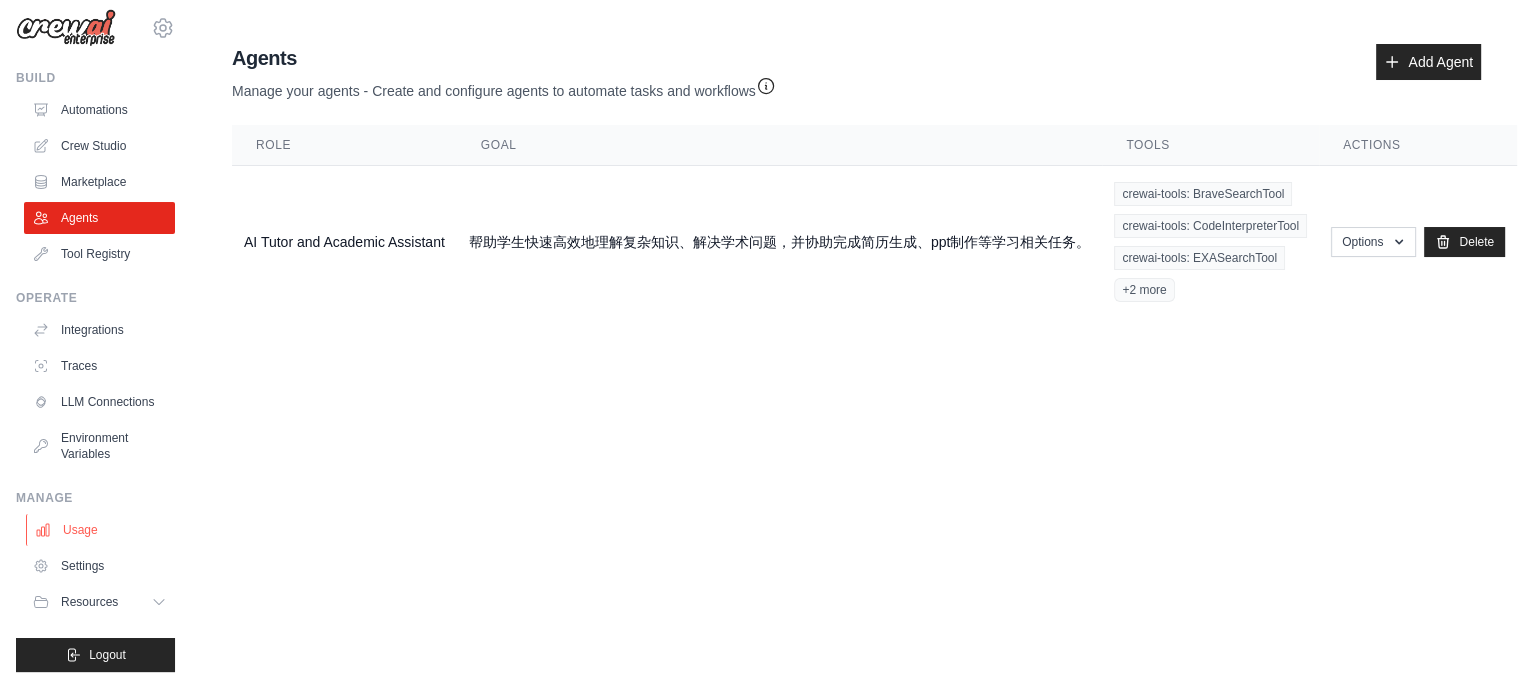 click on "Usage" at bounding box center (101, 530) 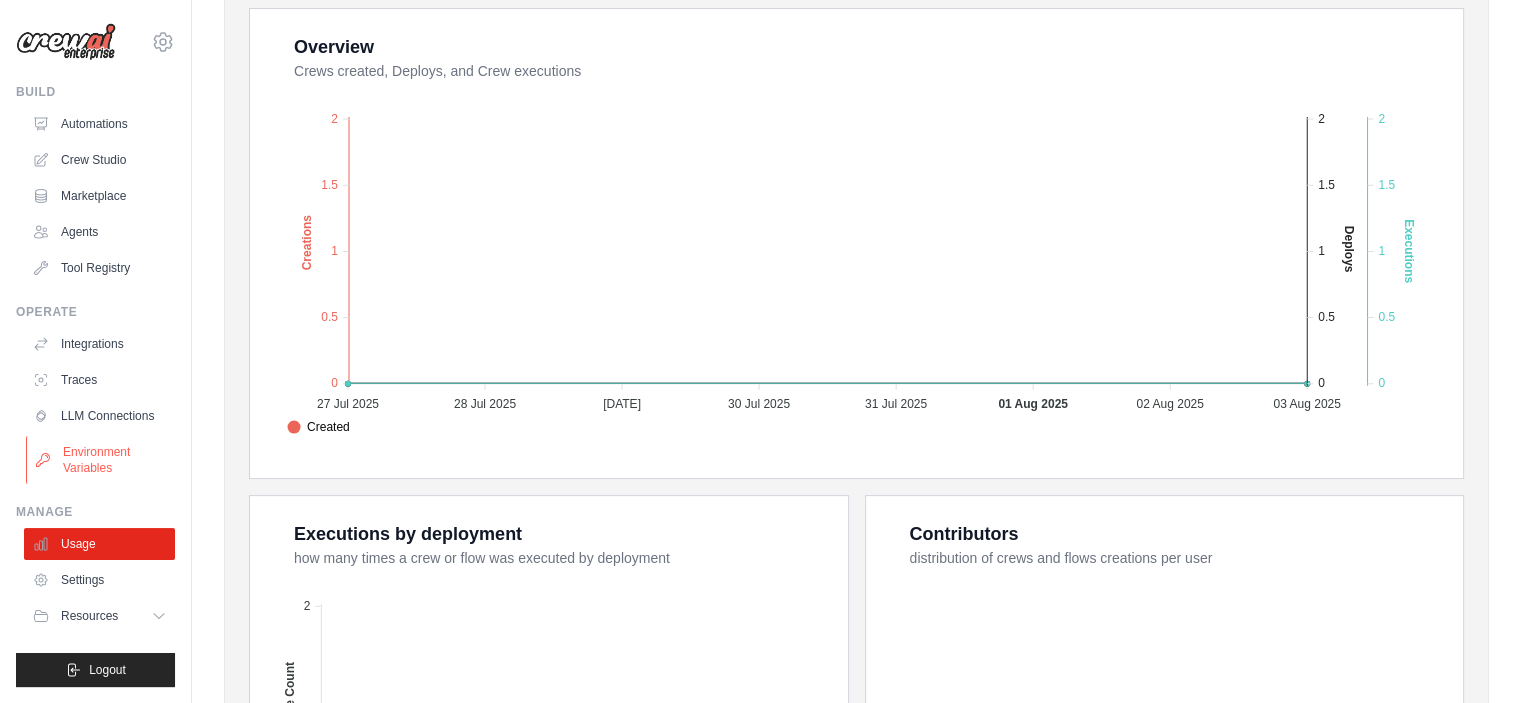 scroll, scrollTop: 400, scrollLeft: 0, axis: vertical 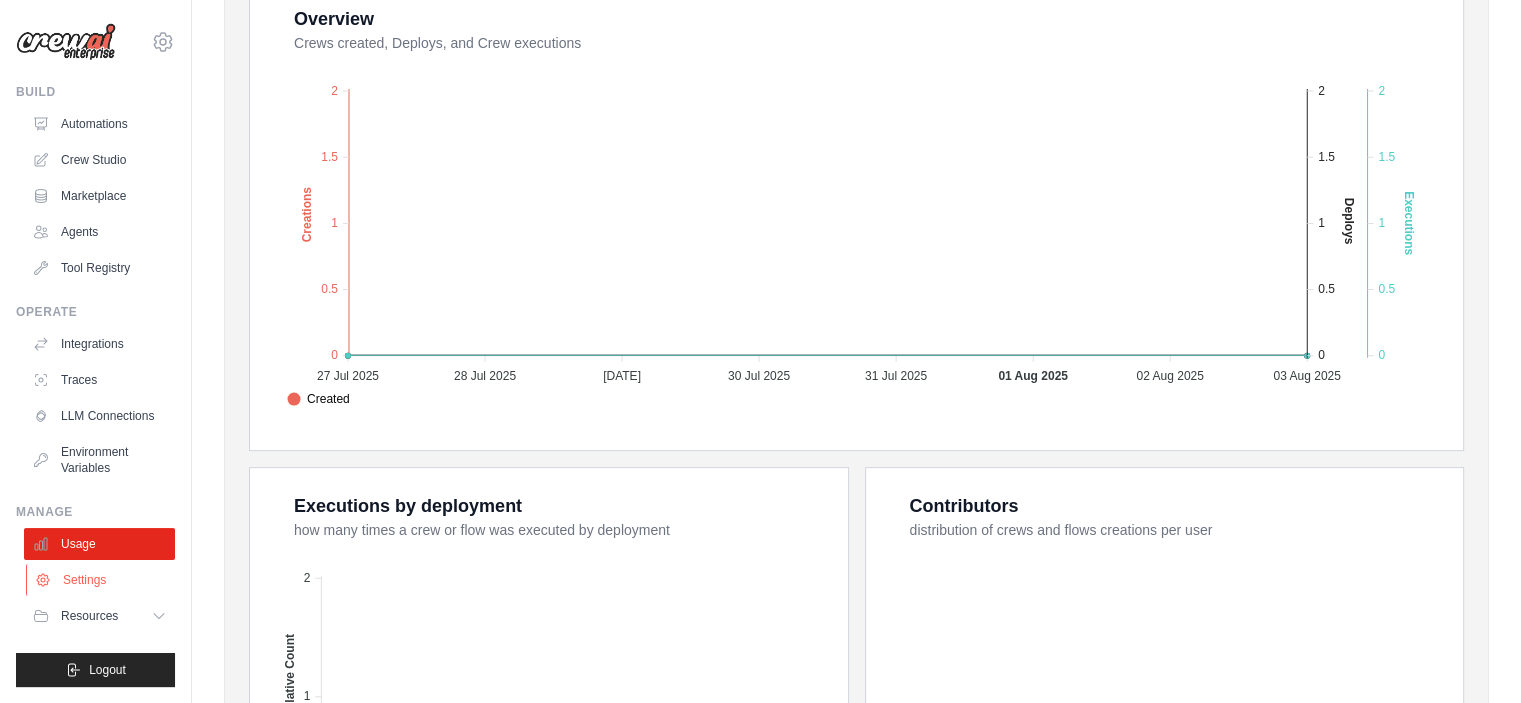 click on "Settings" at bounding box center (101, 580) 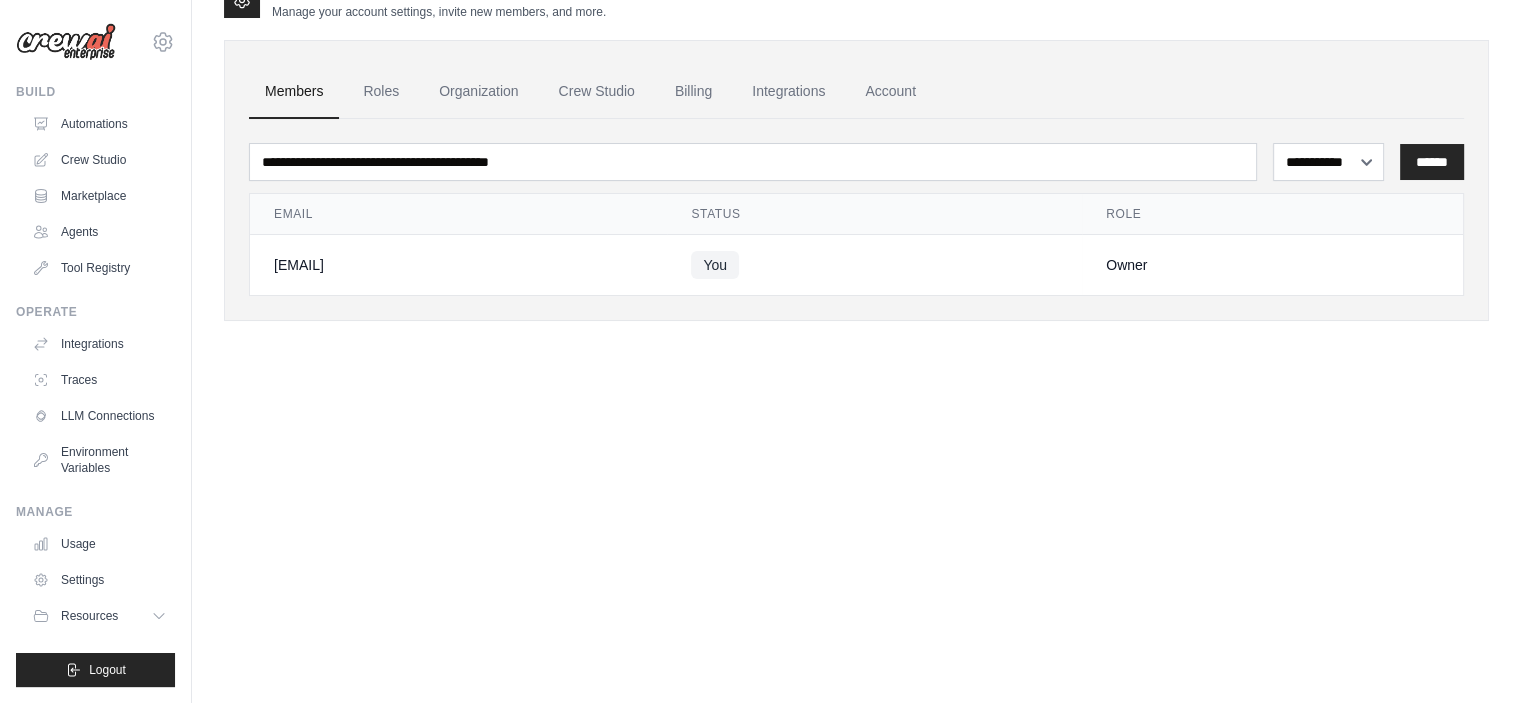 scroll, scrollTop: 0, scrollLeft: 0, axis: both 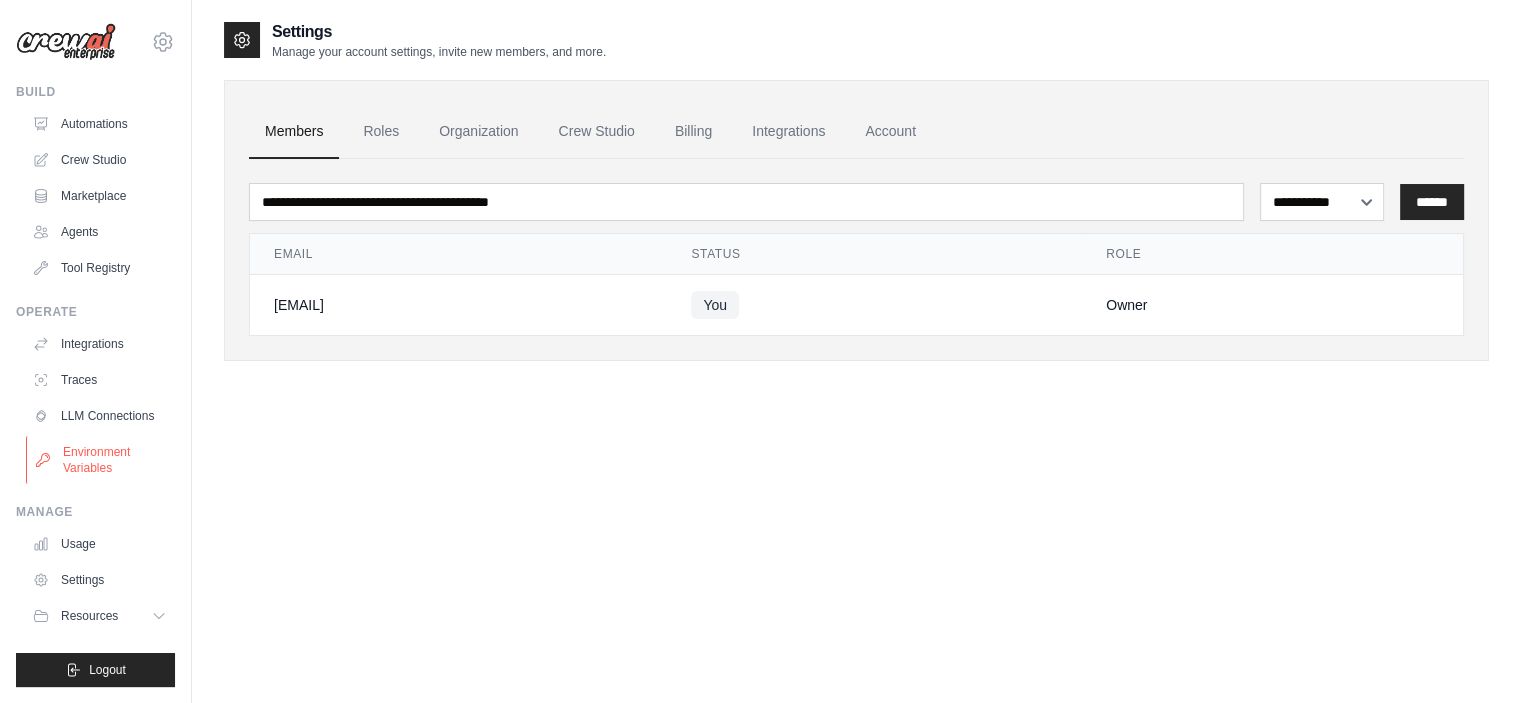click on "Environment Variables" at bounding box center [101, 460] 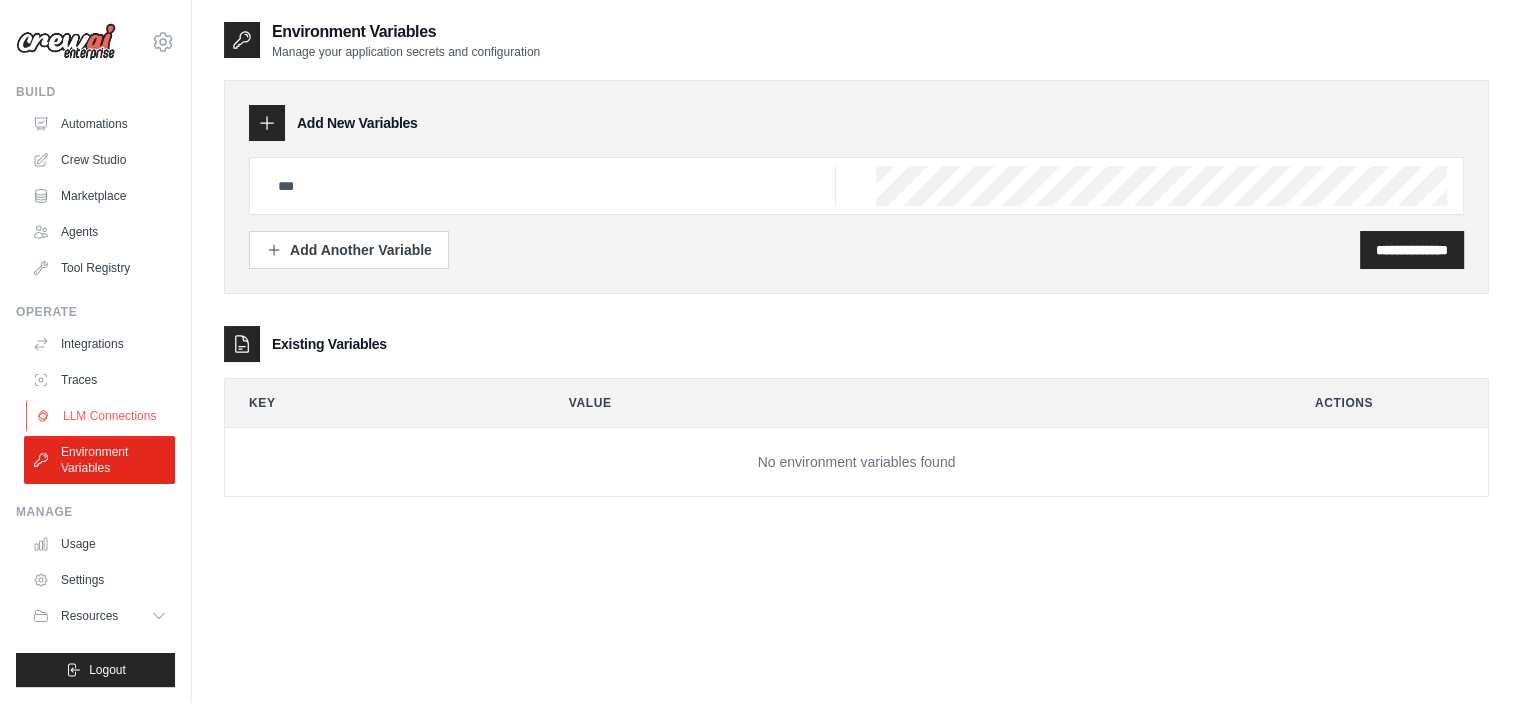 click on "LLM Connections" at bounding box center (101, 416) 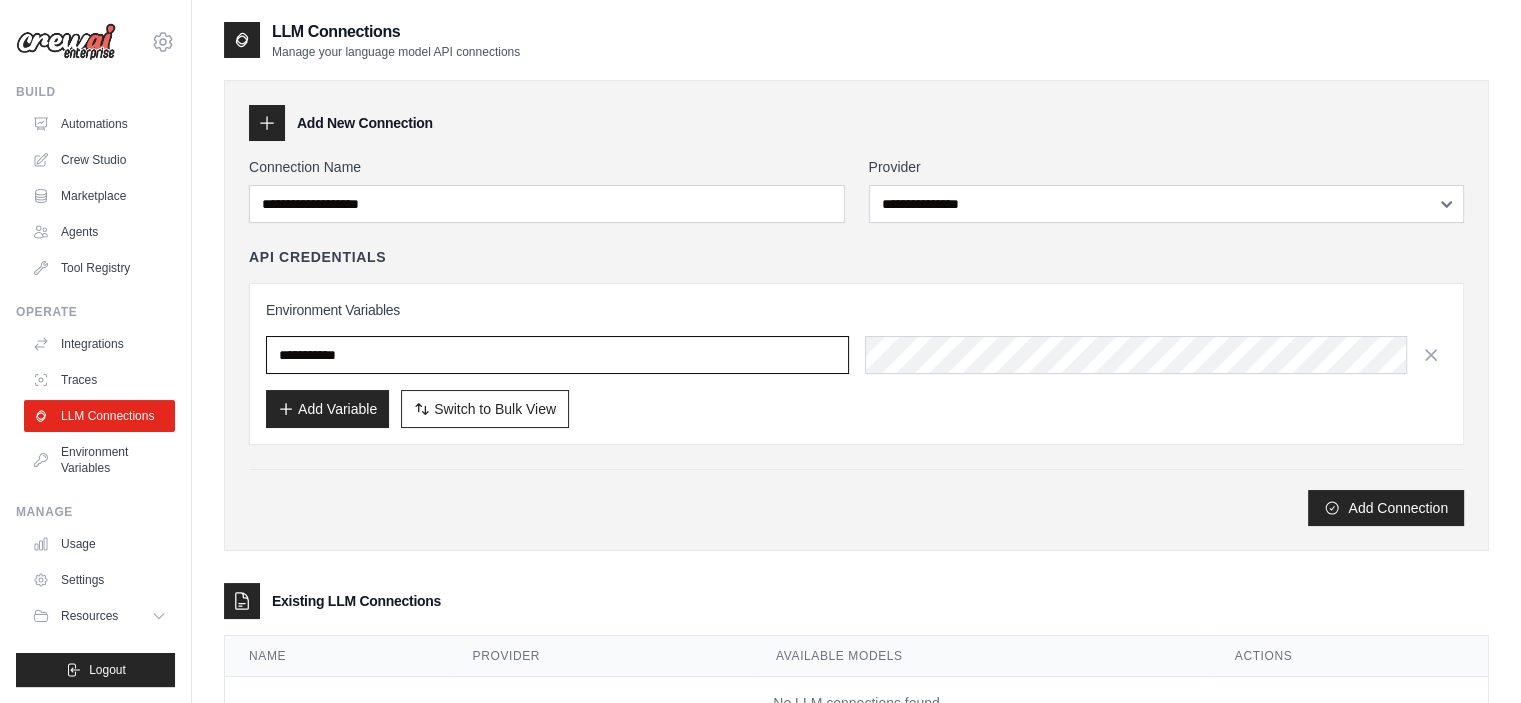 click at bounding box center [557, 355] 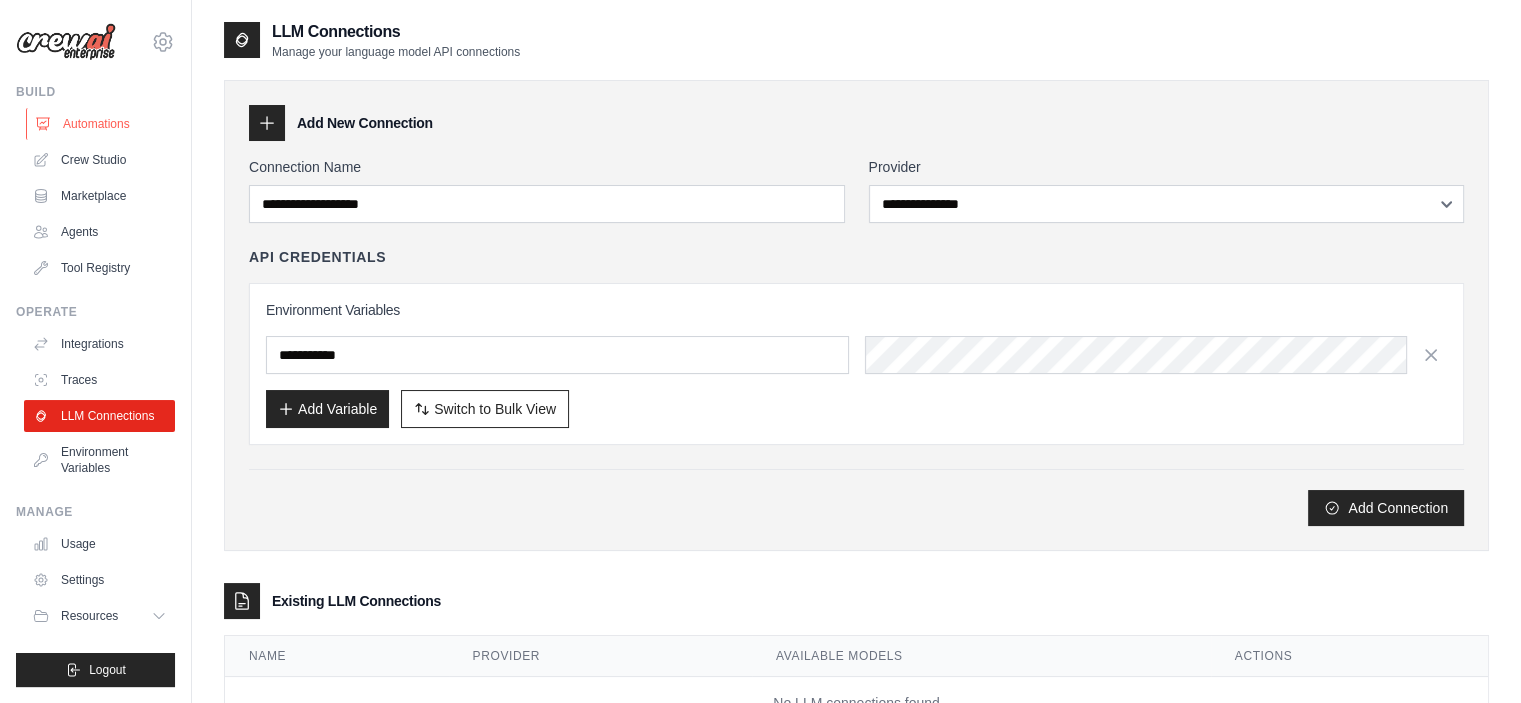 click on "Automations" at bounding box center (101, 124) 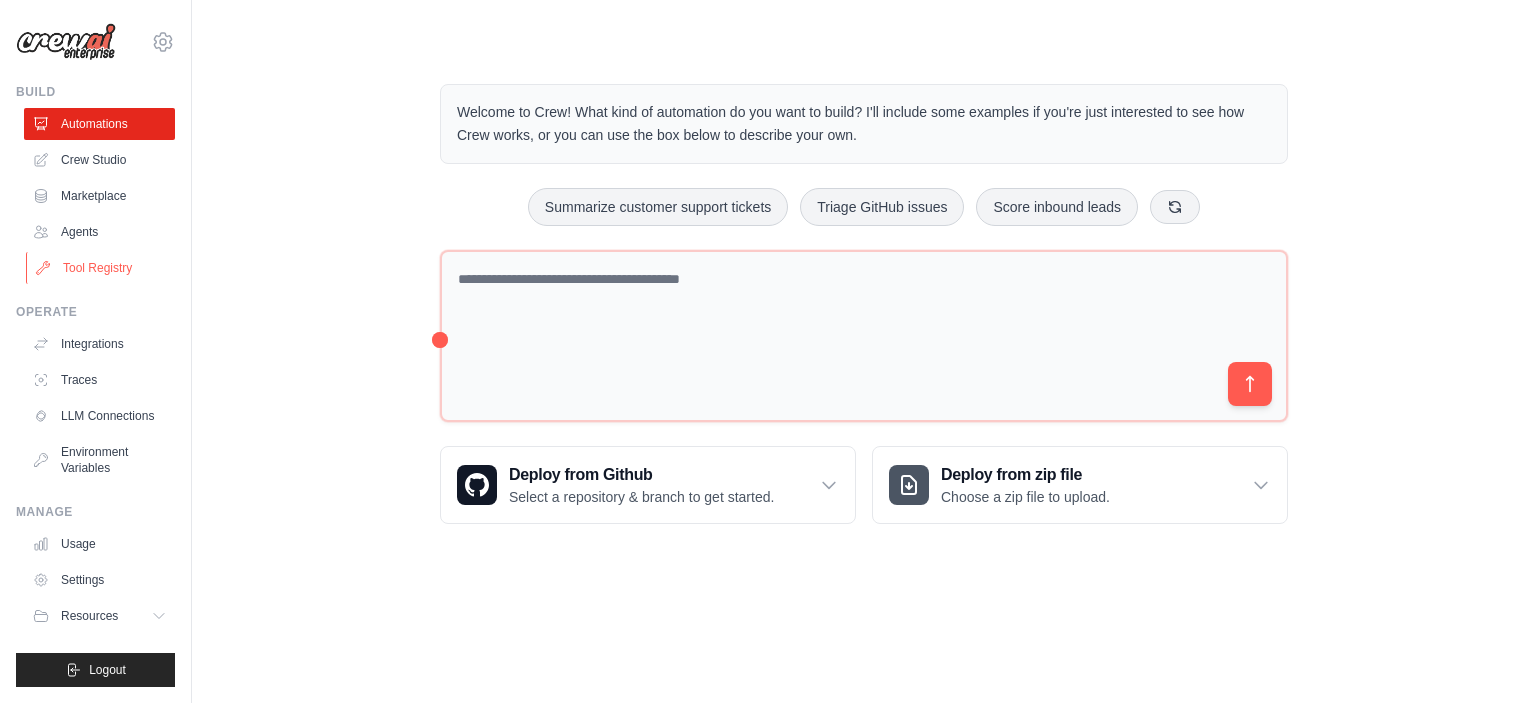 click on "Tool Registry" at bounding box center (101, 268) 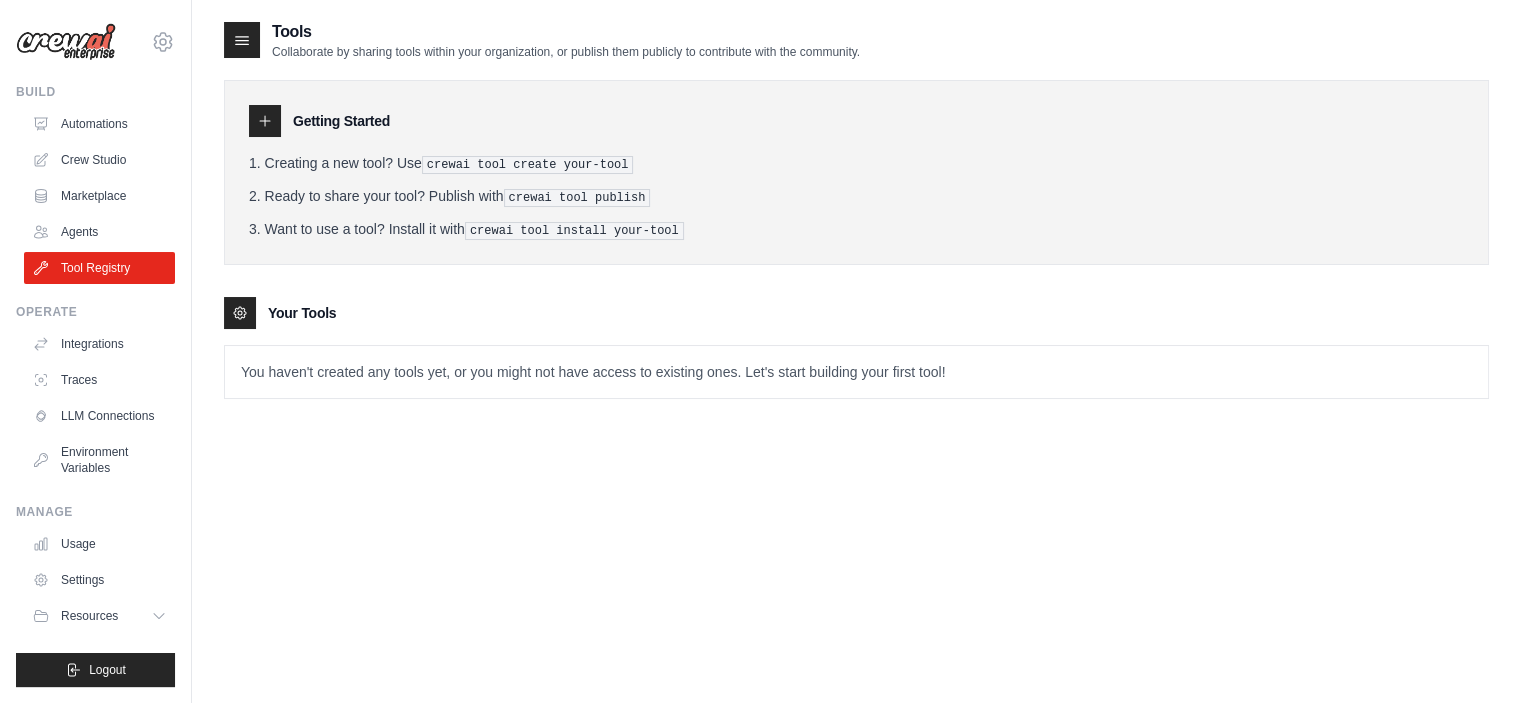 click on "You haven't created any tools yet, or you might not have access to
existing ones. Let's start building your first tool!" at bounding box center [856, 372] 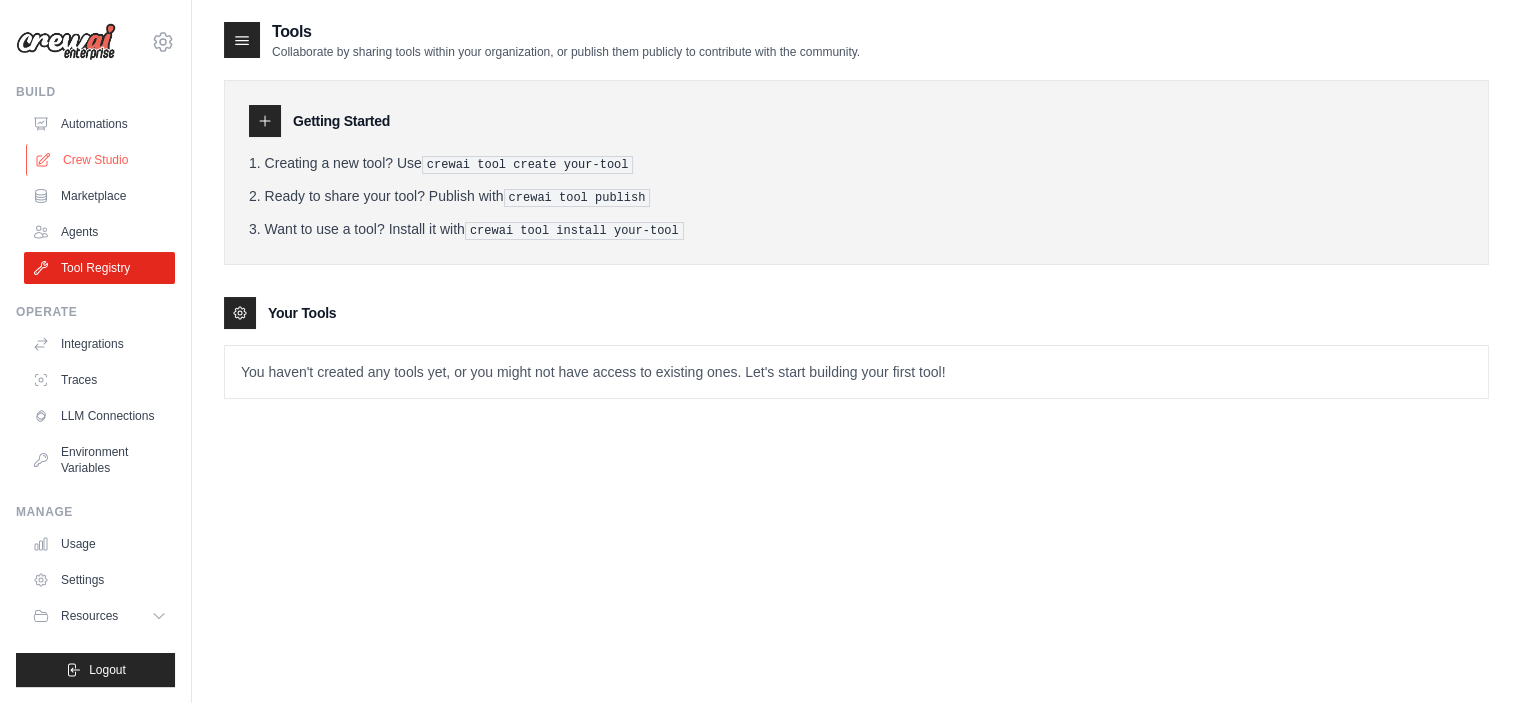 click on "Crew Studio" at bounding box center [101, 160] 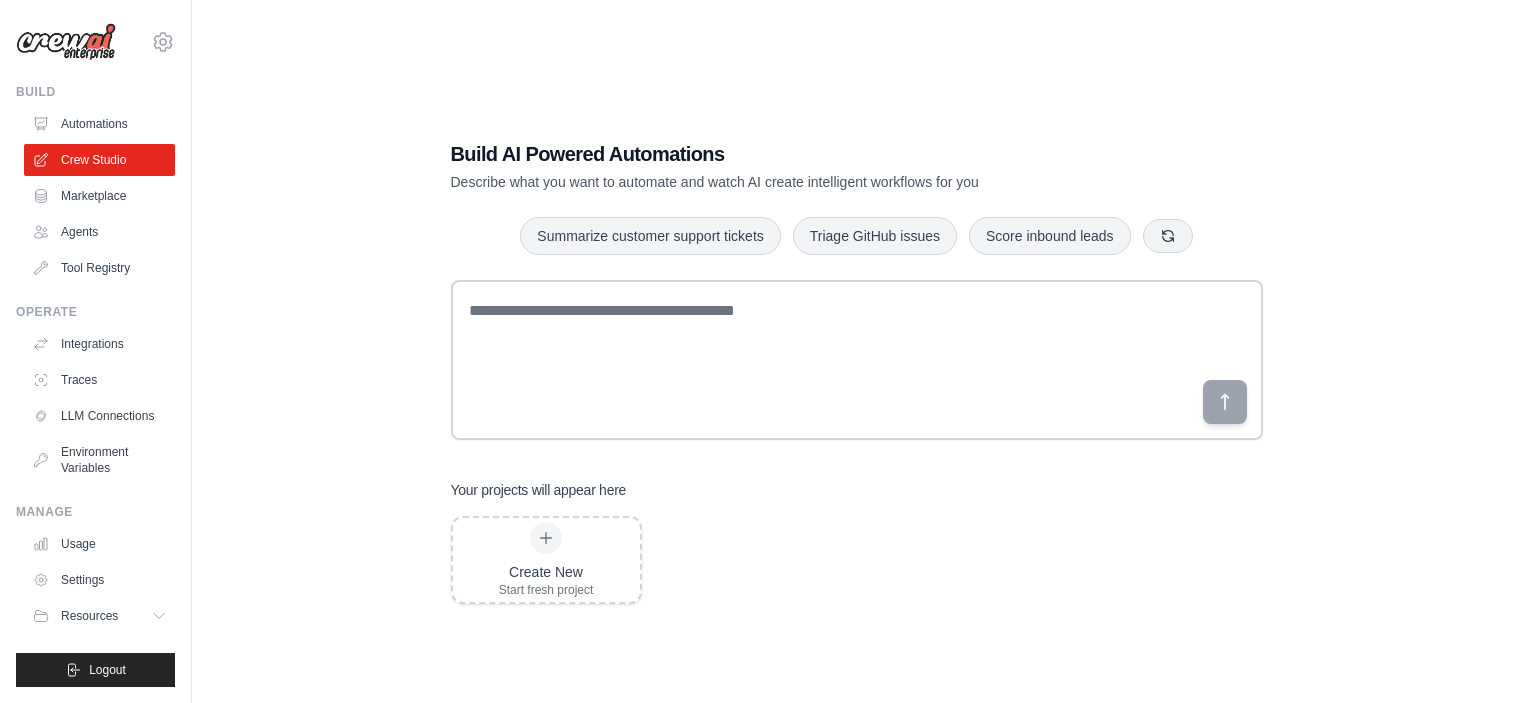 scroll, scrollTop: 0, scrollLeft: 0, axis: both 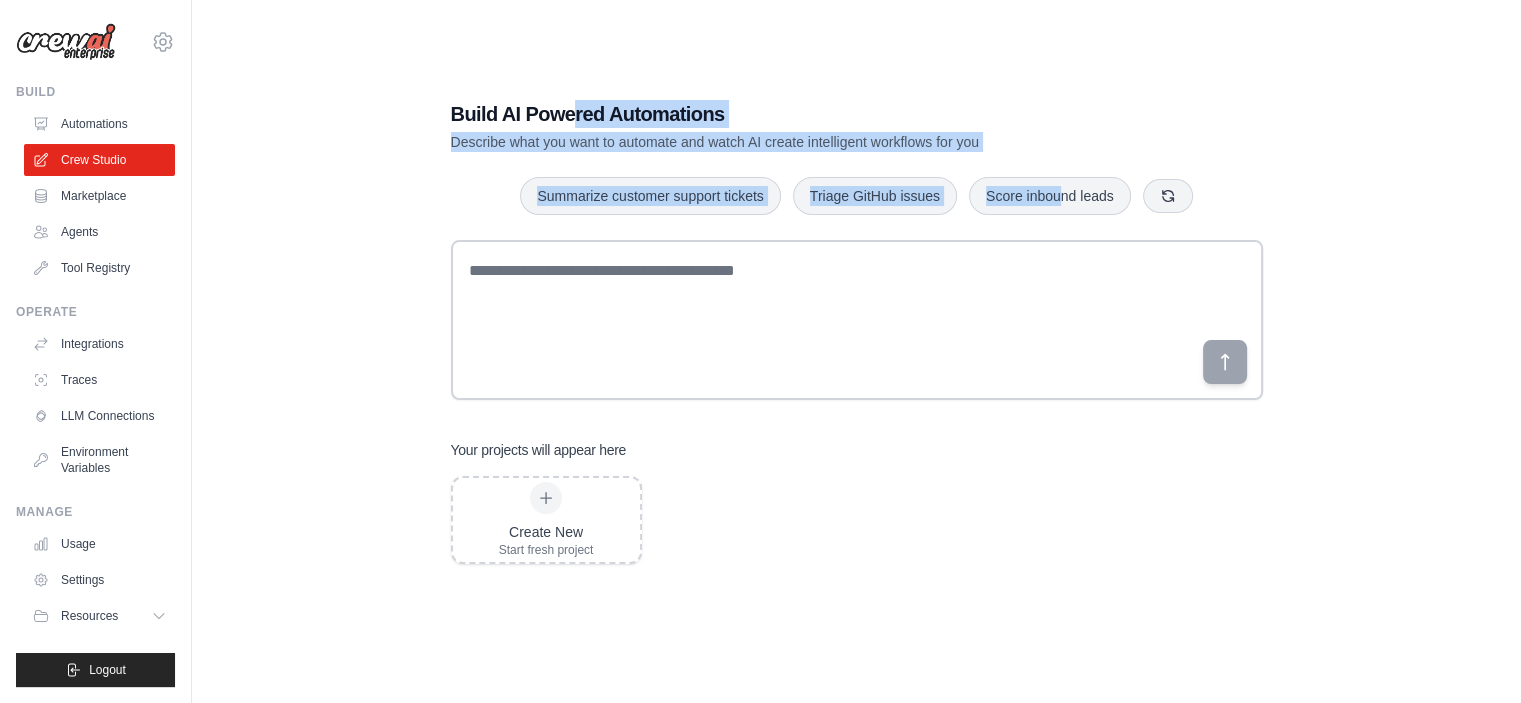 drag, startPoint x: 576, startPoint y: 109, endPoint x: 1076, endPoint y: 161, distance: 502.69672 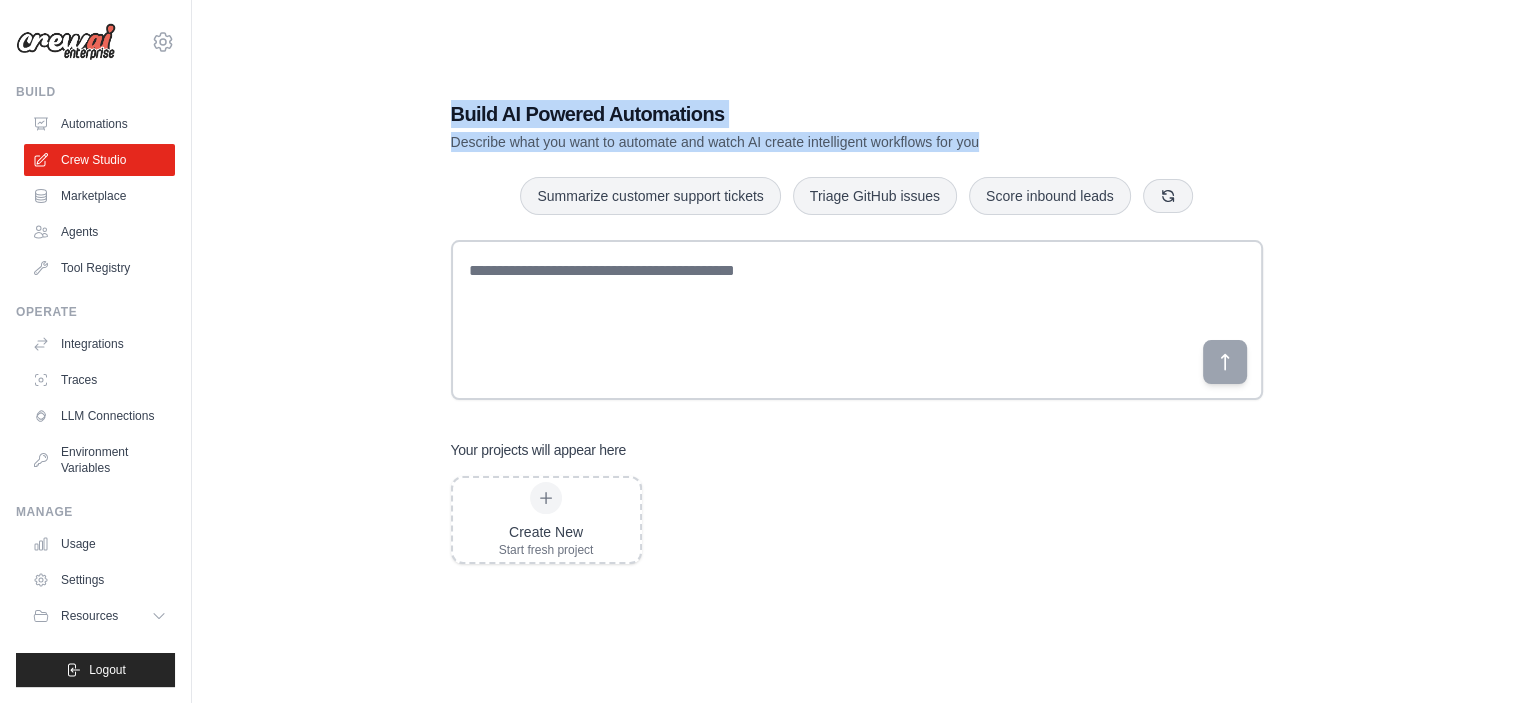drag, startPoint x: 1072, startPoint y: 147, endPoint x: 420, endPoint y: 92, distance: 654.3157 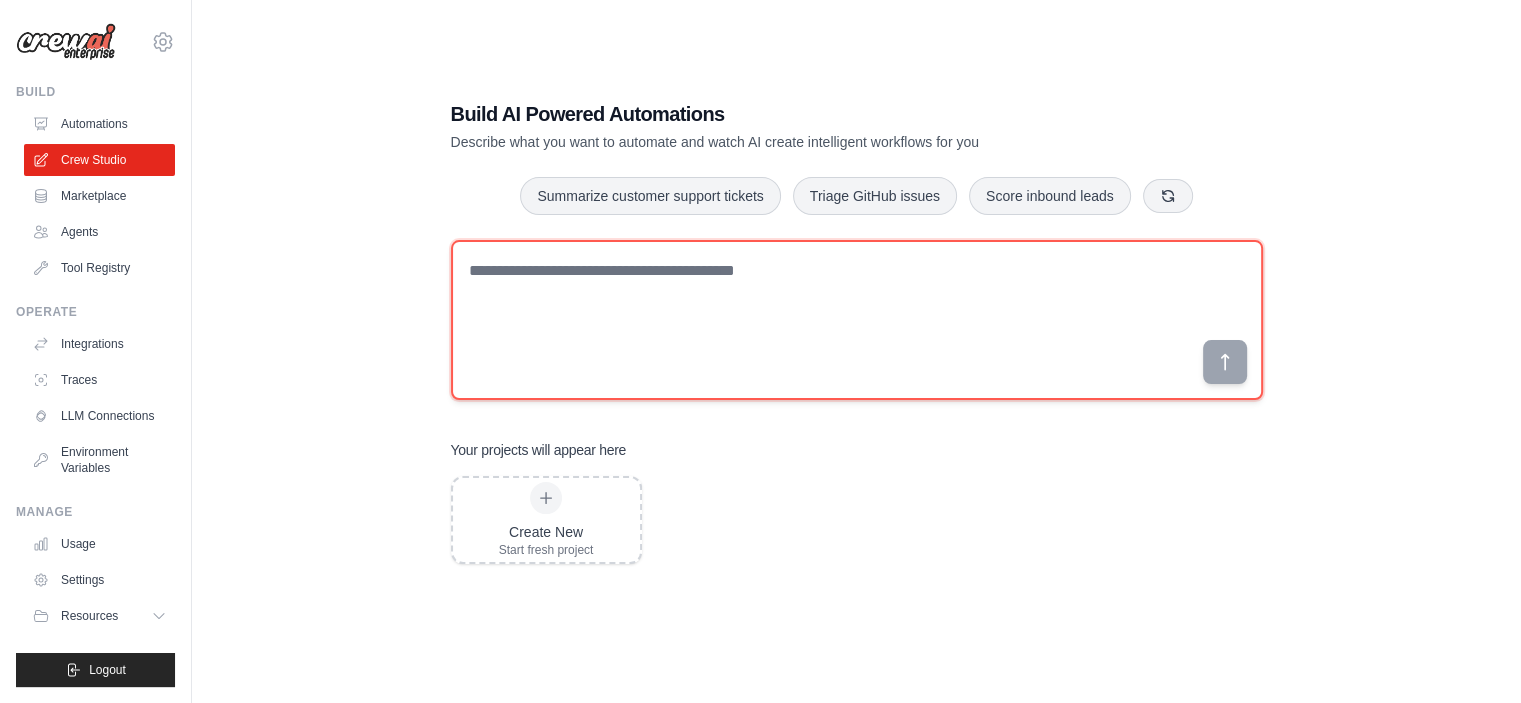 click at bounding box center (857, 320) 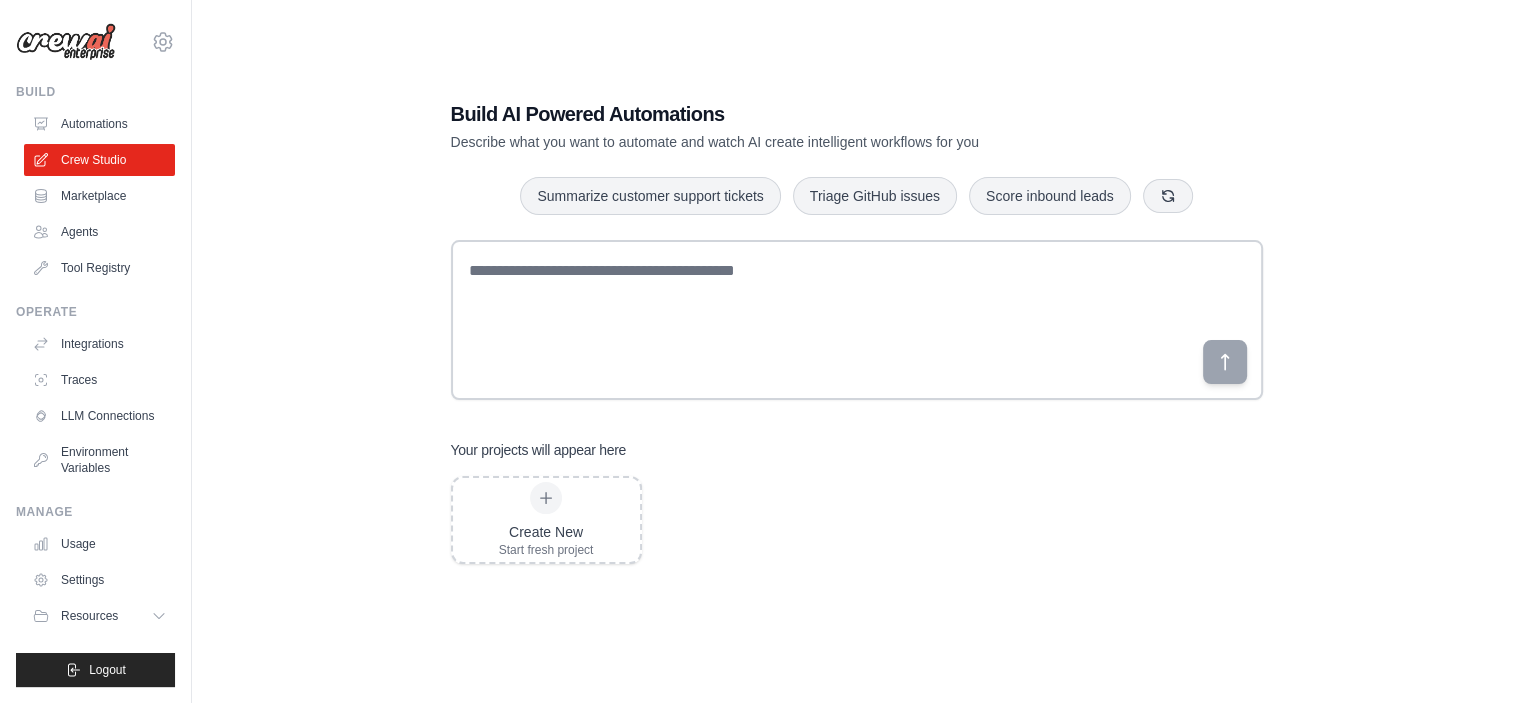 click on "Build AI Powered Automations Describe what you want to automate and watch AI create intelligent workflows for you Summarize customer support tickets Triage GitHub issues Score inbound leads Your projects will appear here Create New Start fresh project" at bounding box center (857, 332) 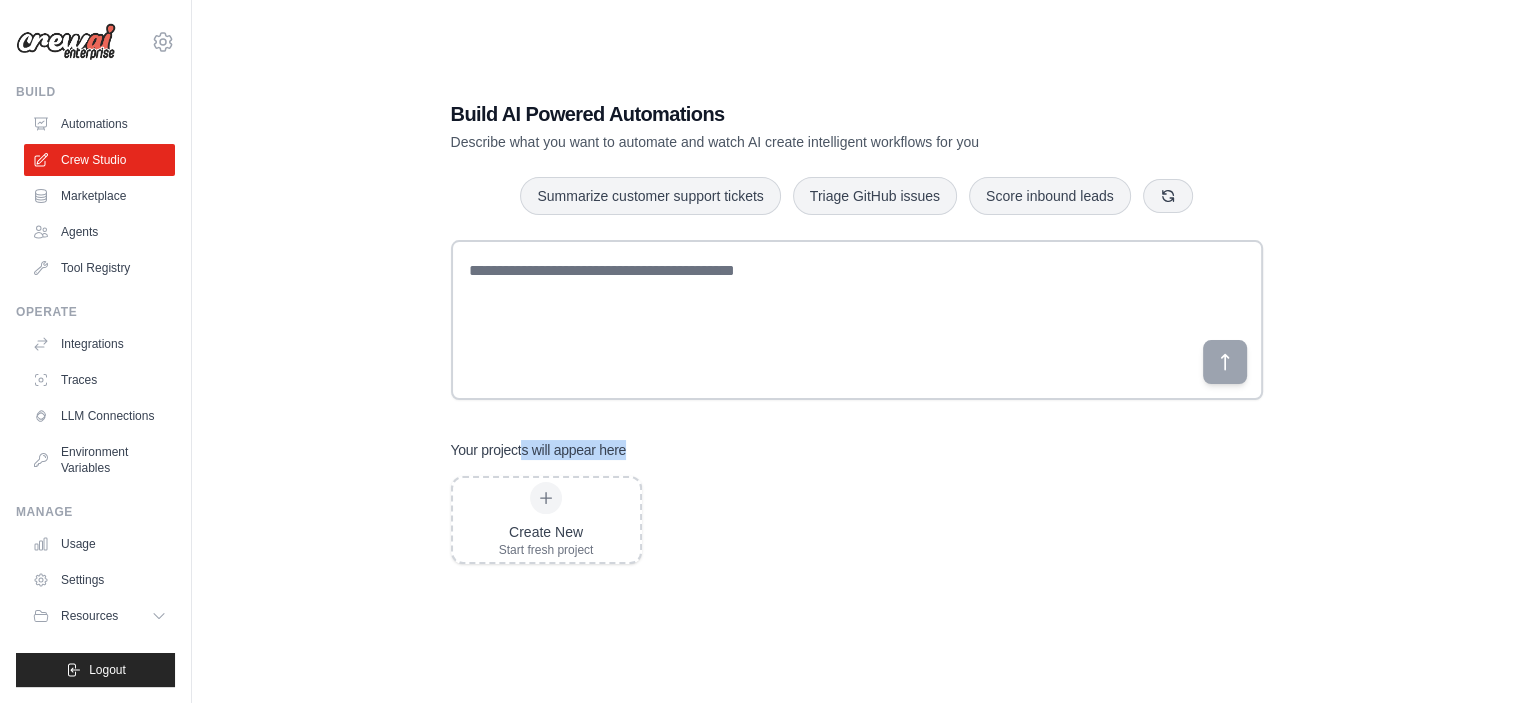 drag, startPoint x: 521, startPoint y: 443, endPoint x: 698, endPoint y: 443, distance: 177 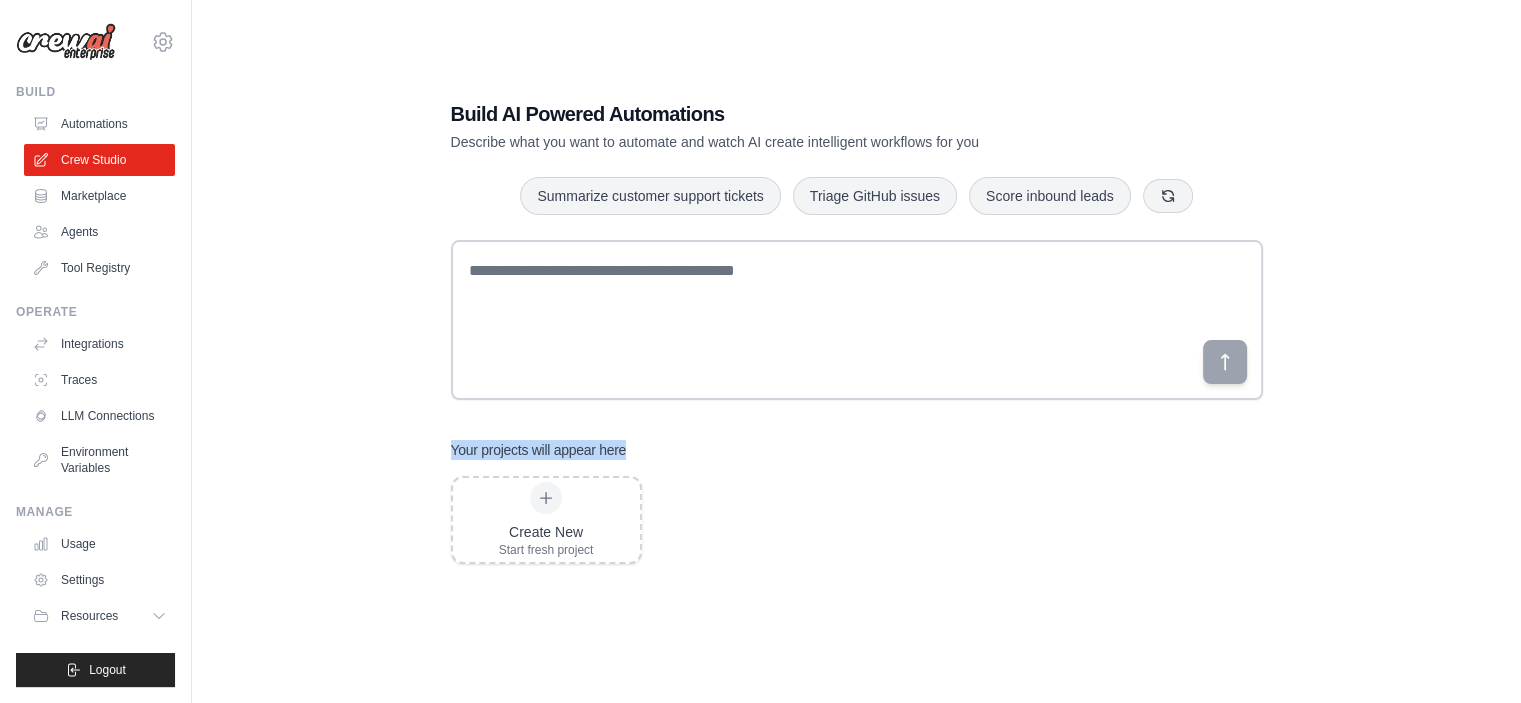 drag, startPoint x: 444, startPoint y: 449, endPoint x: 956, endPoint y: 413, distance: 513.26404 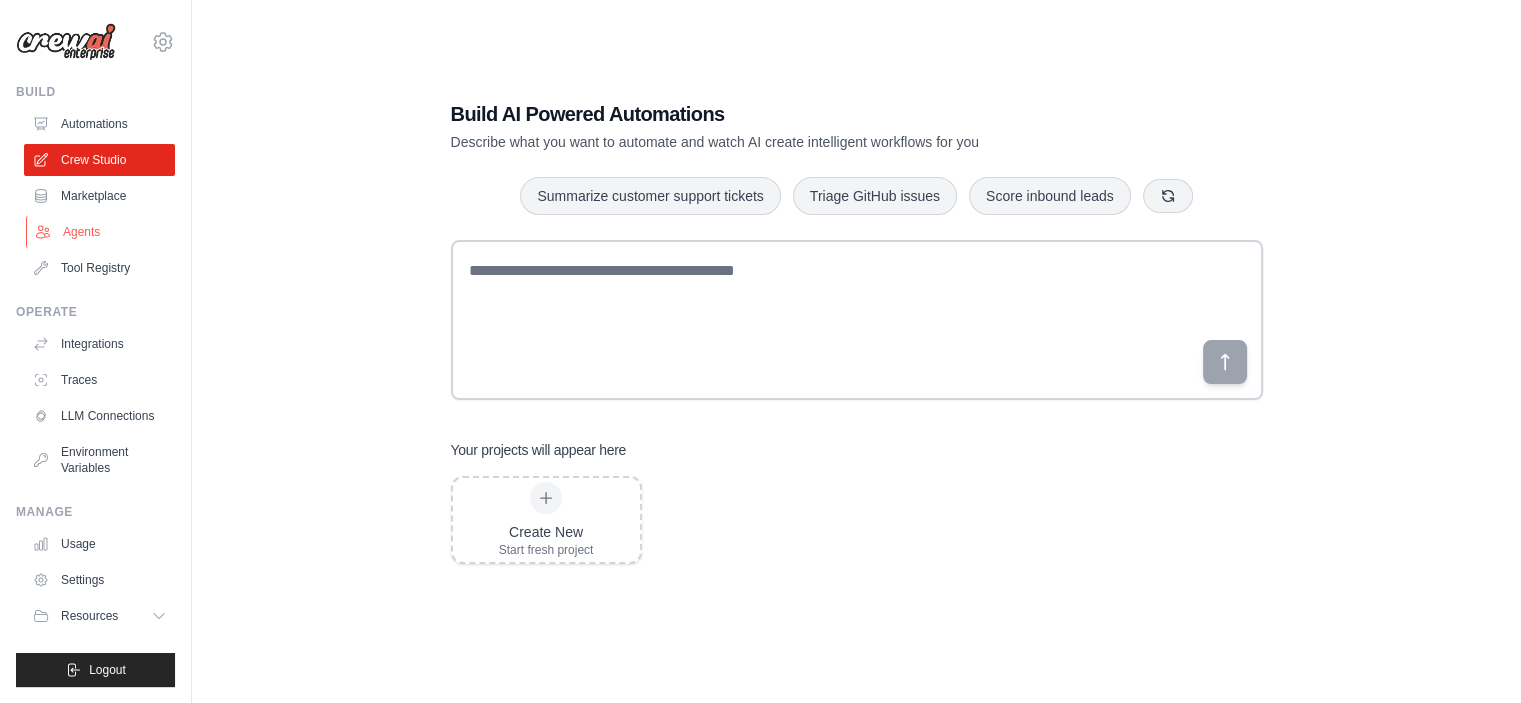 click on "Agents" at bounding box center (101, 232) 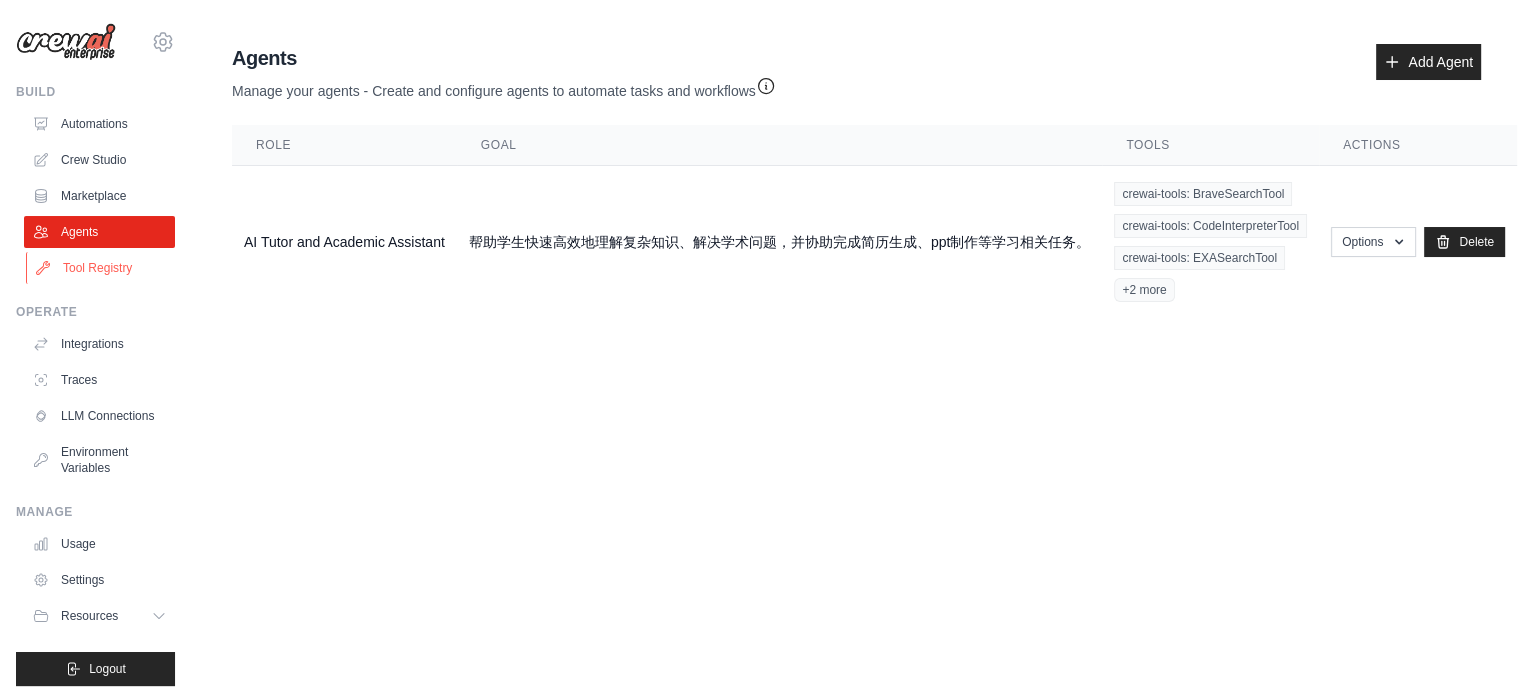 click on "Tool Registry" at bounding box center [101, 268] 